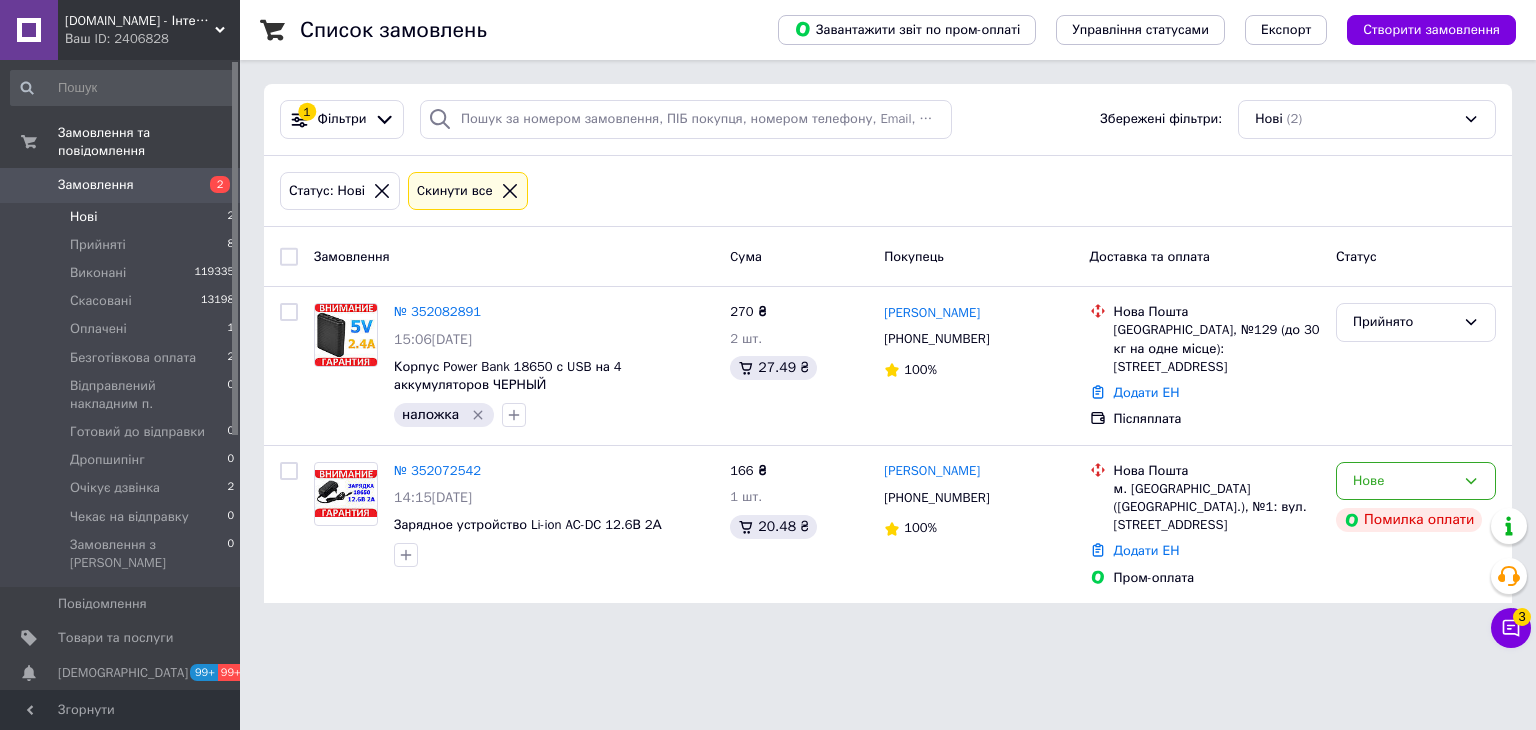 scroll, scrollTop: 0, scrollLeft: 0, axis: both 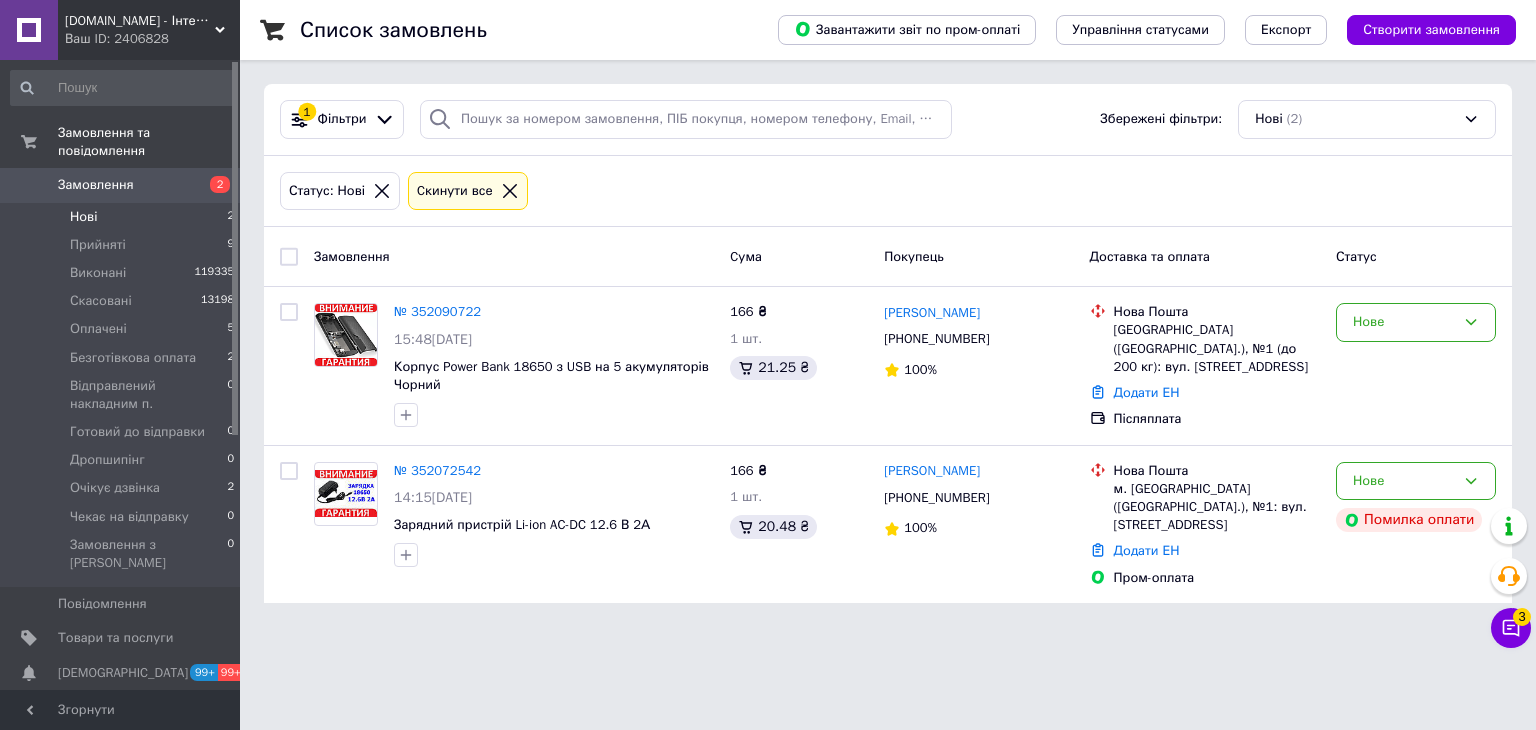 click on "Нові" at bounding box center [83, 217] 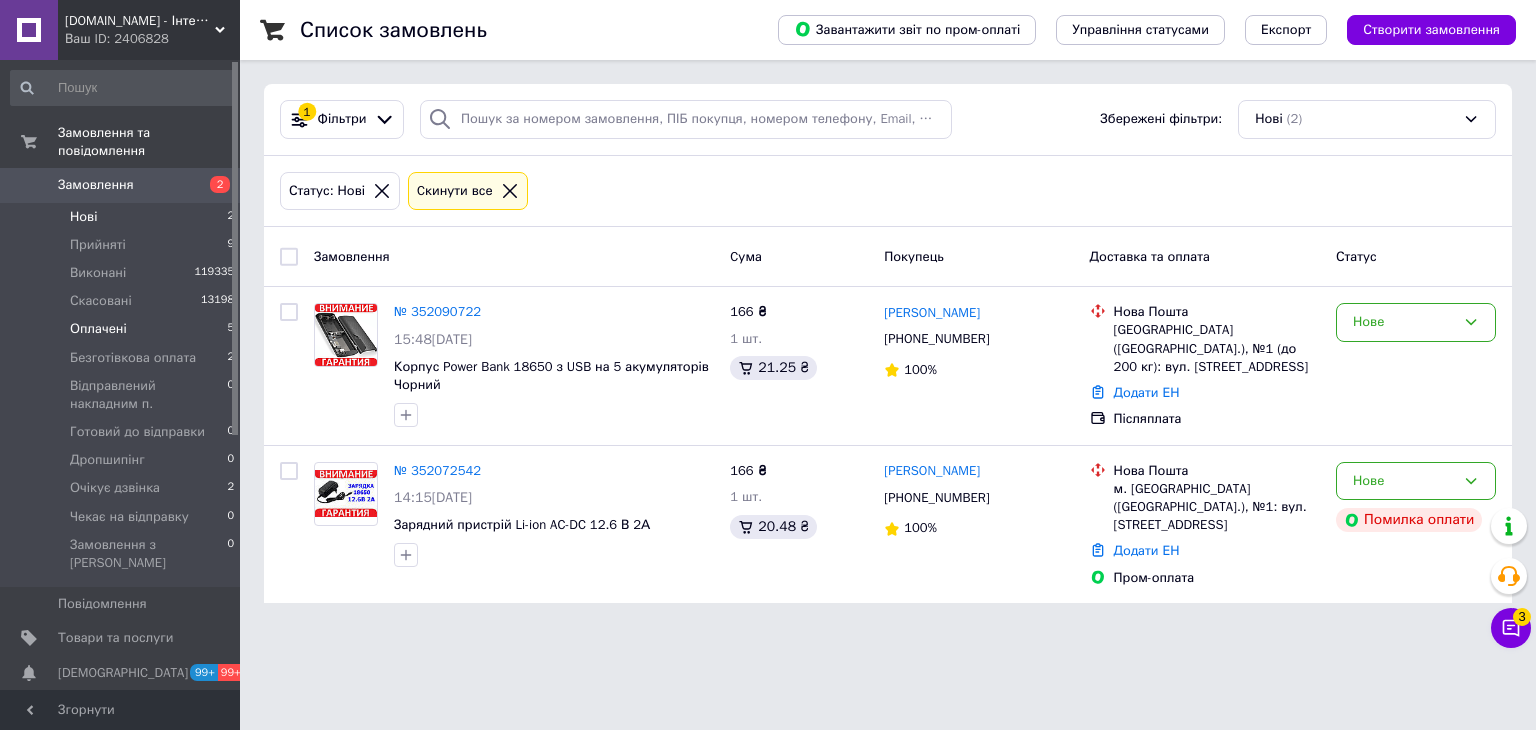 click on "Оплачені" at bounding box center [98, 329] 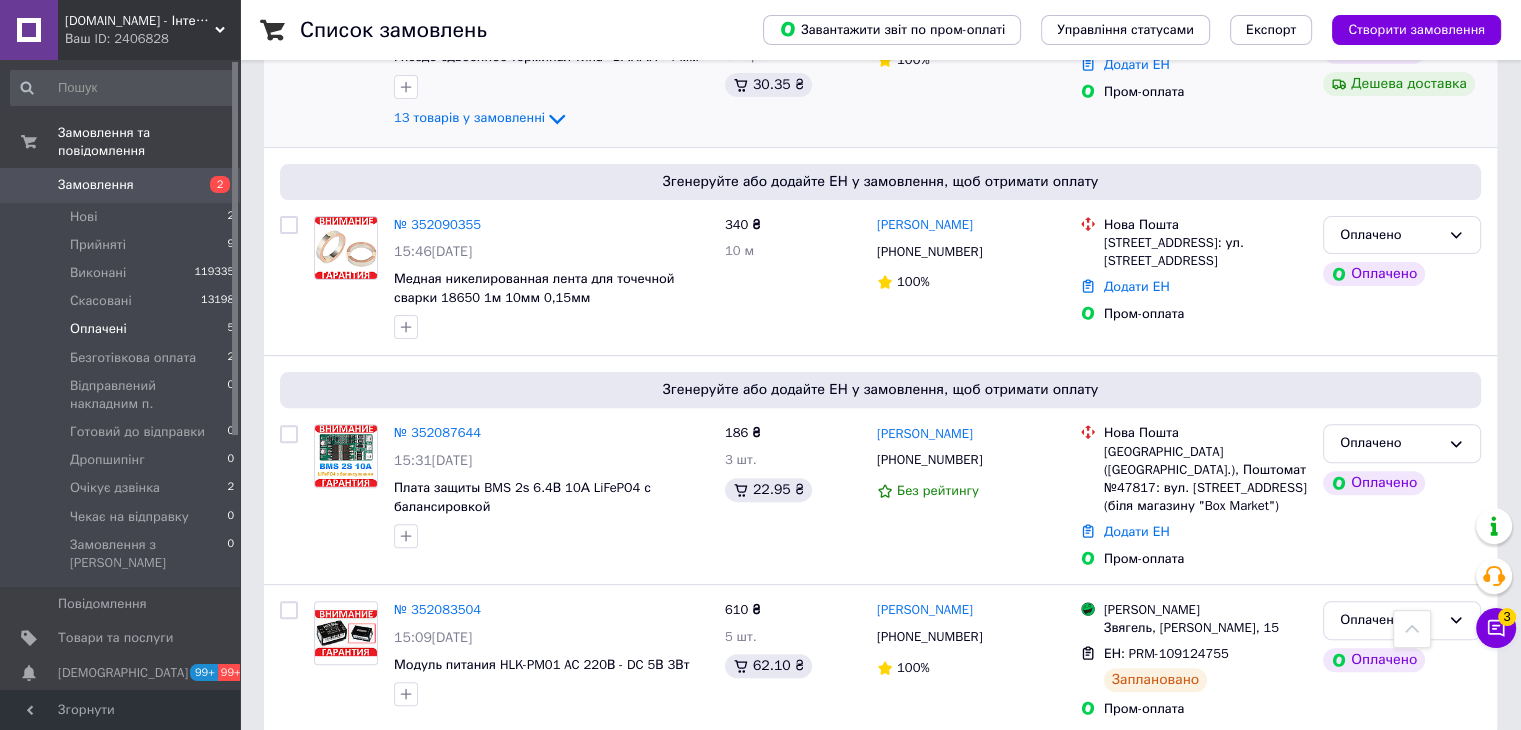 scroll, scrollTop: 562, scrollLeft: 0, axis: vertical 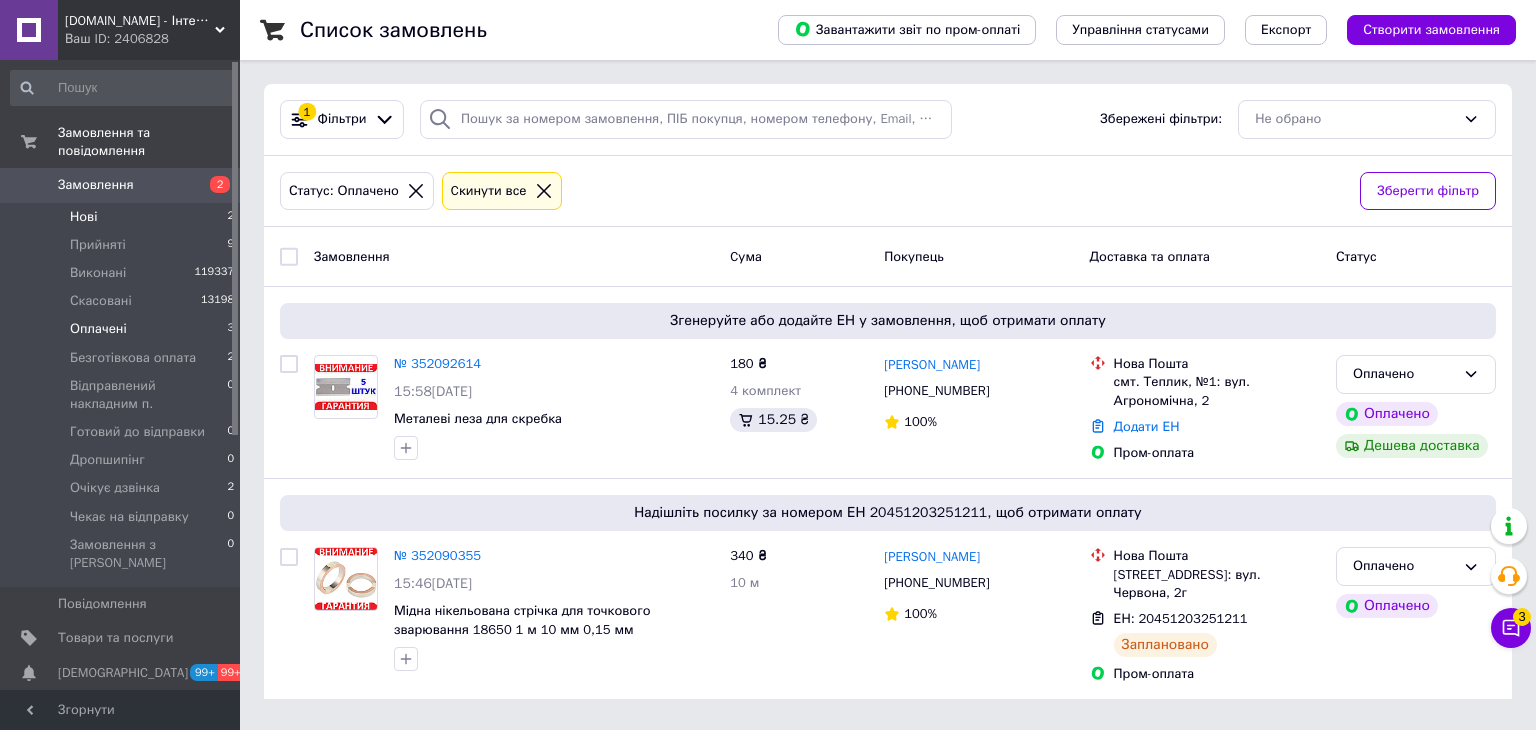 click on "Нові" at bounding box center (83, 217) 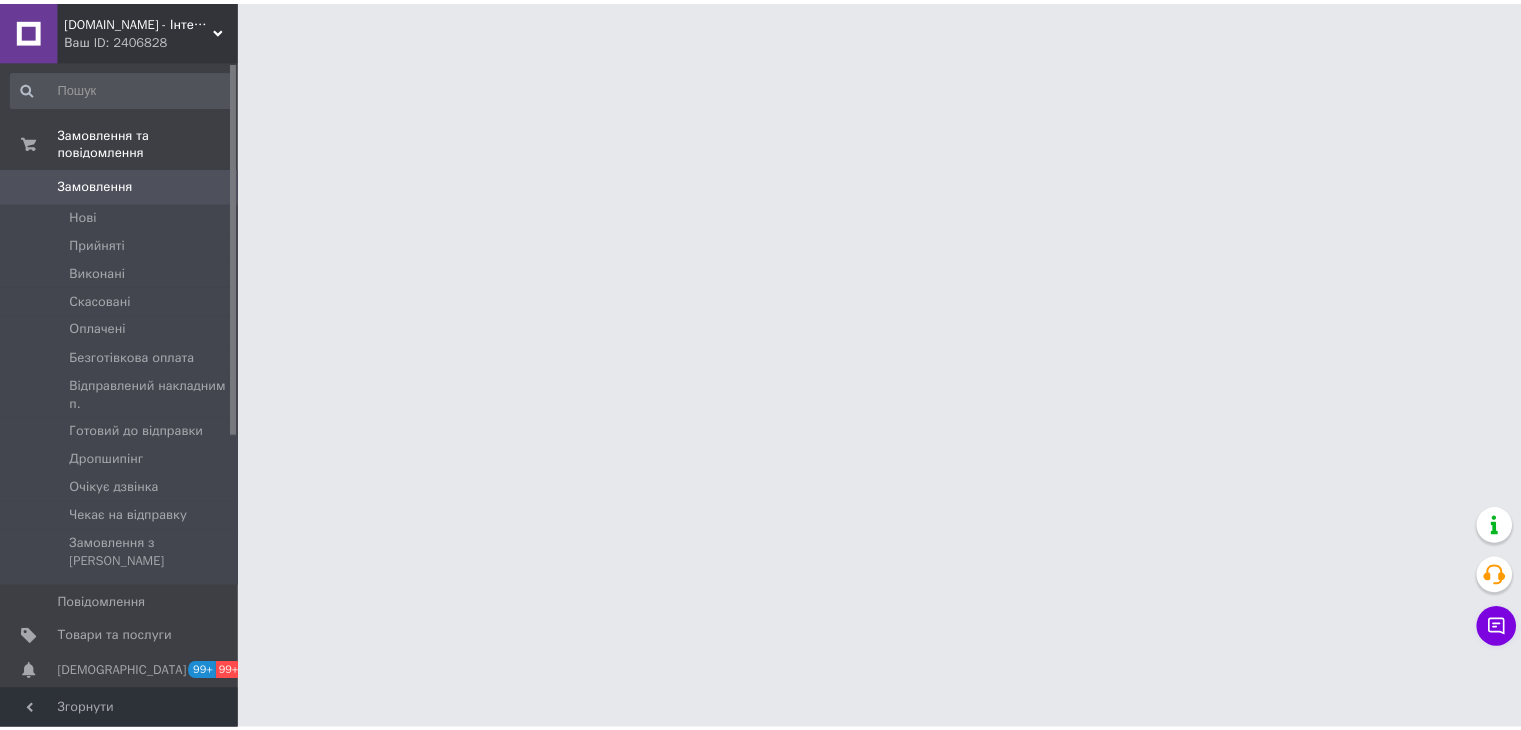 scroll, scrollTop: 0, scrollLeft: 0, axis: both 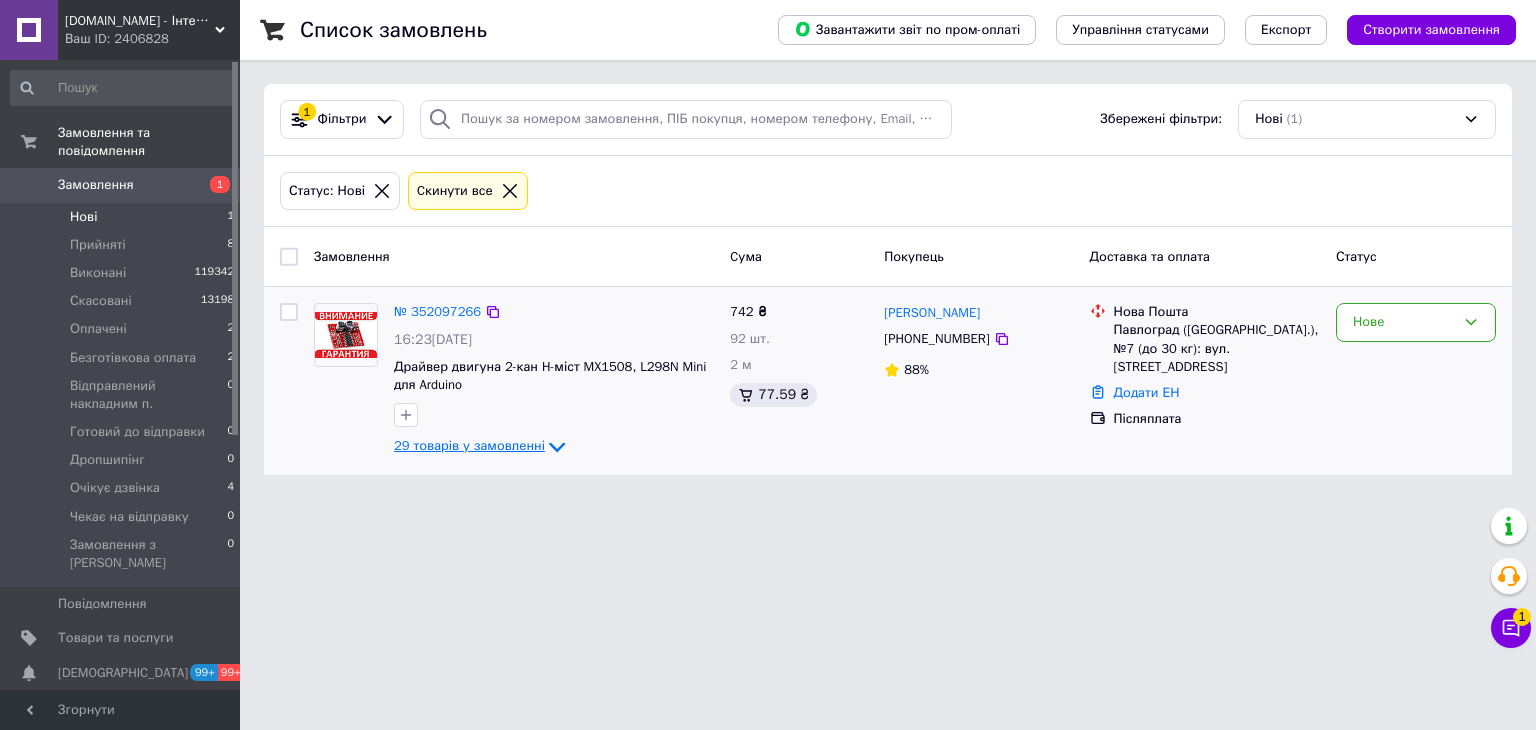 click 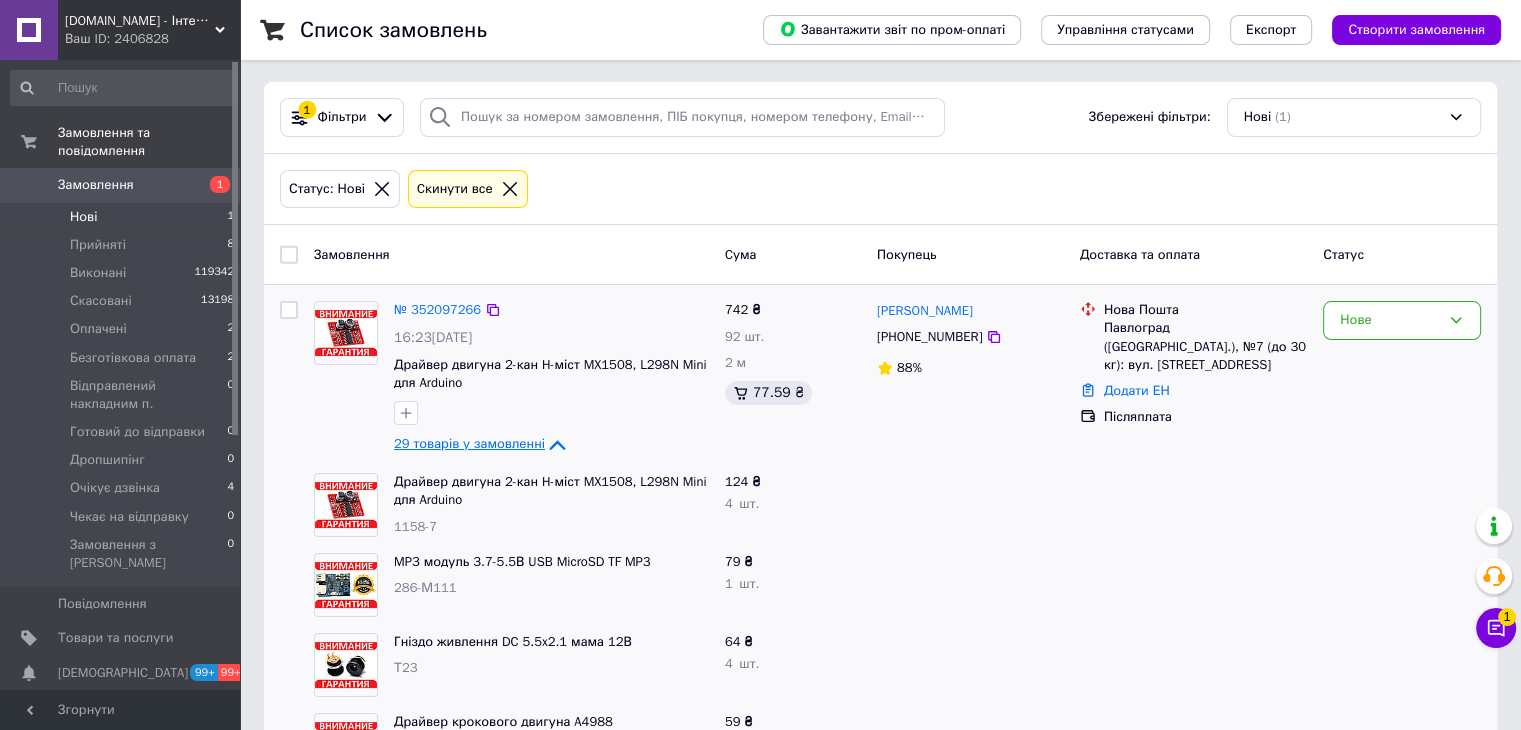 scroll, scrollTop: 0, scrollLeft: 0, axis: both 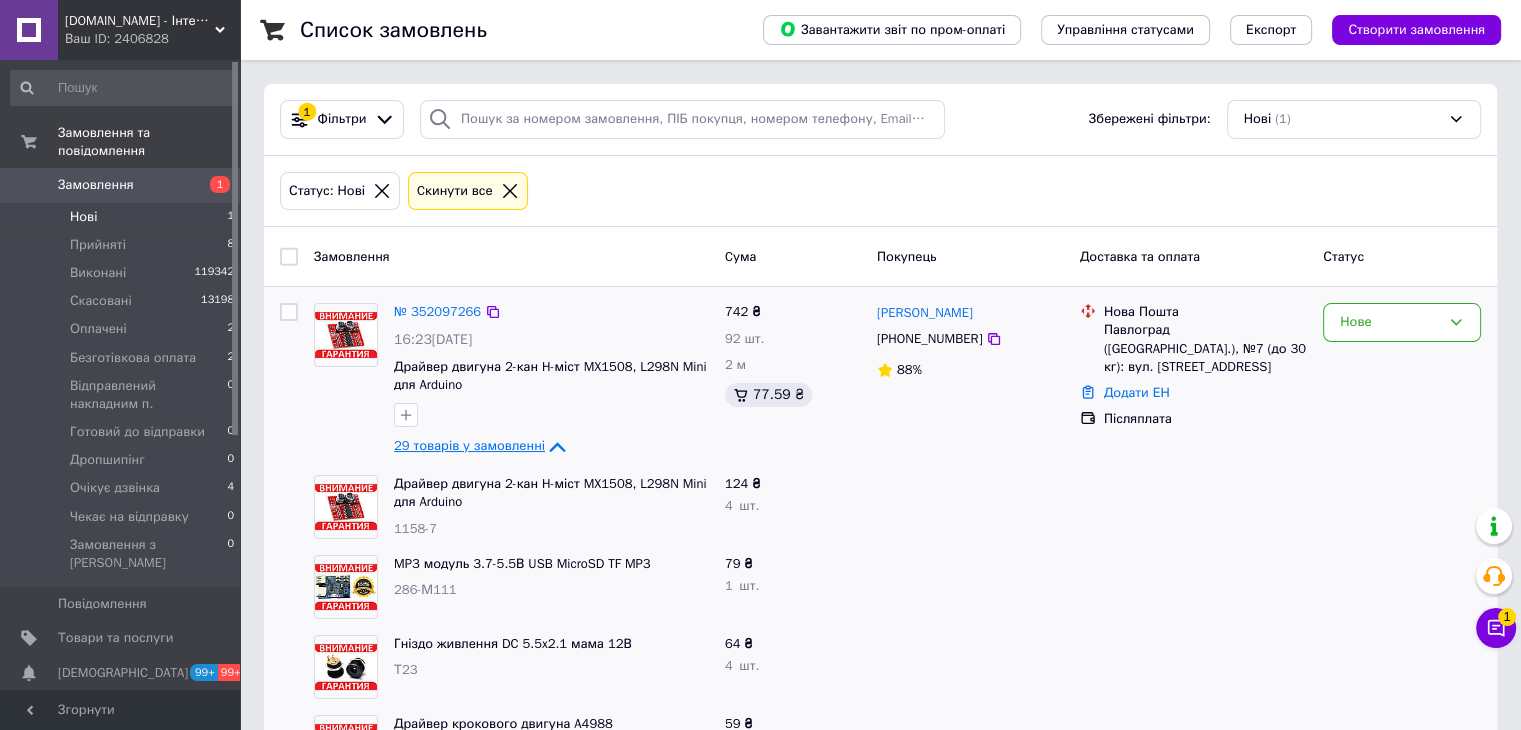 click 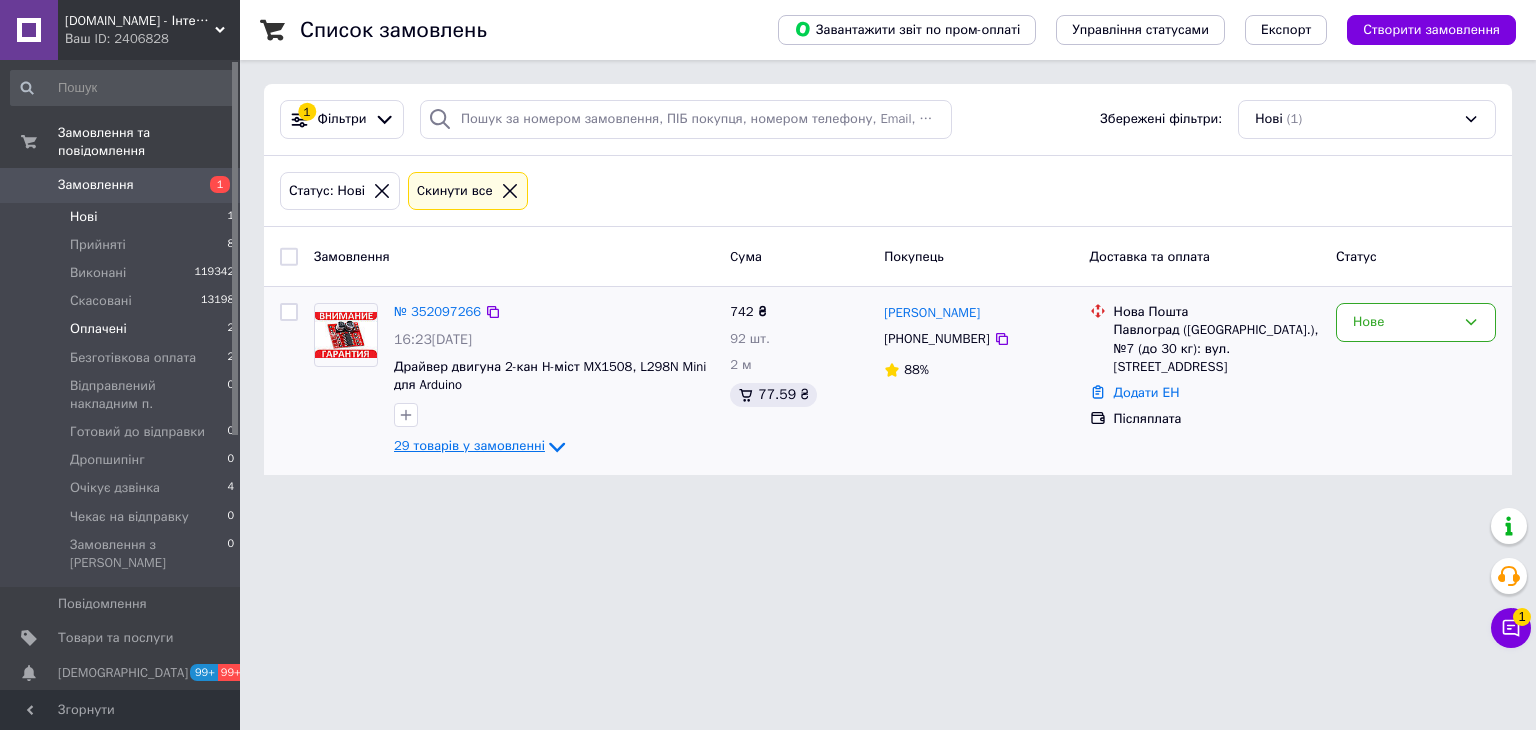 click on "Оплачені" at bounding box center [98, 329] 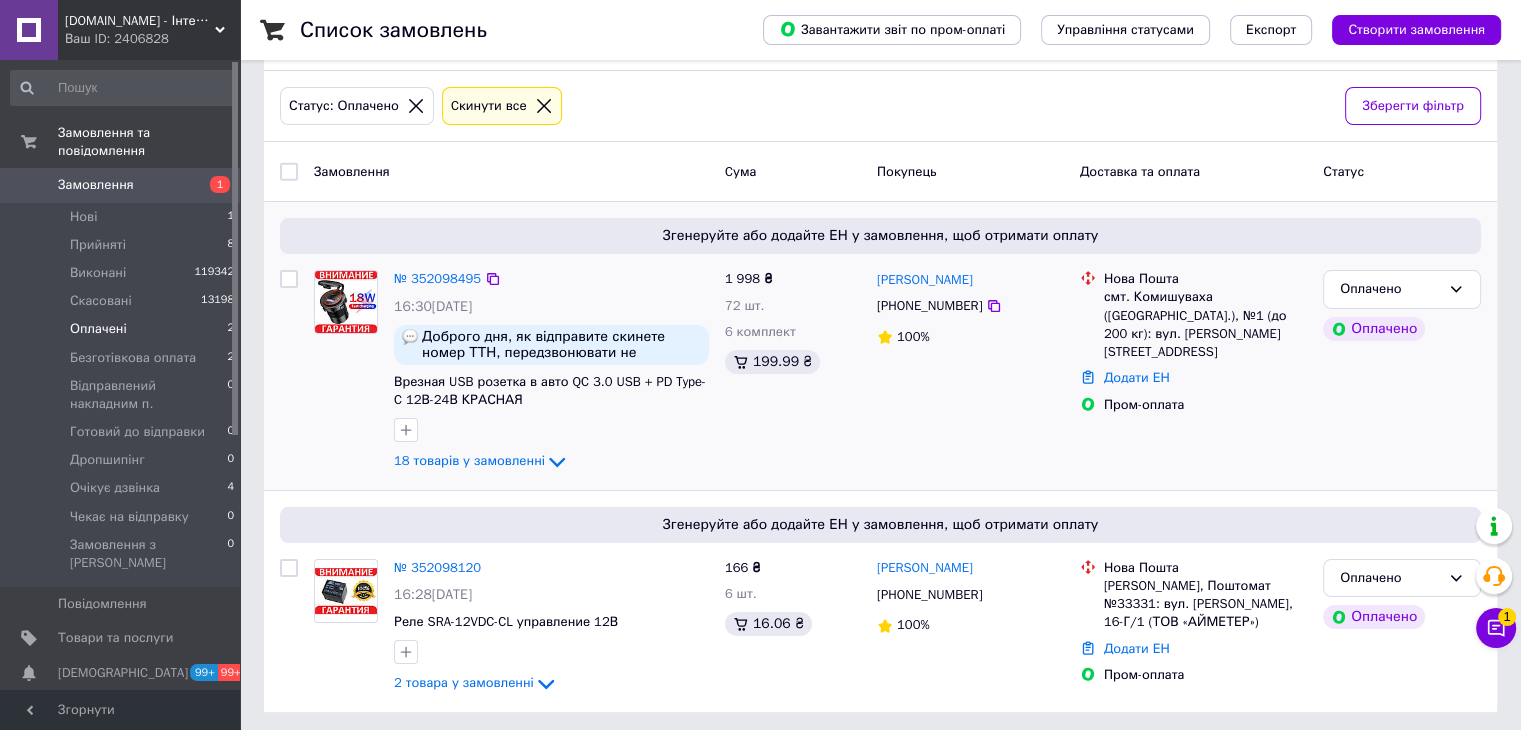 scroll, scrollTop: 90, scrollLeft: 0, axis: vertical 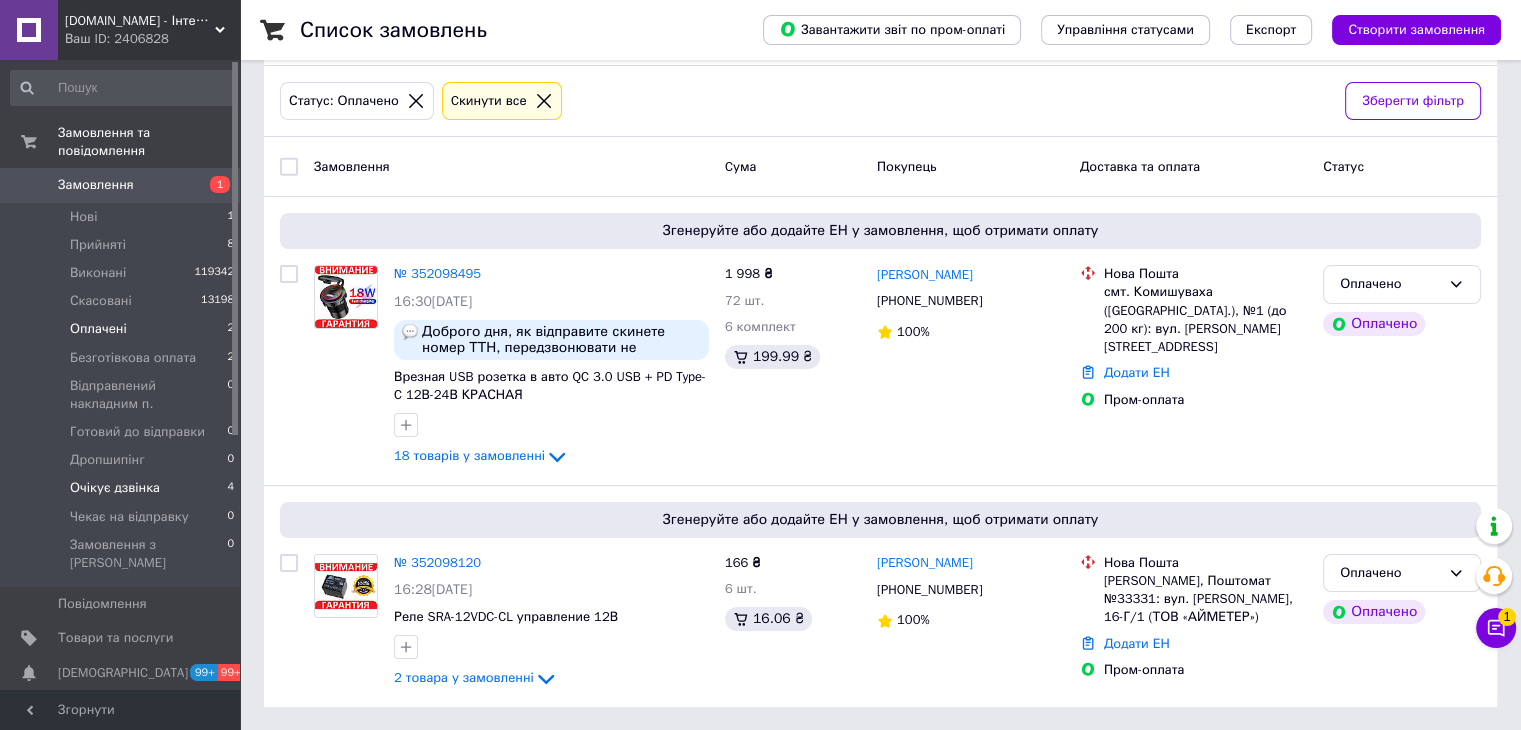 click on "Очікує дзвінка" at bounding box center [115, 488] 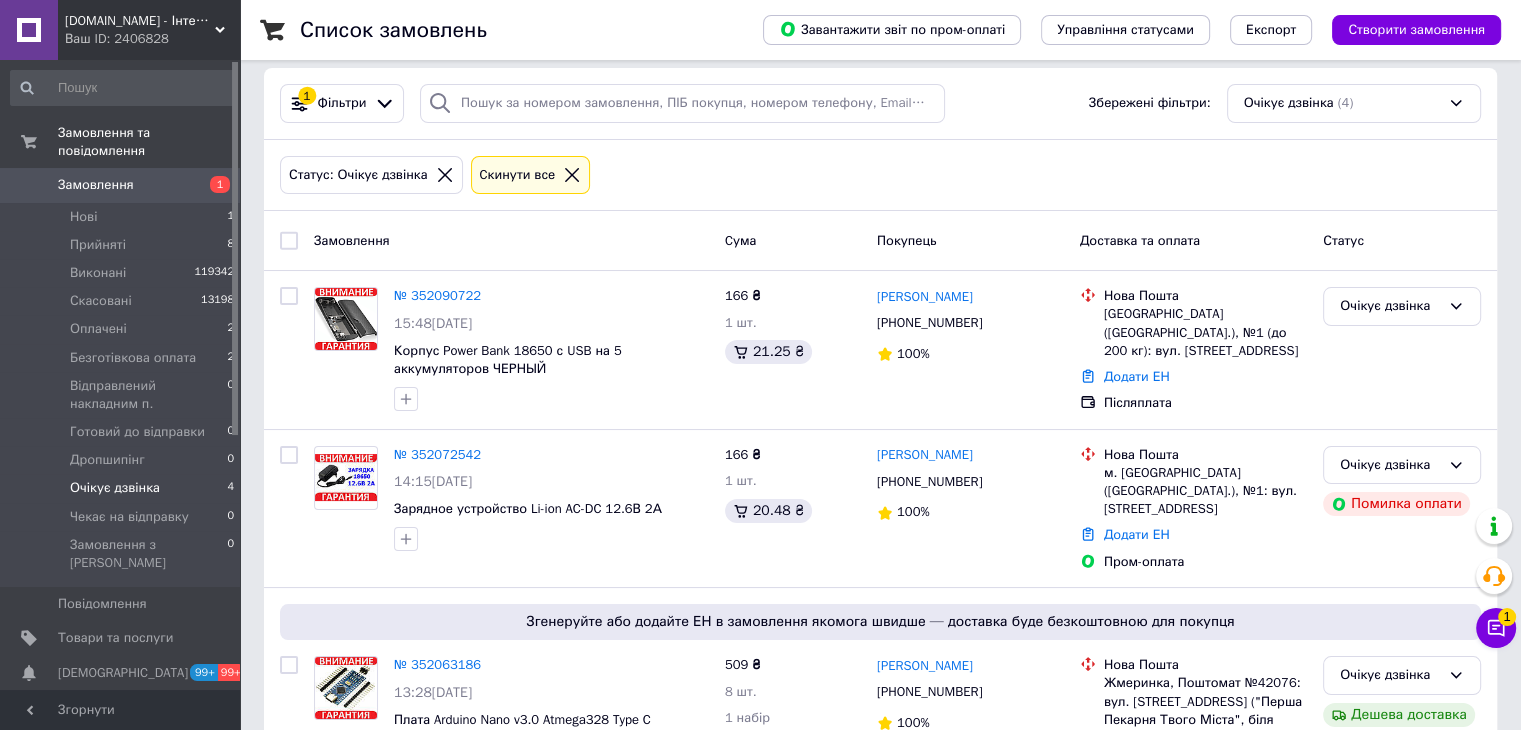 scroll, scrollTop: 0, scrollLeft: 0, axis: both 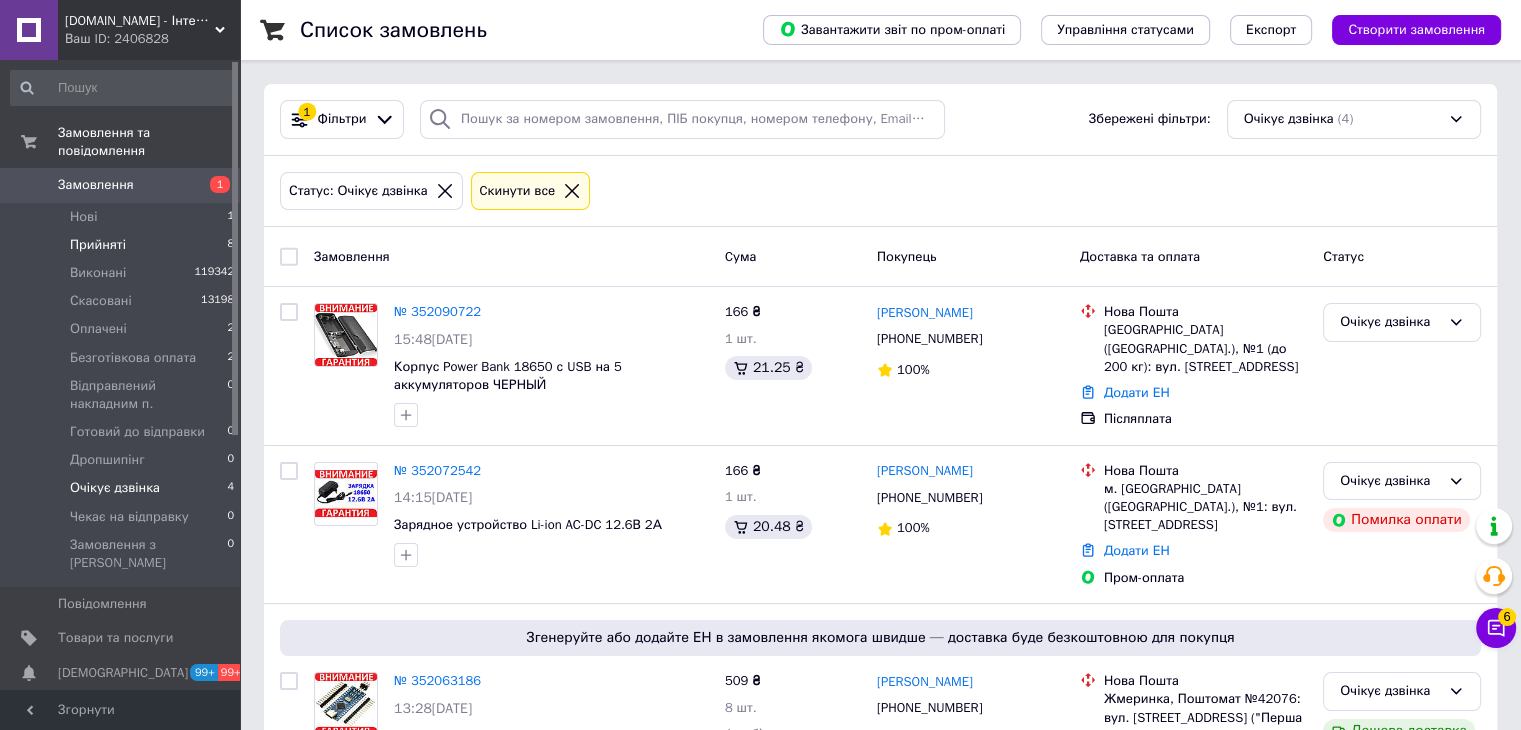 click on "Прийняті" at bounding box center [98, 245] 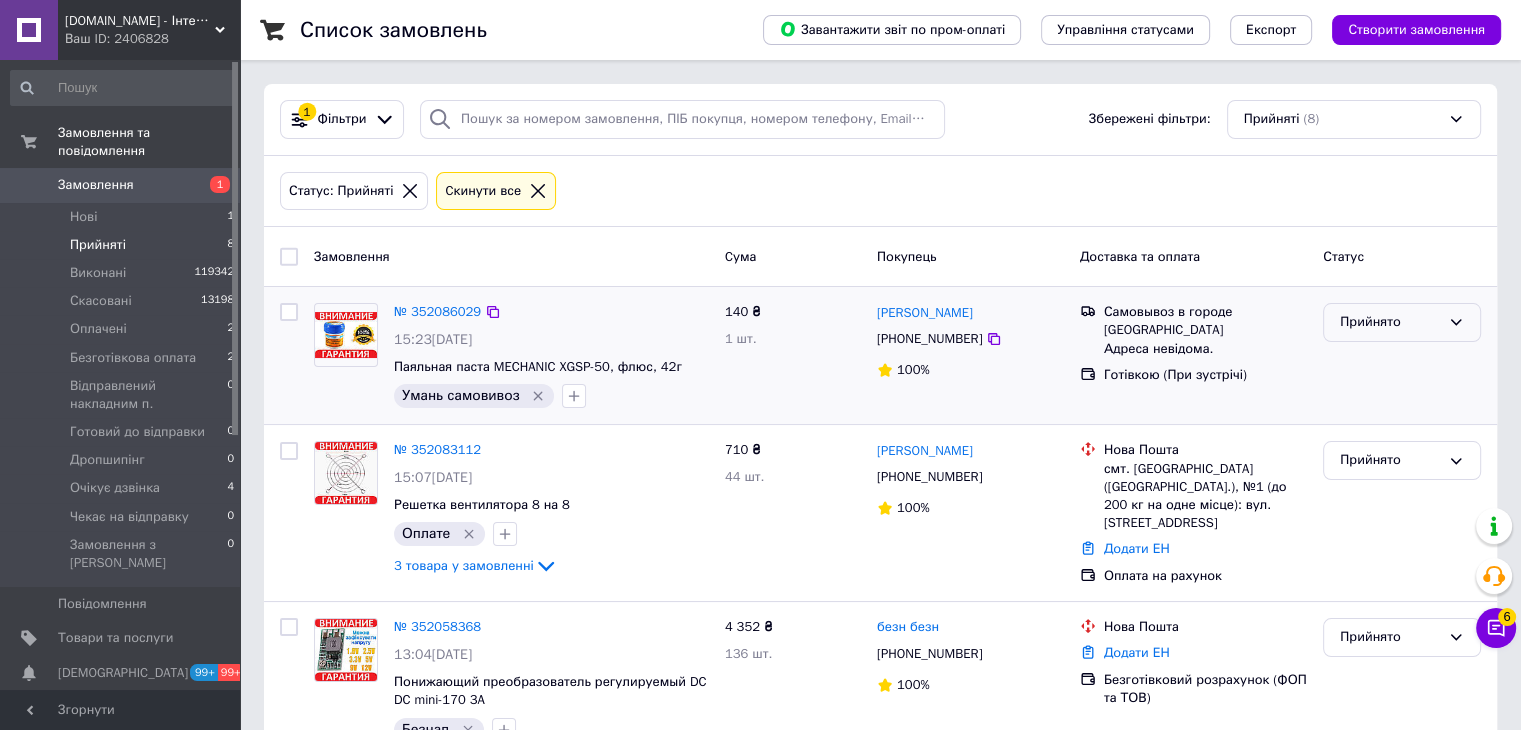 click on "Прийнято" at bounding box center (1390, 322) 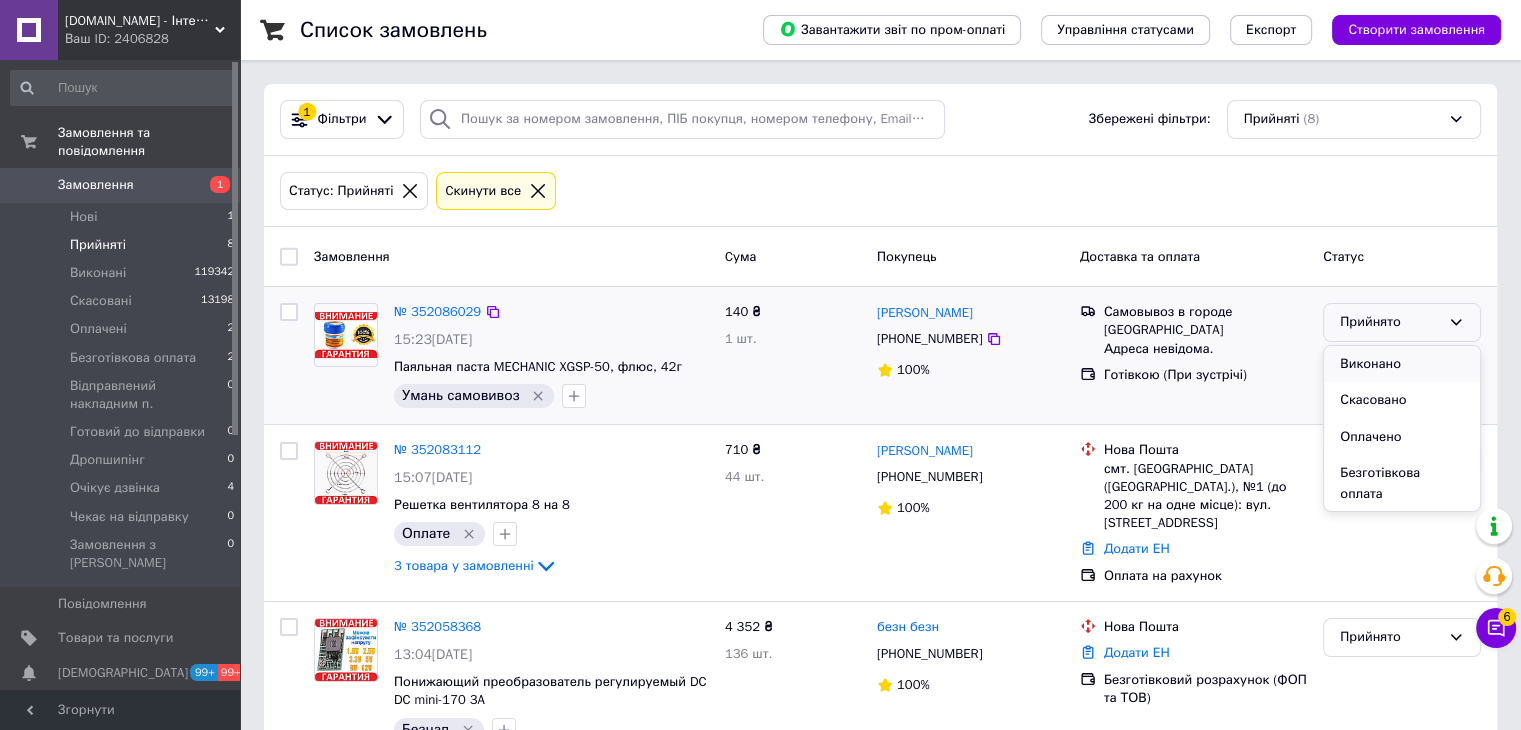 click on "Виконано" at bounding box center [1402, 364] 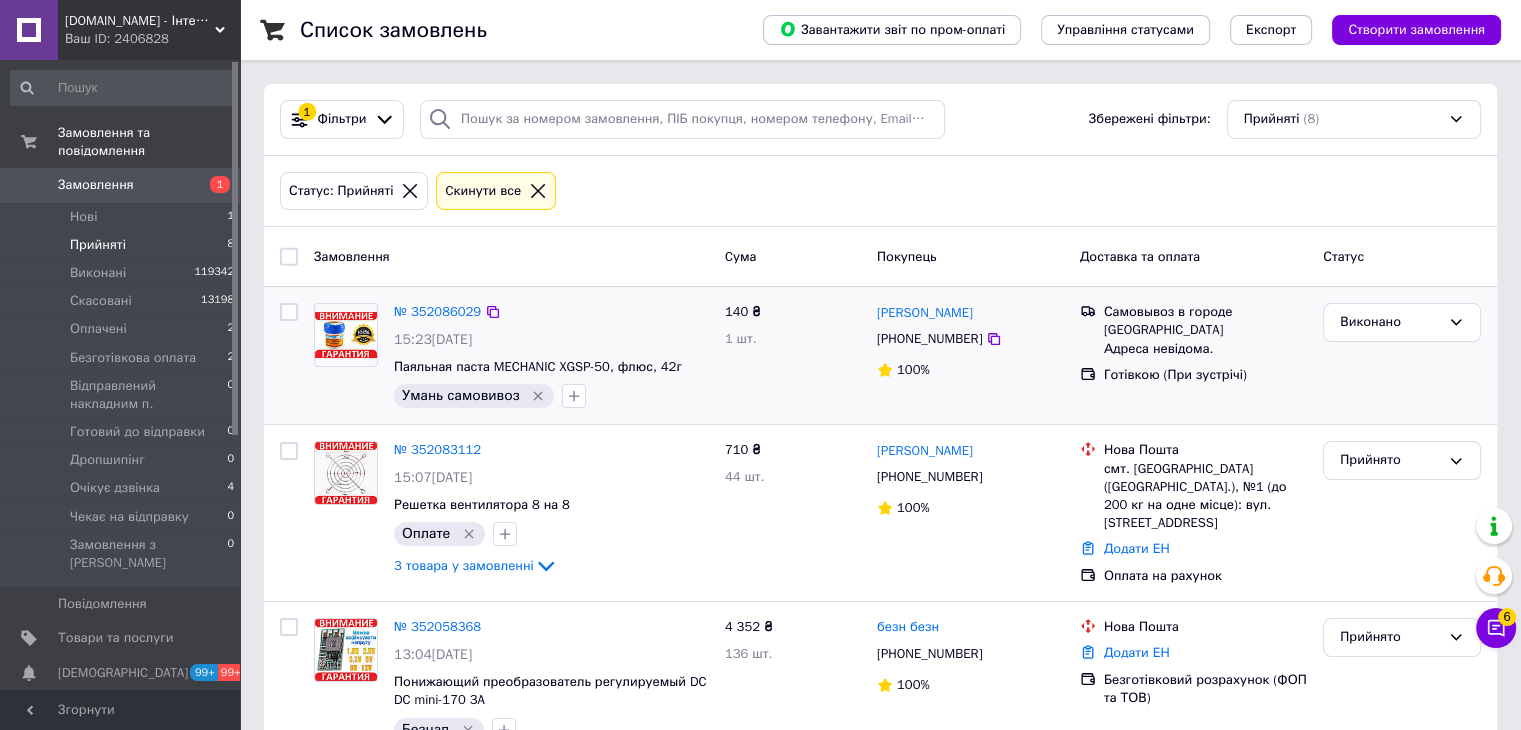 click 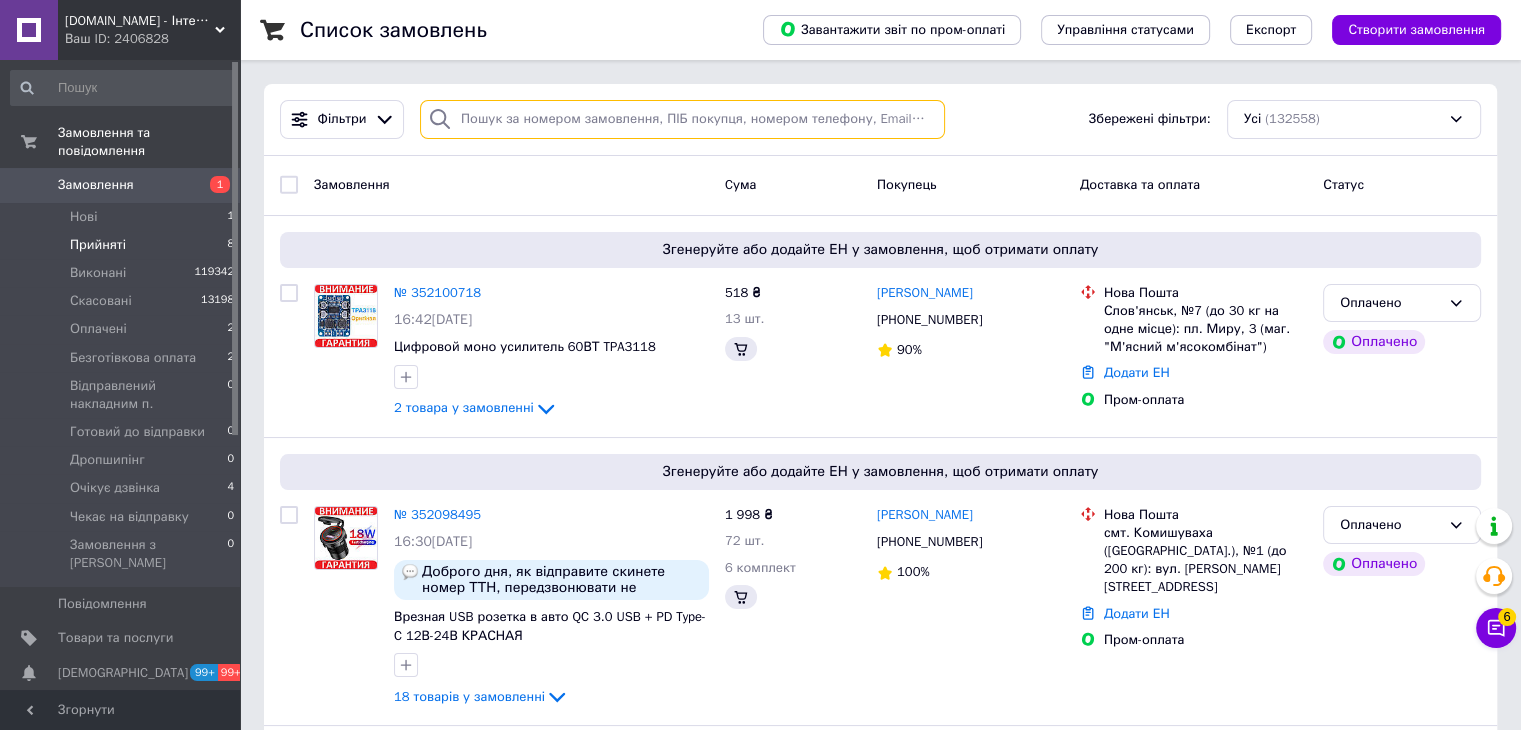 click at bounding box center [682, 119] 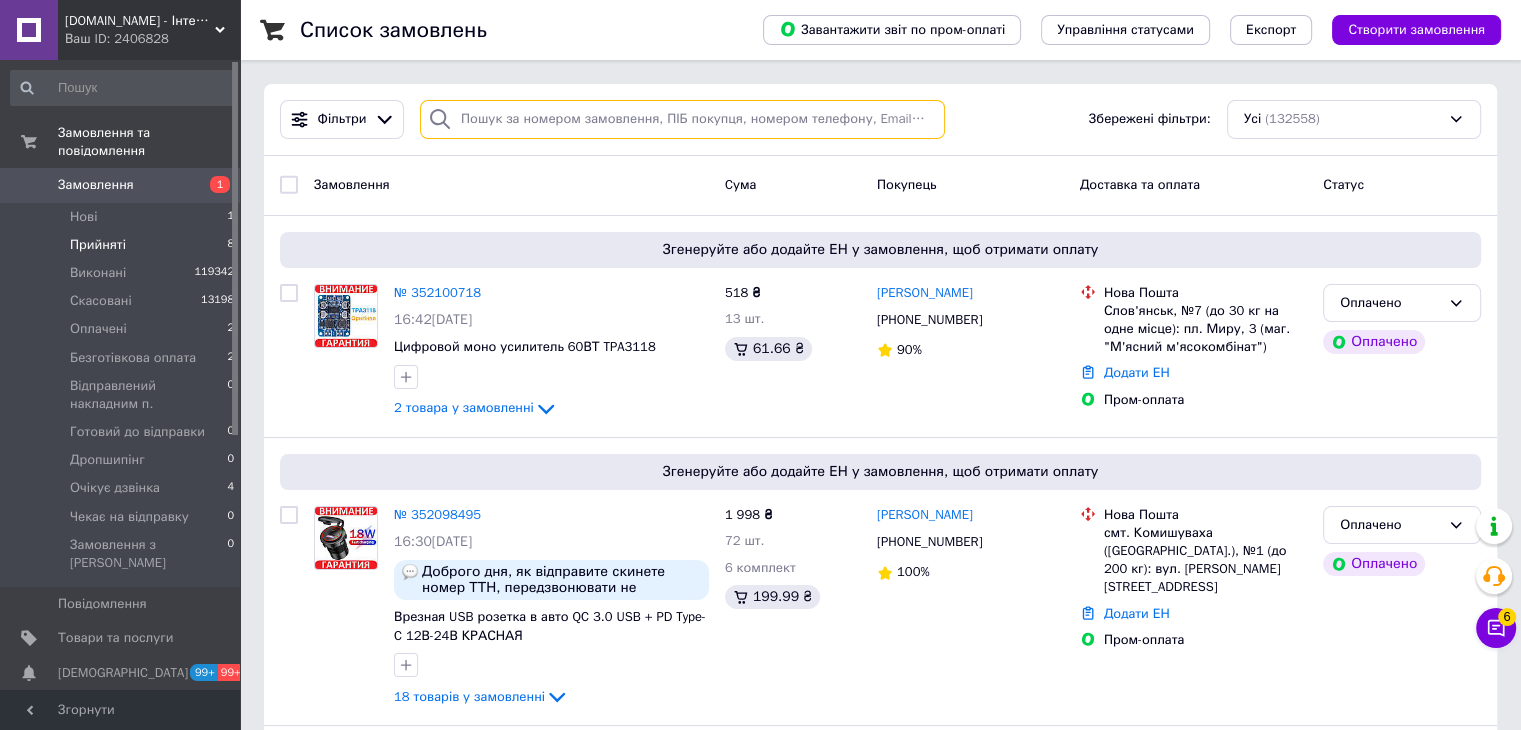 click at bounding box center (682, 119) 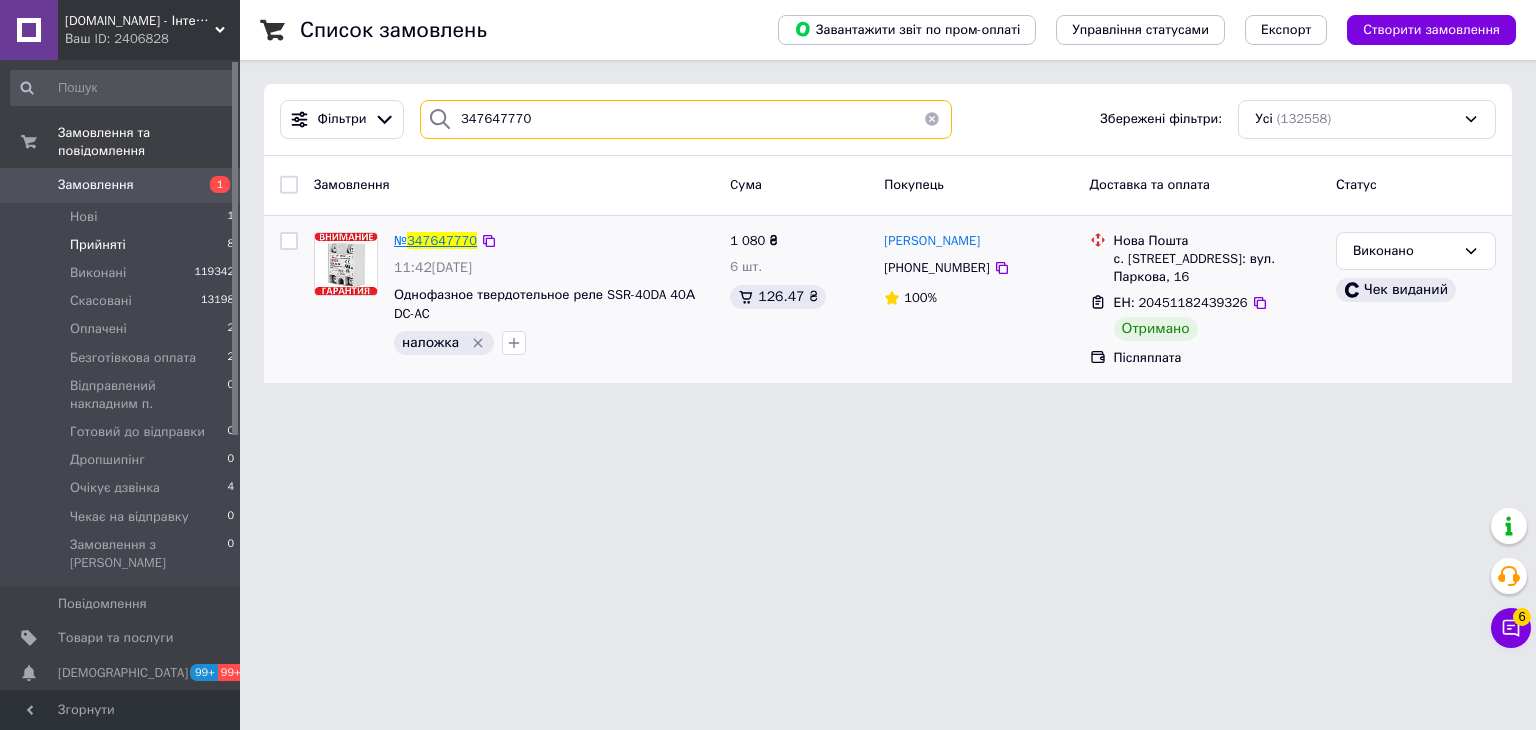 type on "347647770" 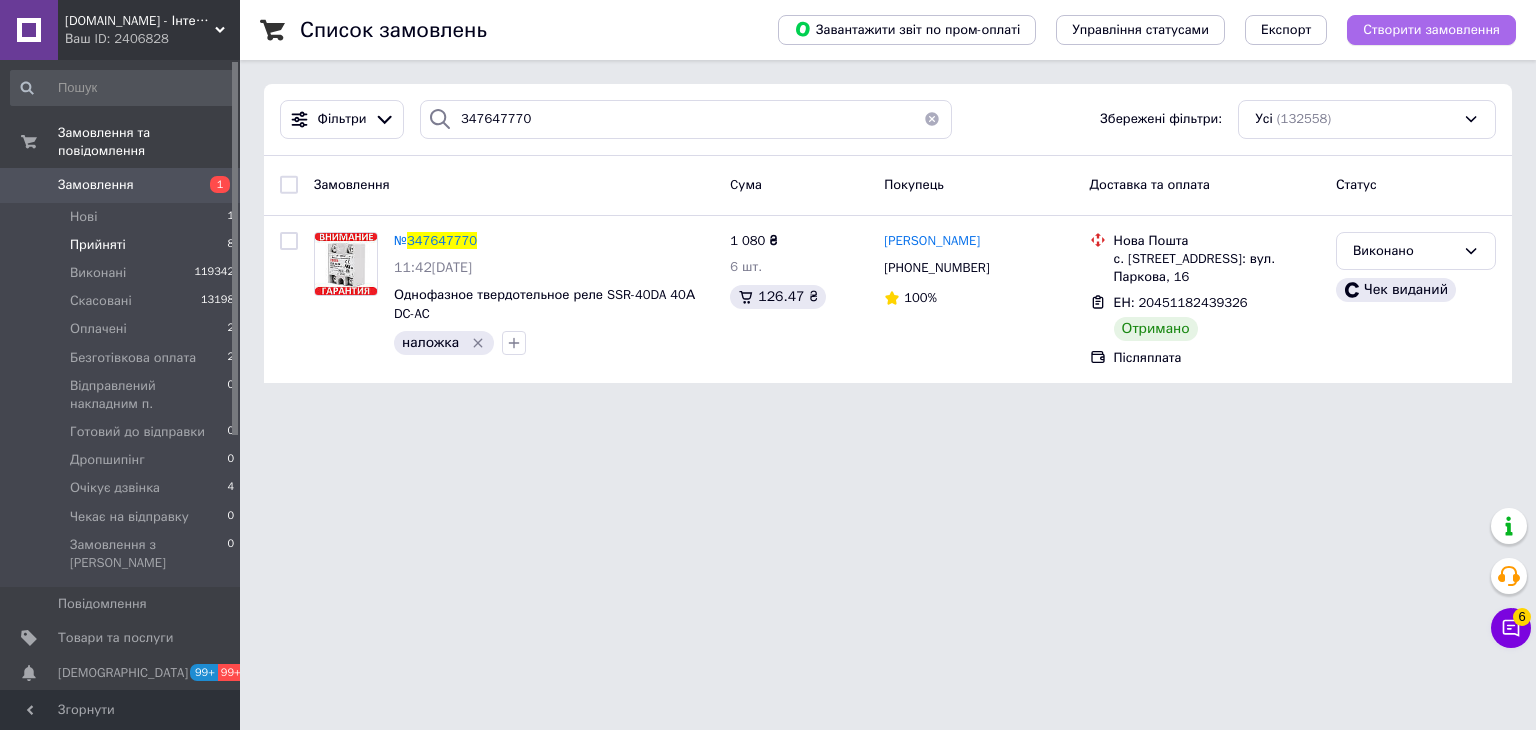 click on "Створити замовлення" at bounding box center (1431, 30) 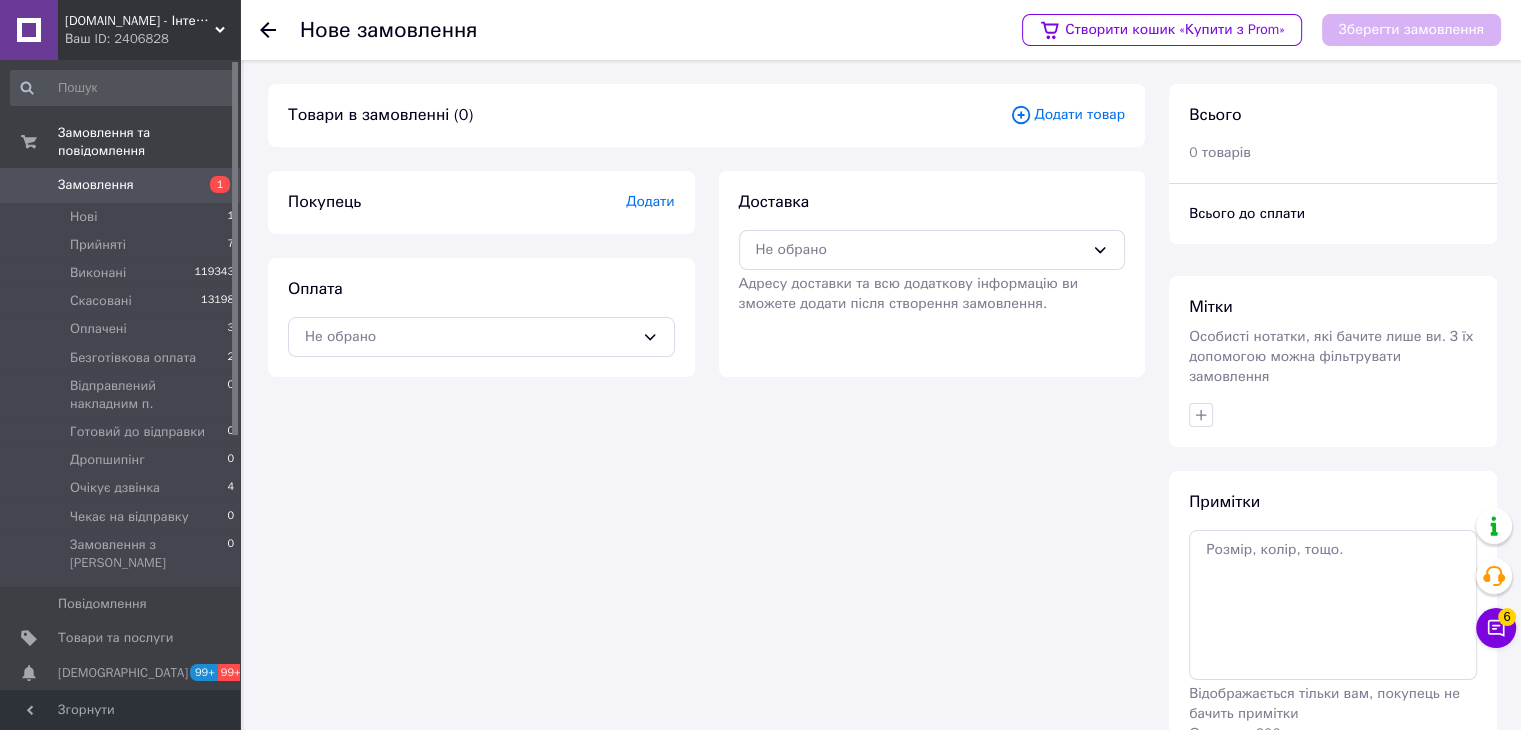 click on "Додати товар" at bounding box center [1067, 115] 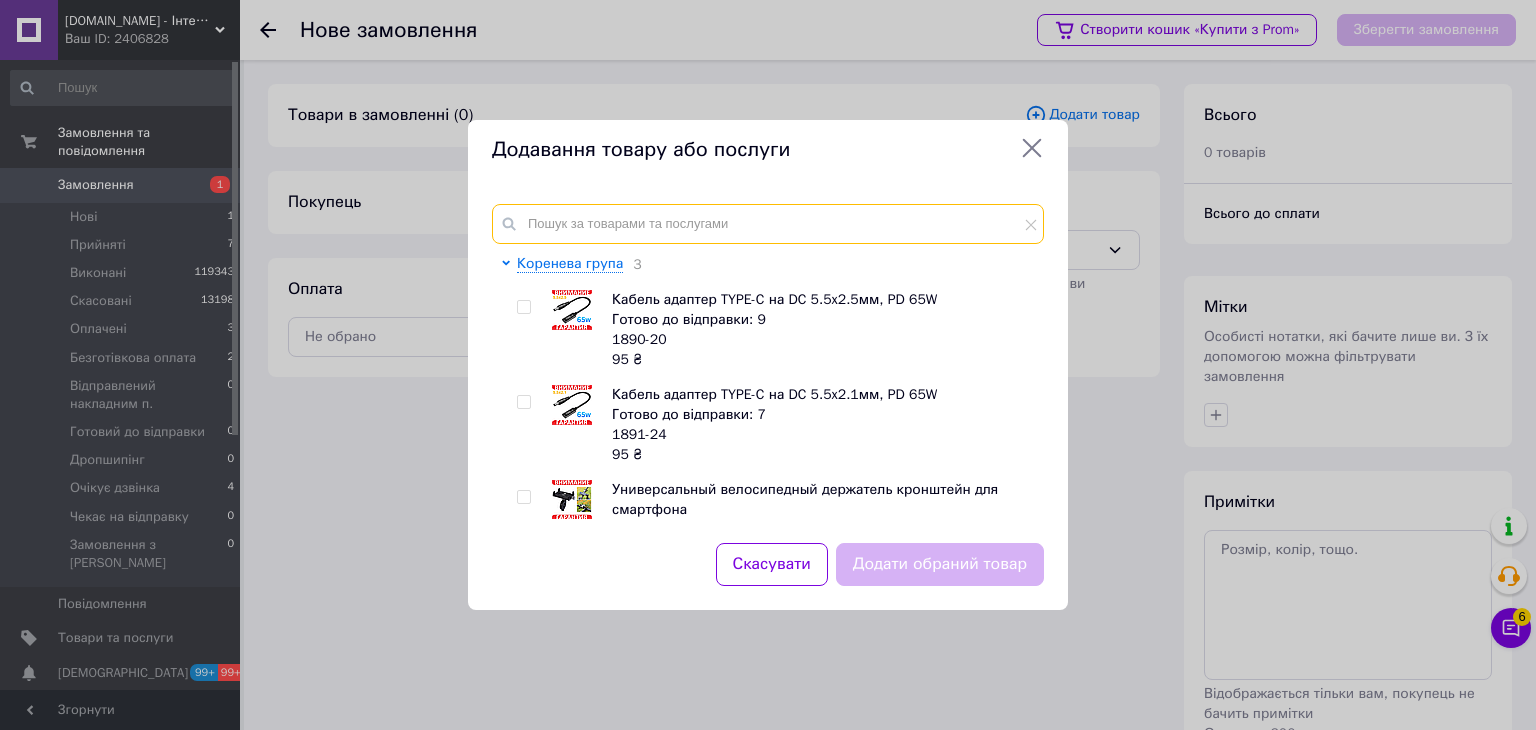 click at bounding box center (768, 224) 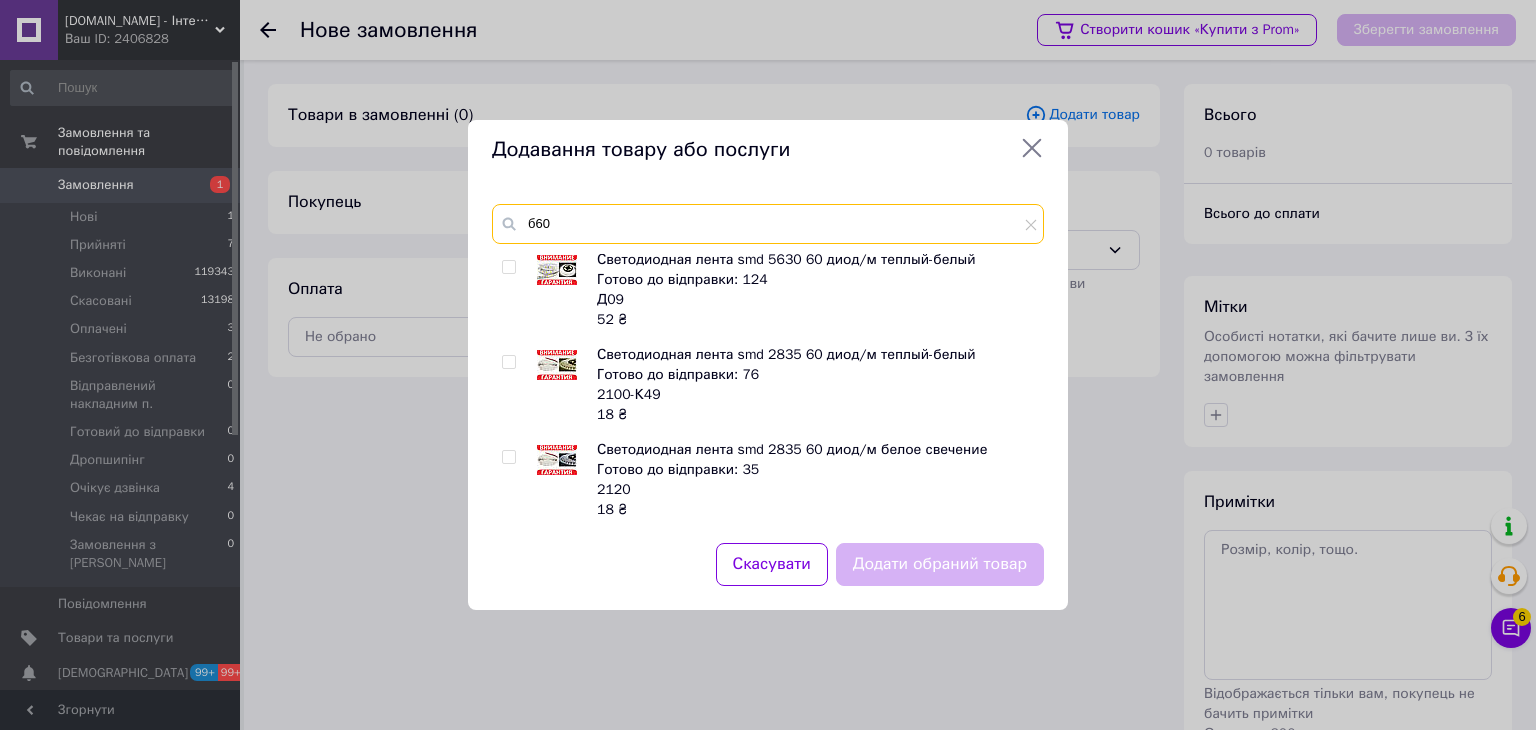 scroll, scrollTop: 0, scrollLeft: 0, axis: both 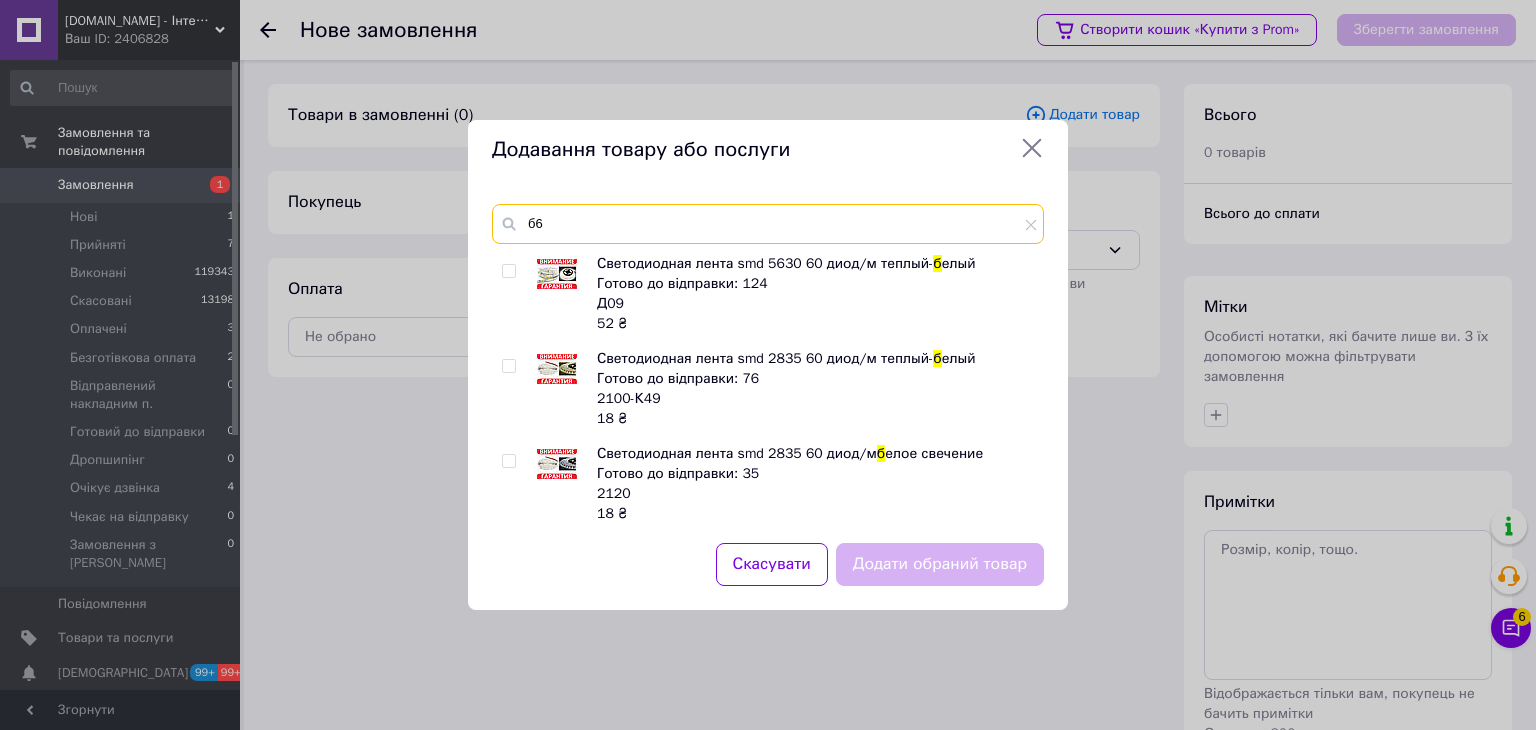 type on "б" 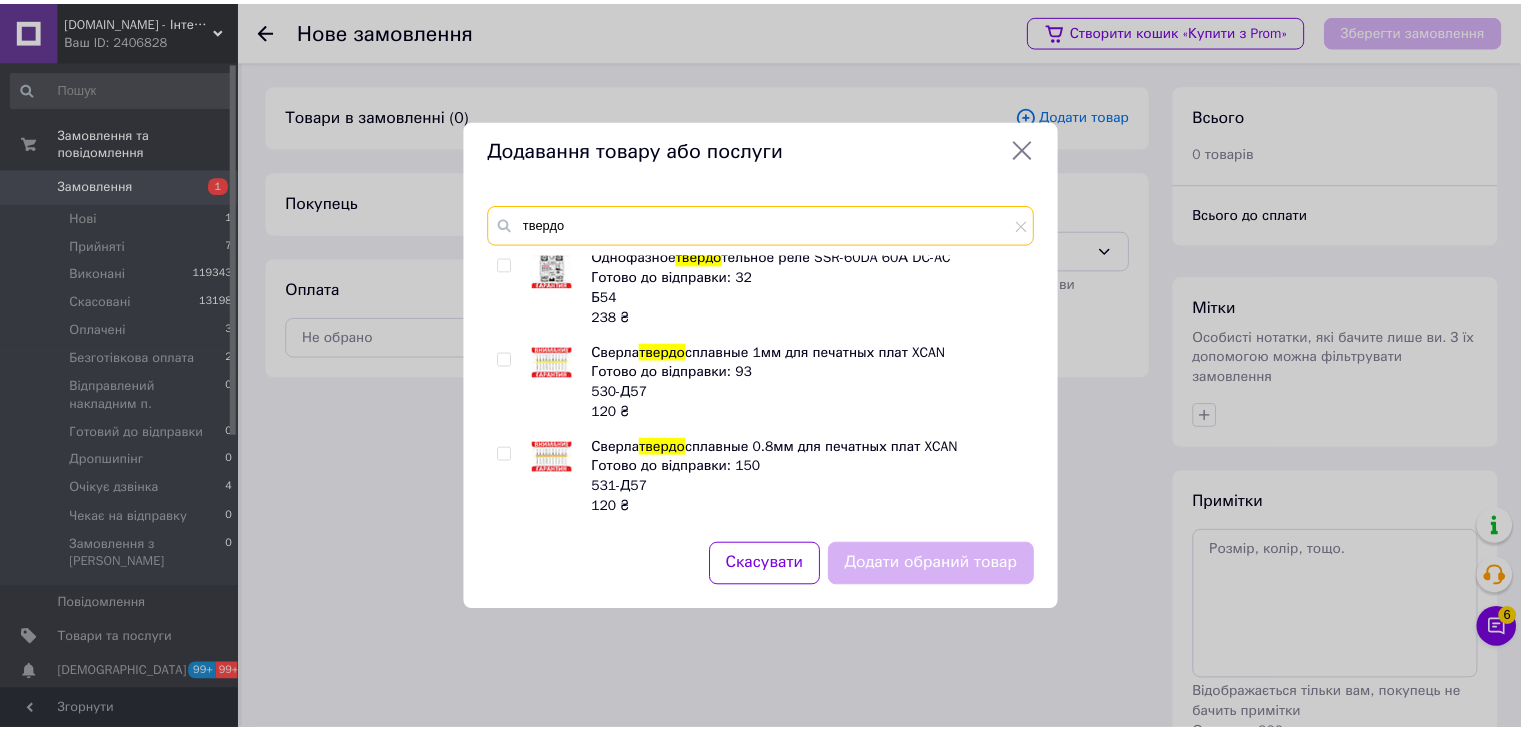 scroll, scrollTop: 0, scrollLeft: 0, axis: both 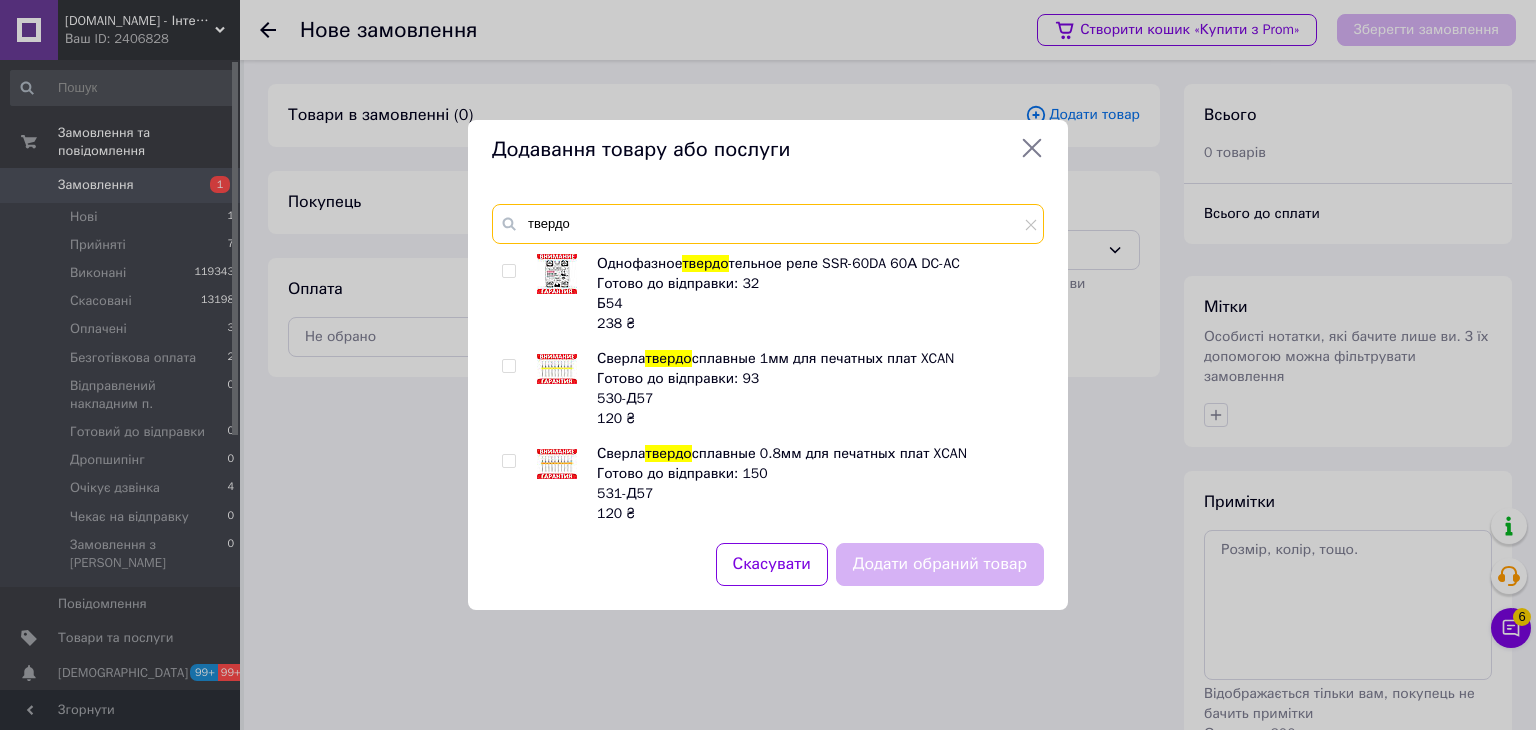 type on "твердо" 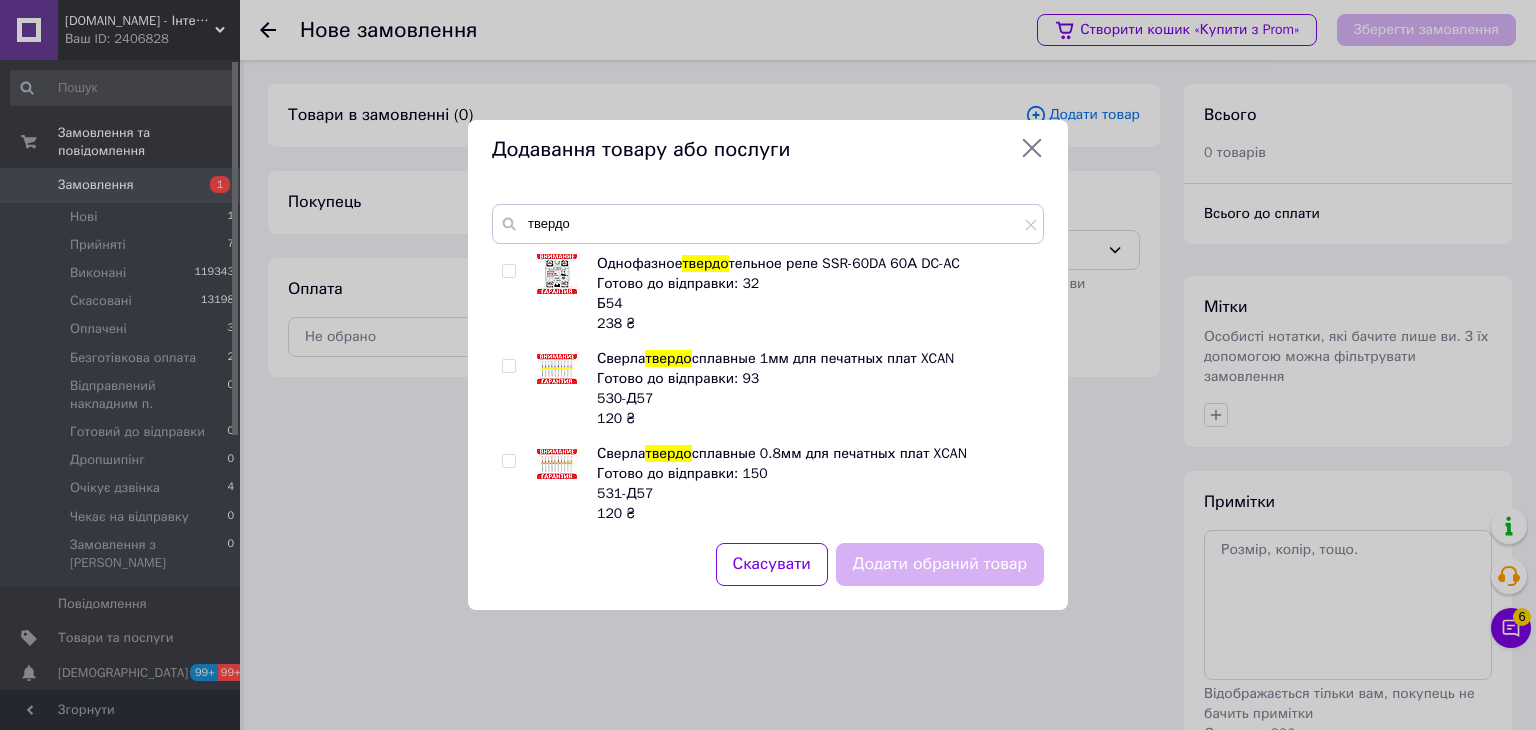 click at bounding box center (508, 271) 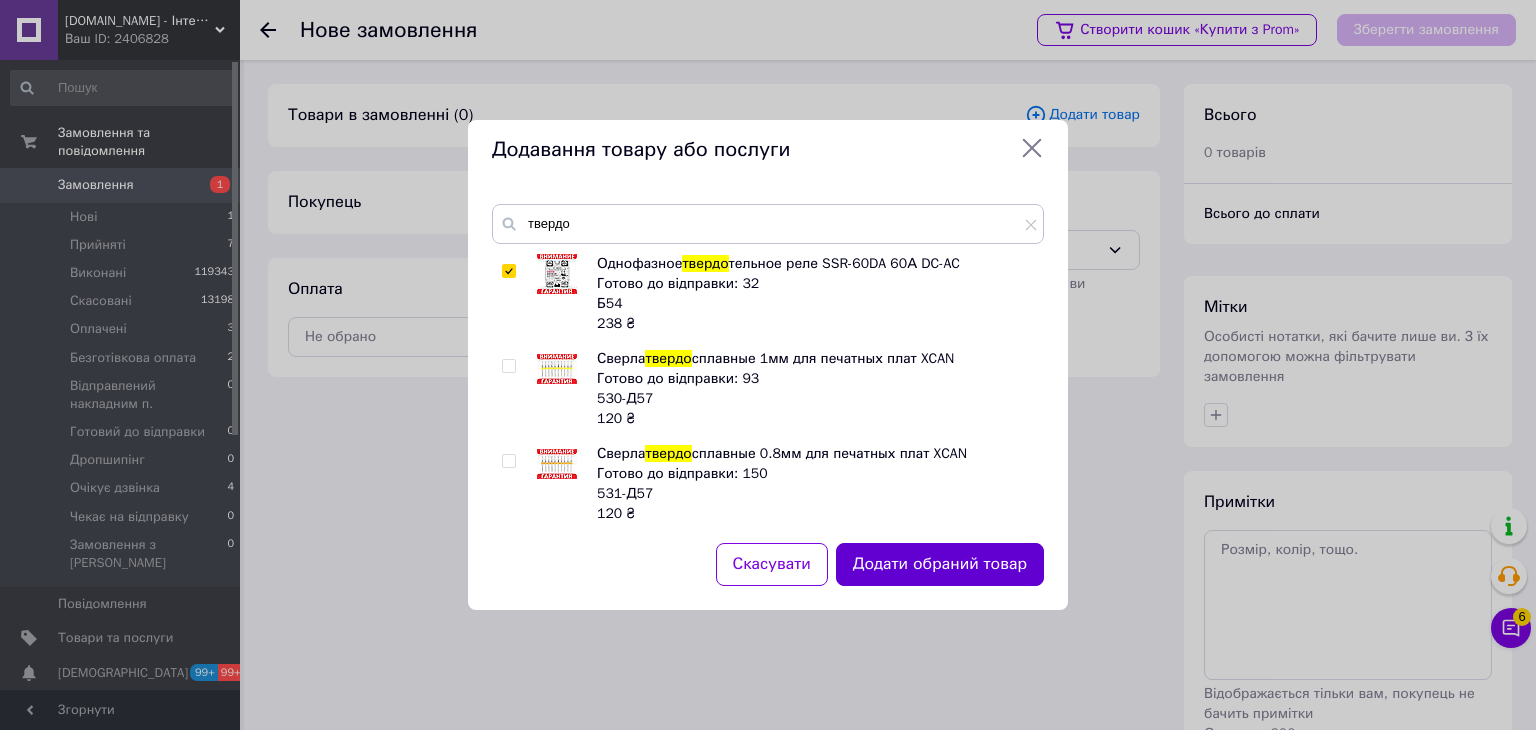 click on "Додати обраний товар" at bounding box center (940, 564) 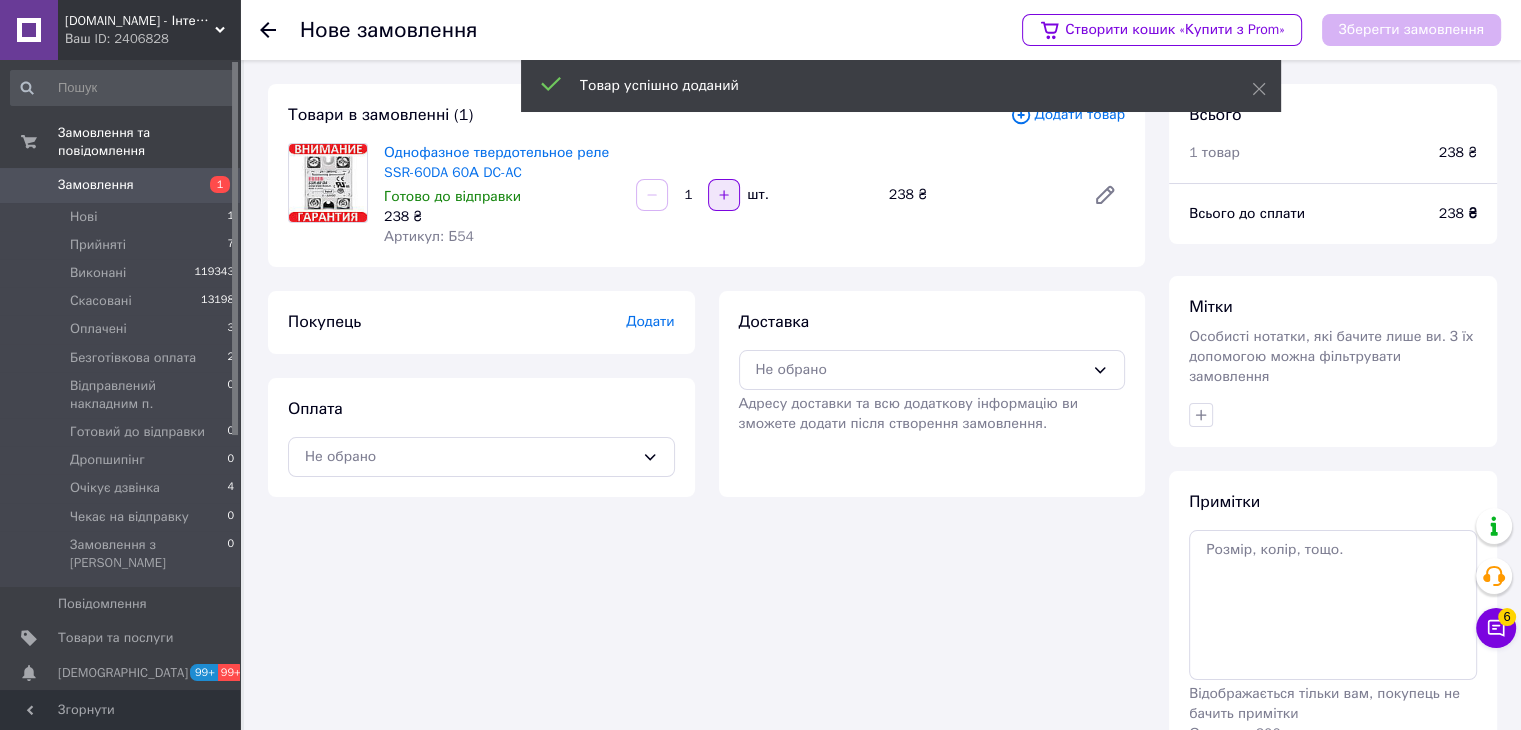 click 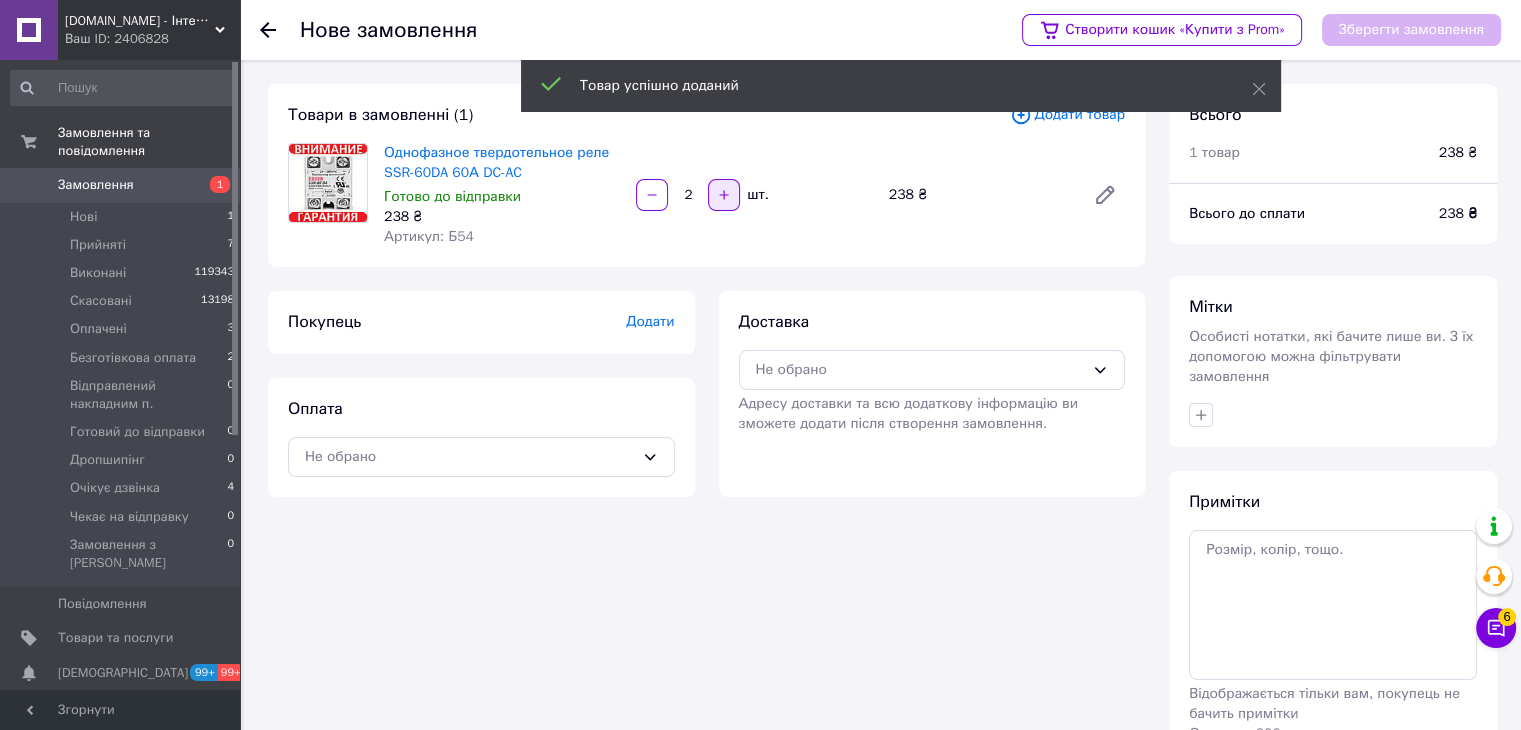 click 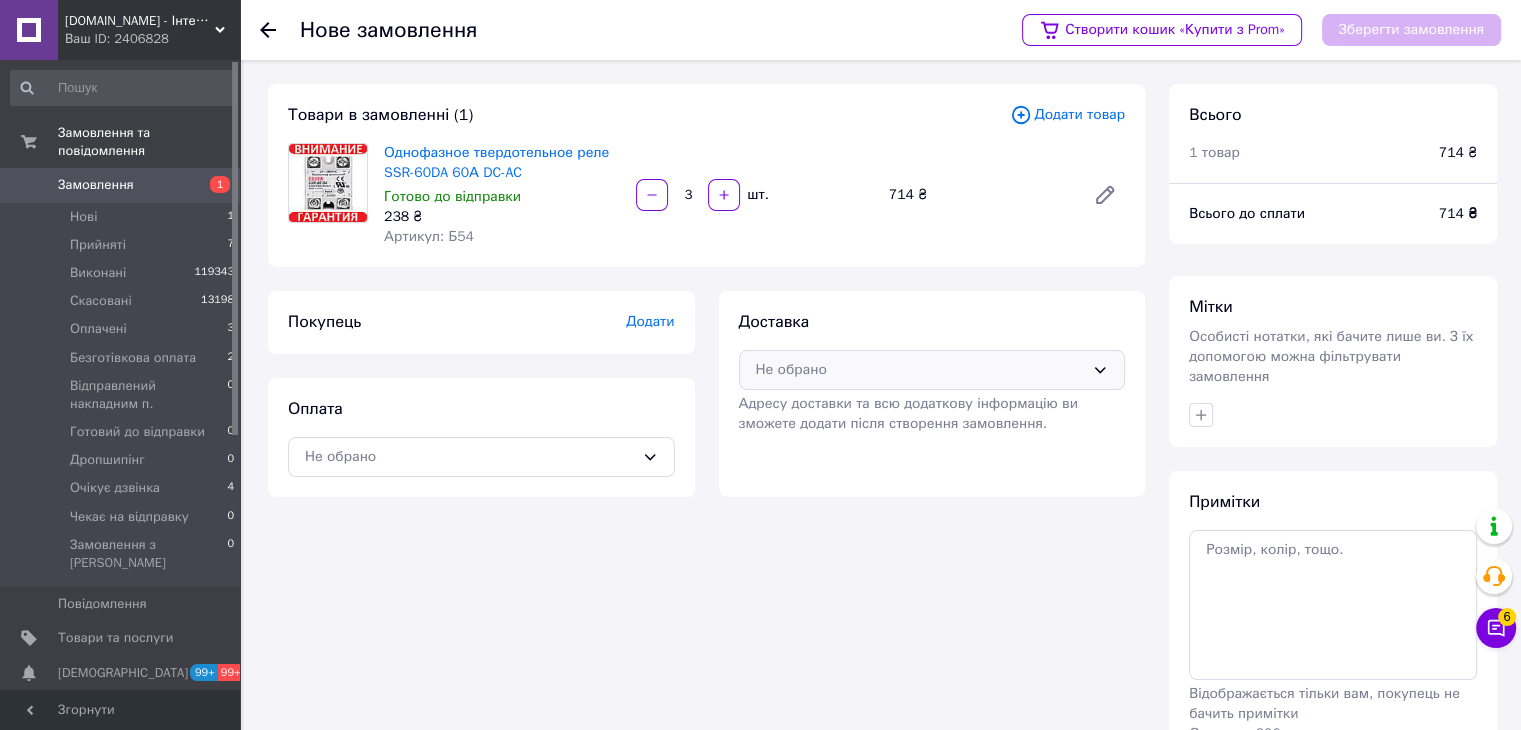 click on "Не обрано" at bounding box center [920, 370] 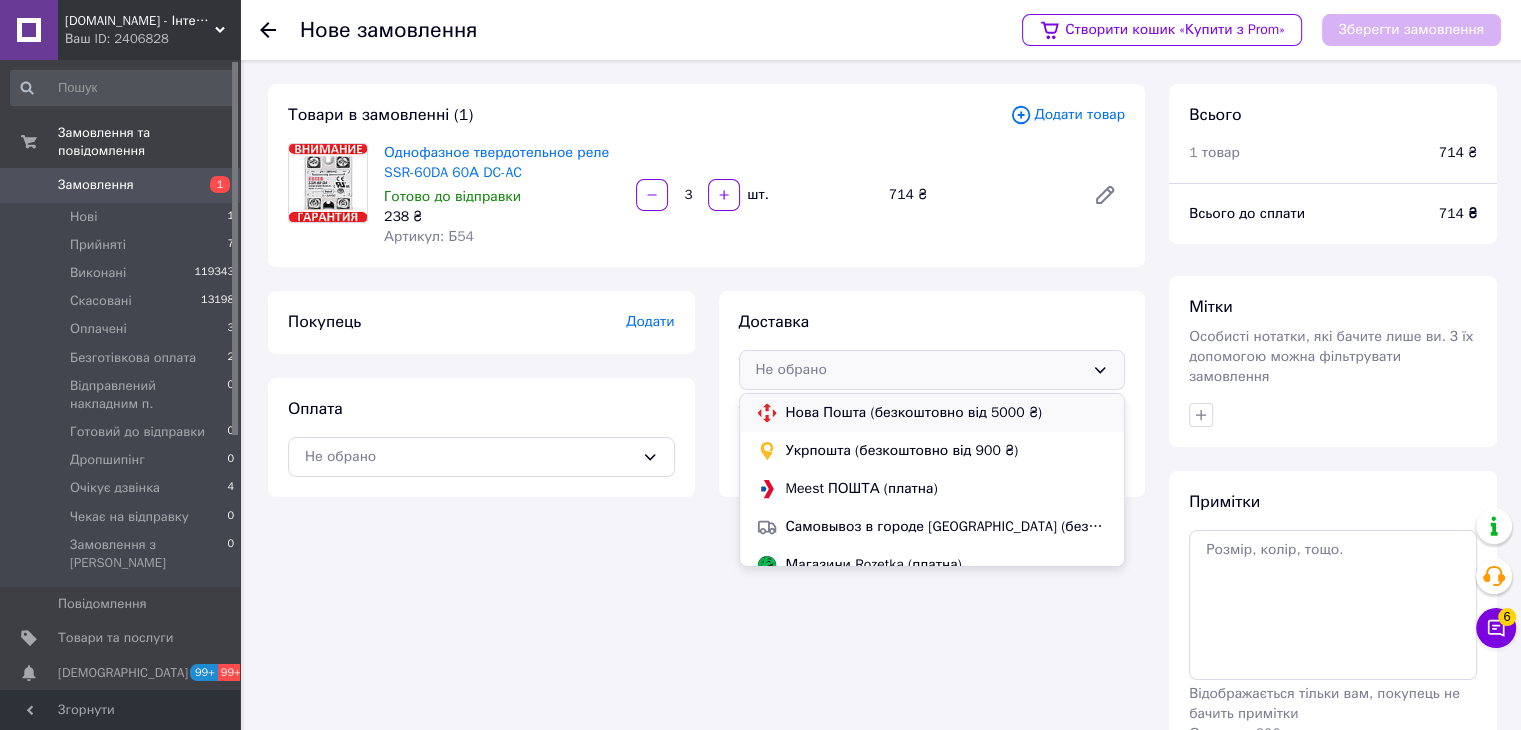 click on "Нова Пошта (безкоштовно від 5000 ₴)" at bounding box center [947, 413] 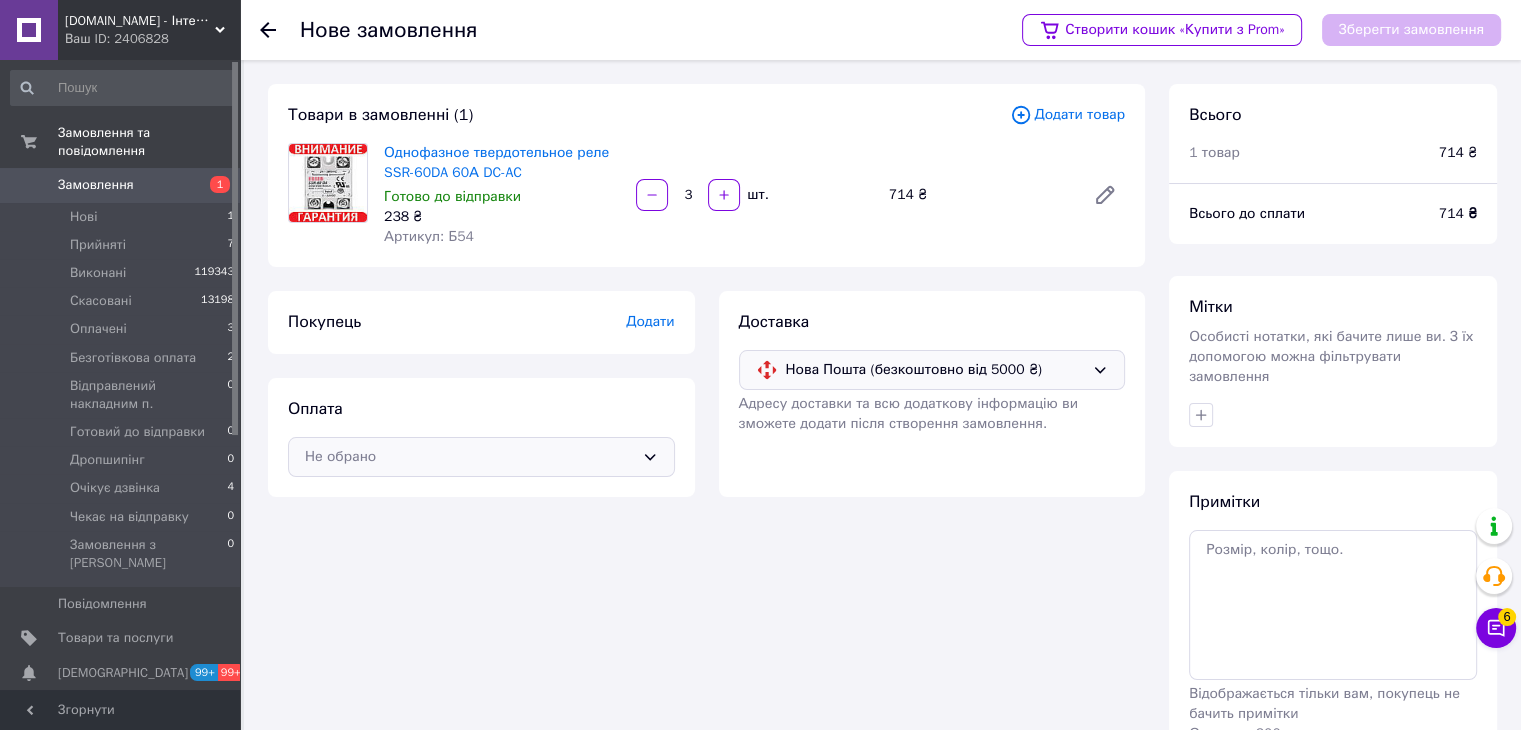 click 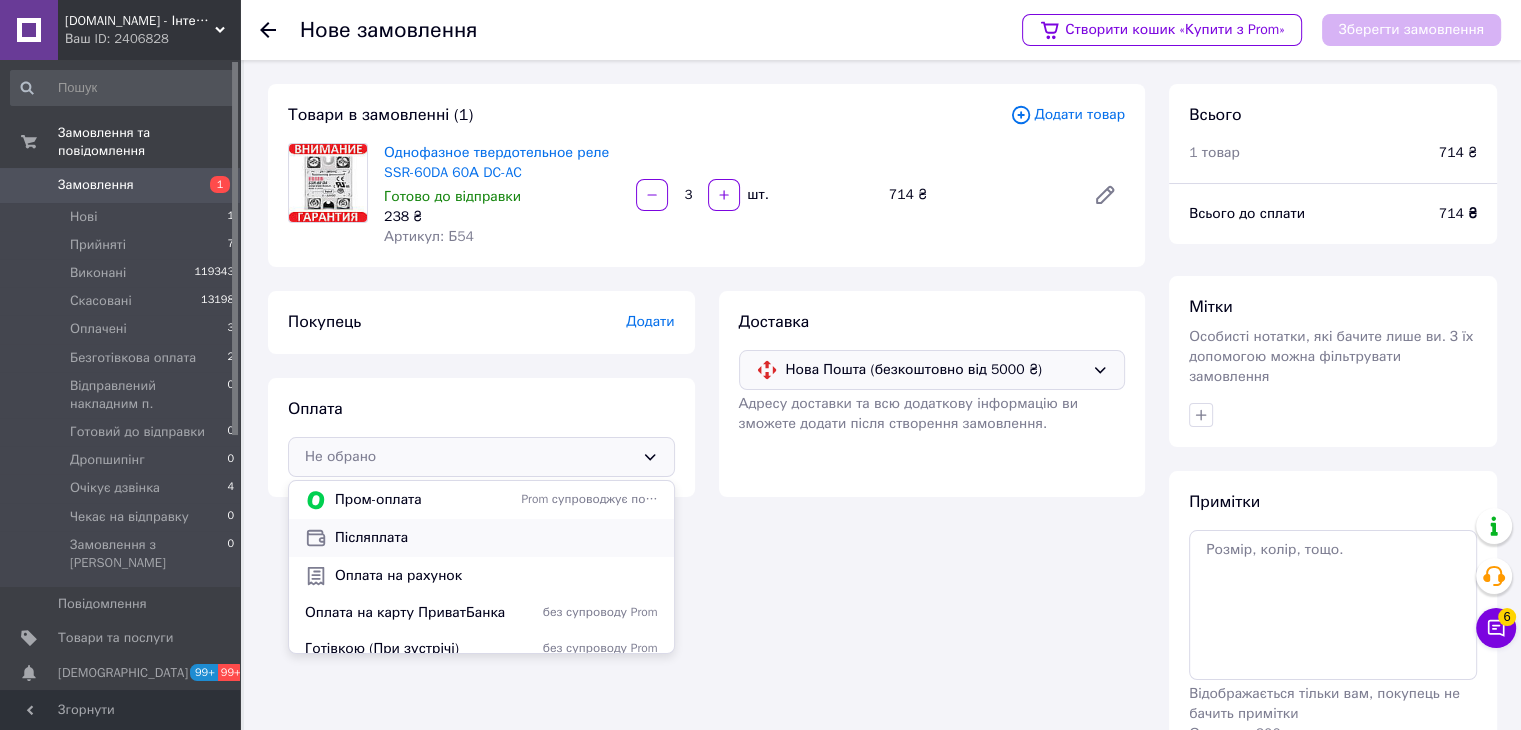 click on "Післяплата" at bounding box center [481, 538] 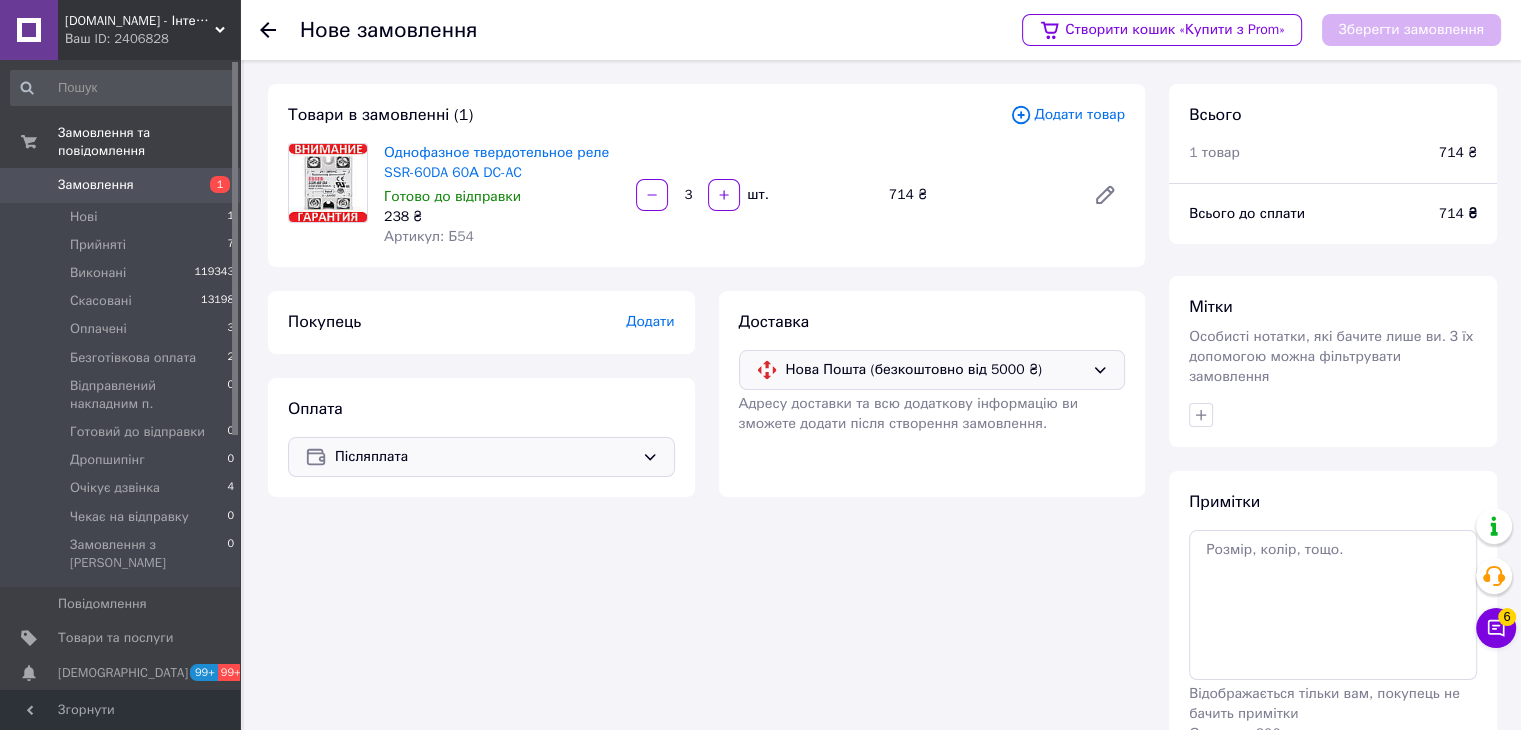 click on "Додати" at bounding box center [650, 321] 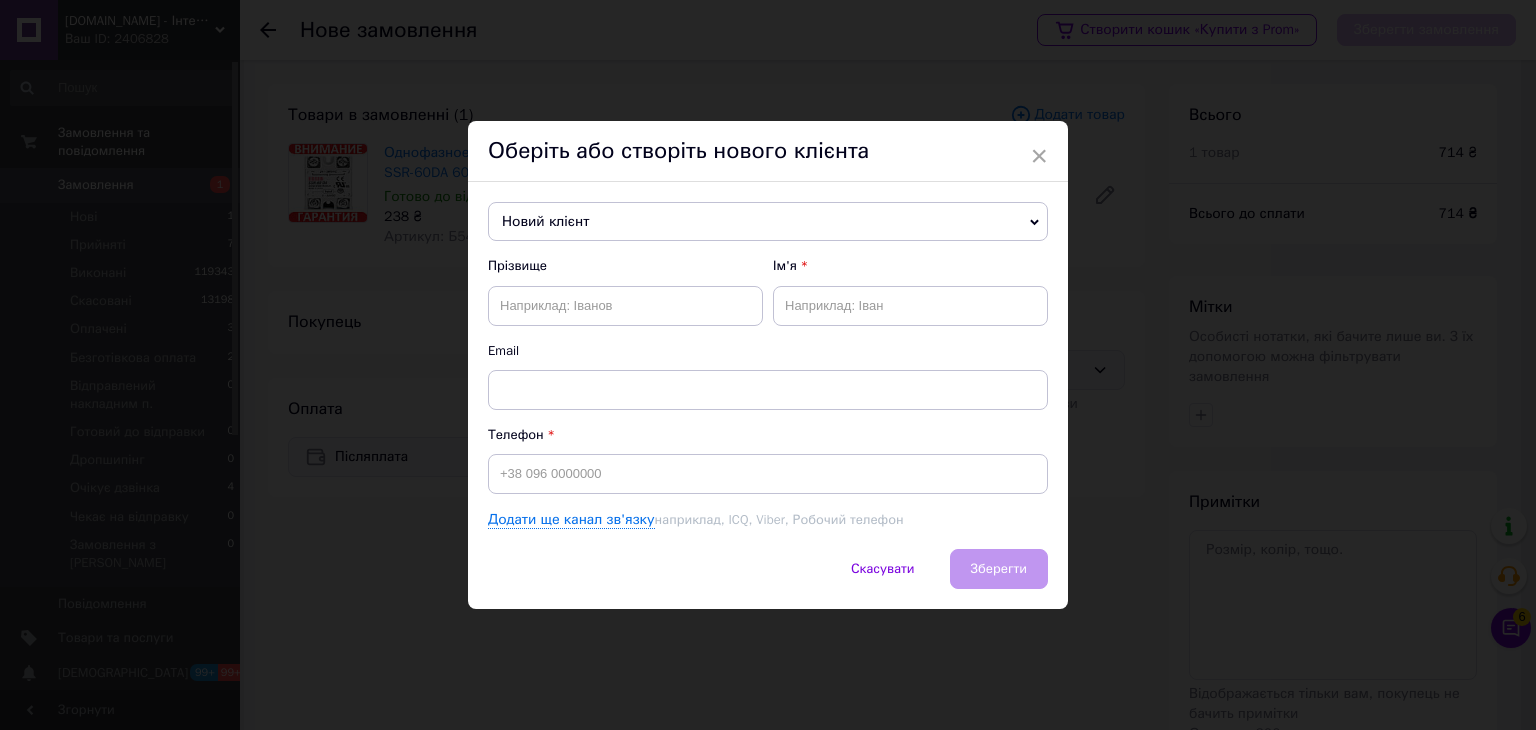 click on "Новий клієнт" at bounding box center (768, 222) 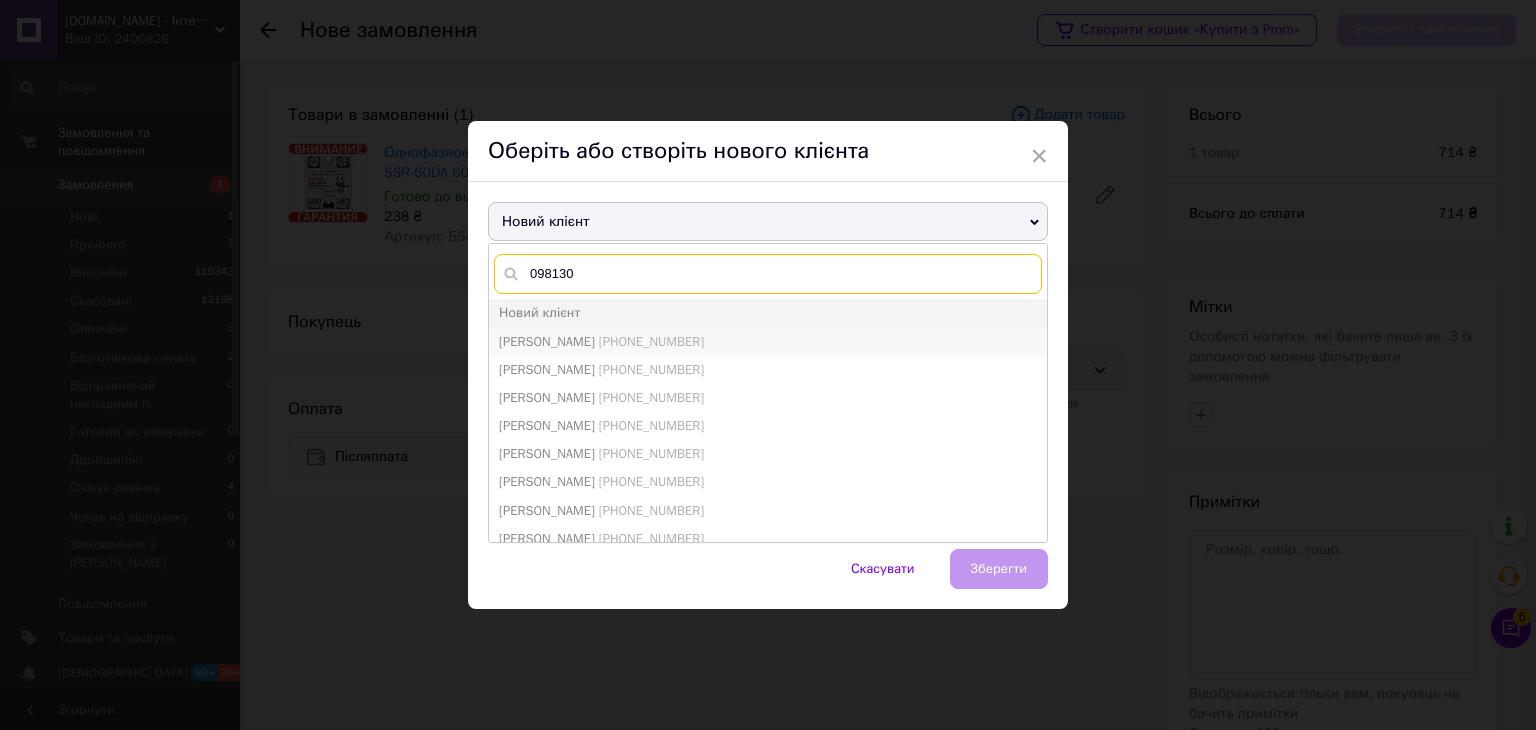type on "098130" 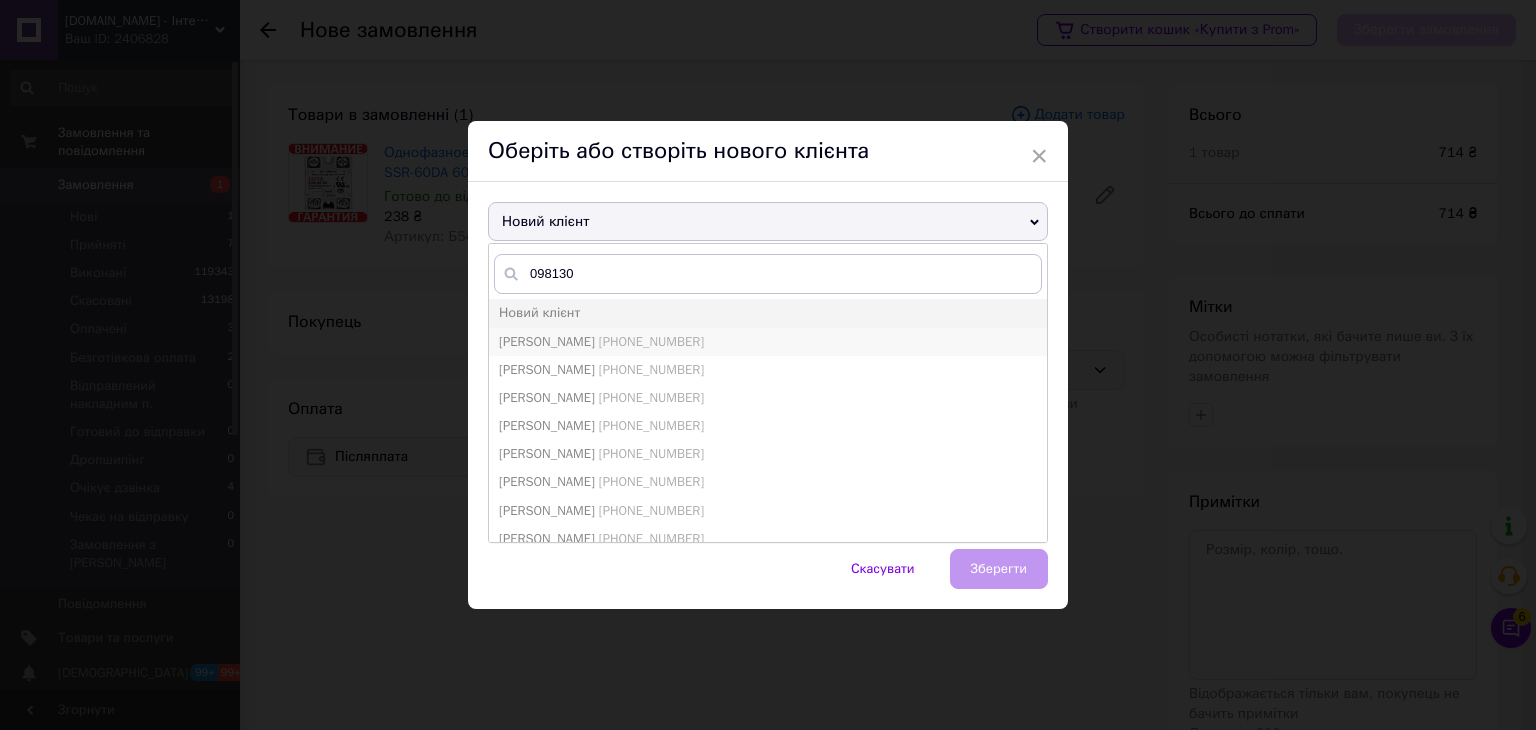 click on "Василишин Андріян" at bounding box center [547, 341] 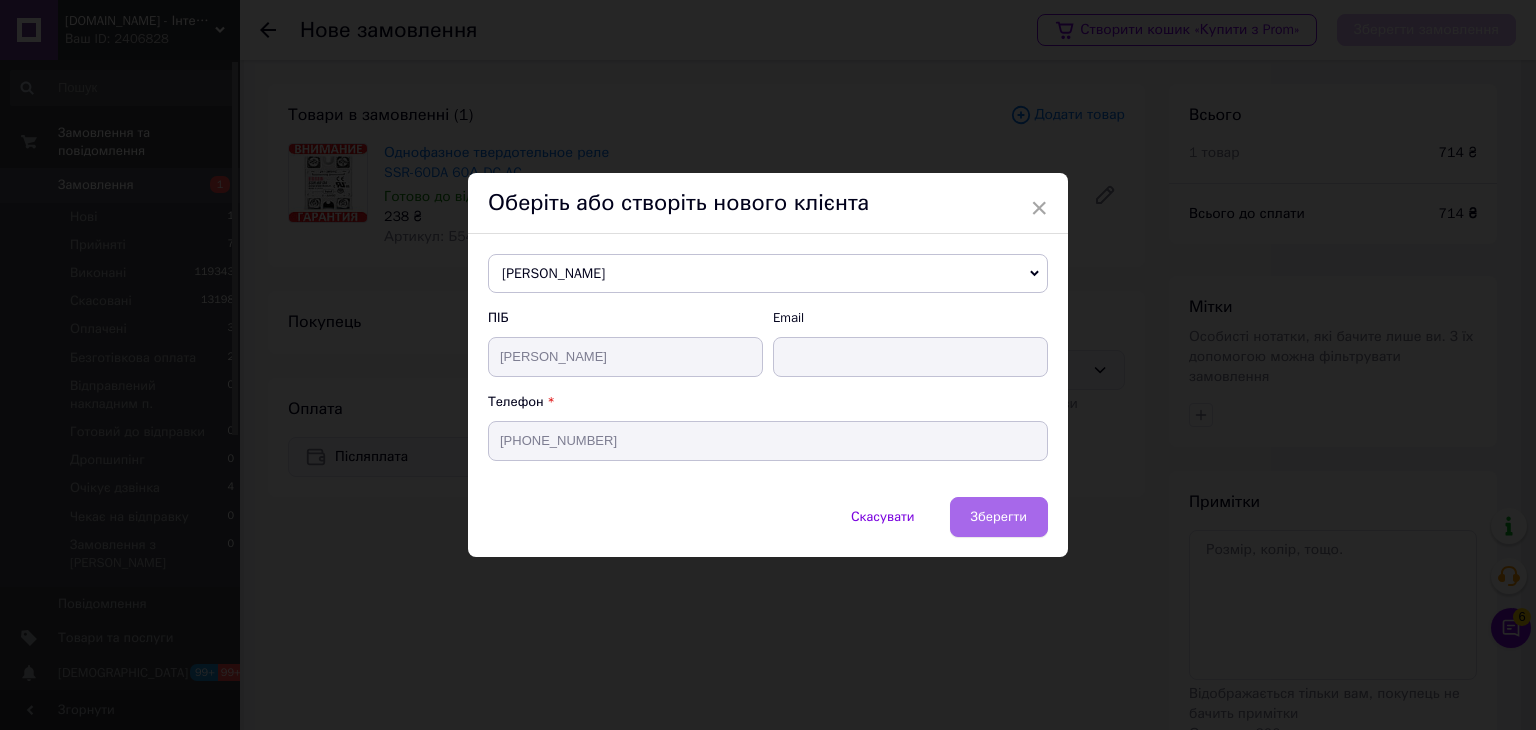 click on "Зберегти" at bounding box center [999, 516] 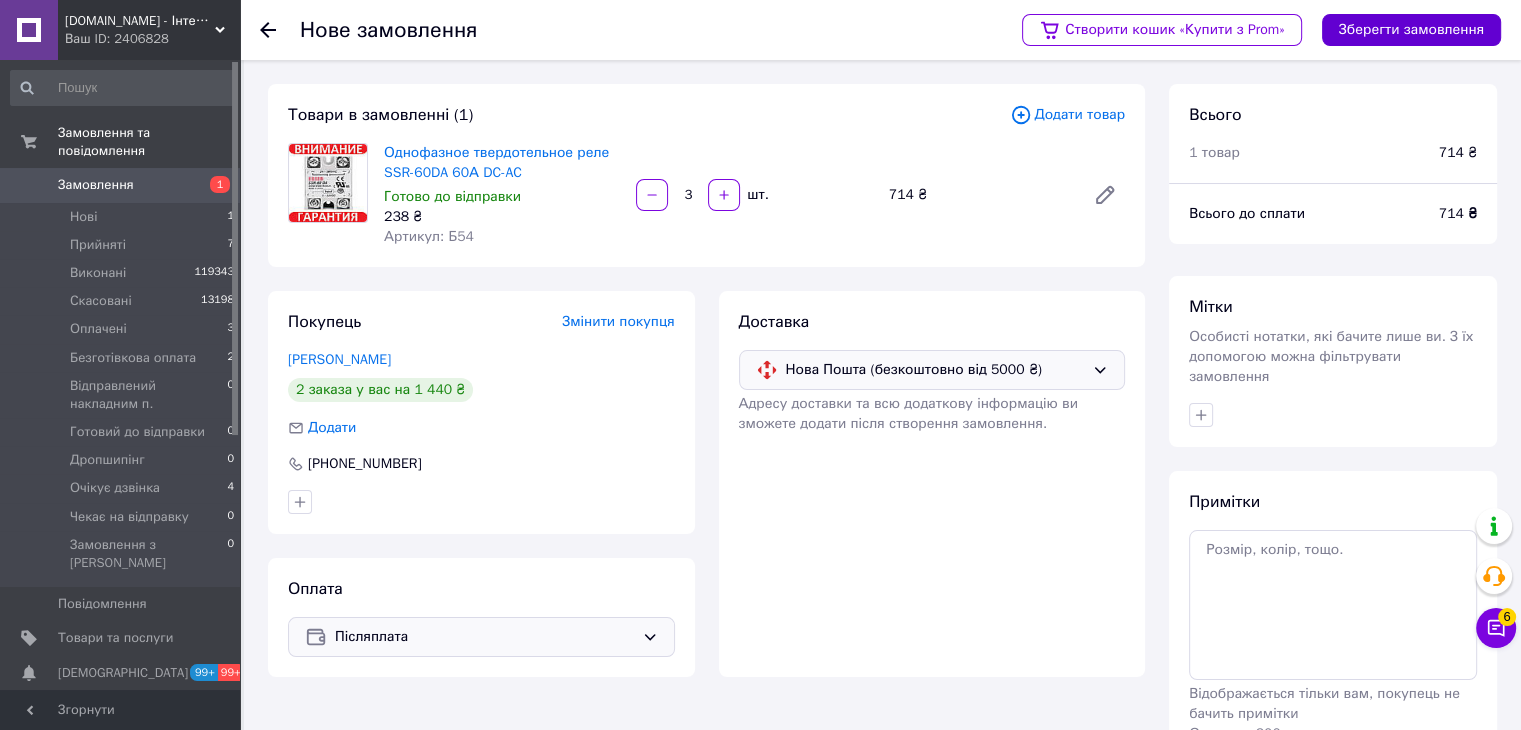 click on "Зберегти замовлення" at bounding box center [1411, 30] 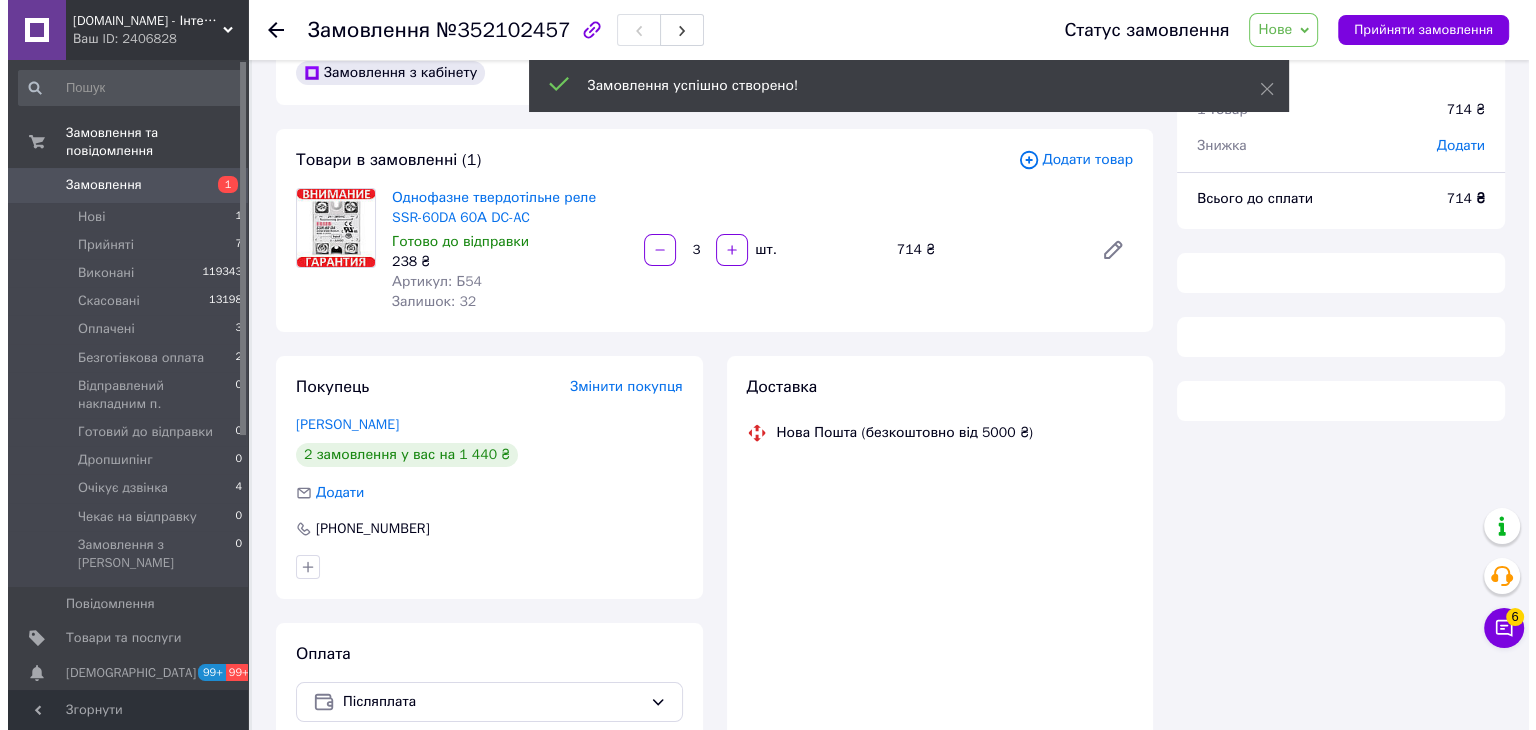 scroll, scrollTop: 100, scrollLeft: 0, axis: vertical 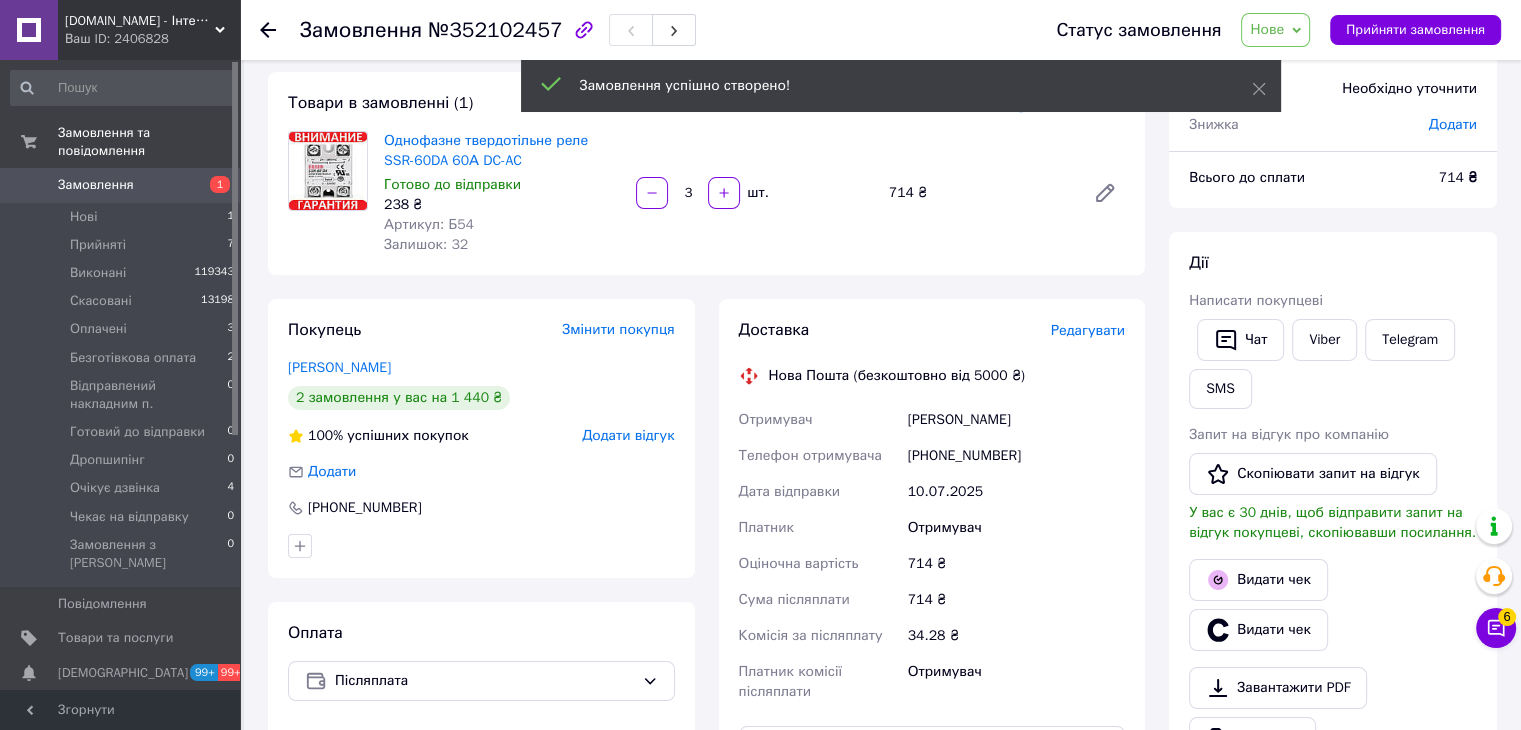 click on "Доставка Редагувати Нова Пошта (безкоштовно від 5000 ₴) Отримувач Василишин Андріян Телефон отримувача +380981305828 Дата відправки 10.07.2025 Платник Отримувач Оціночна вартість 714 ₴ Сума післяплати 714 ₴ Комісія за післяплату 34.28 ₴ Платник комісії післяплати Отримувач Передати номер або Згенерувати ЕН" at bounding box center [932, 611] 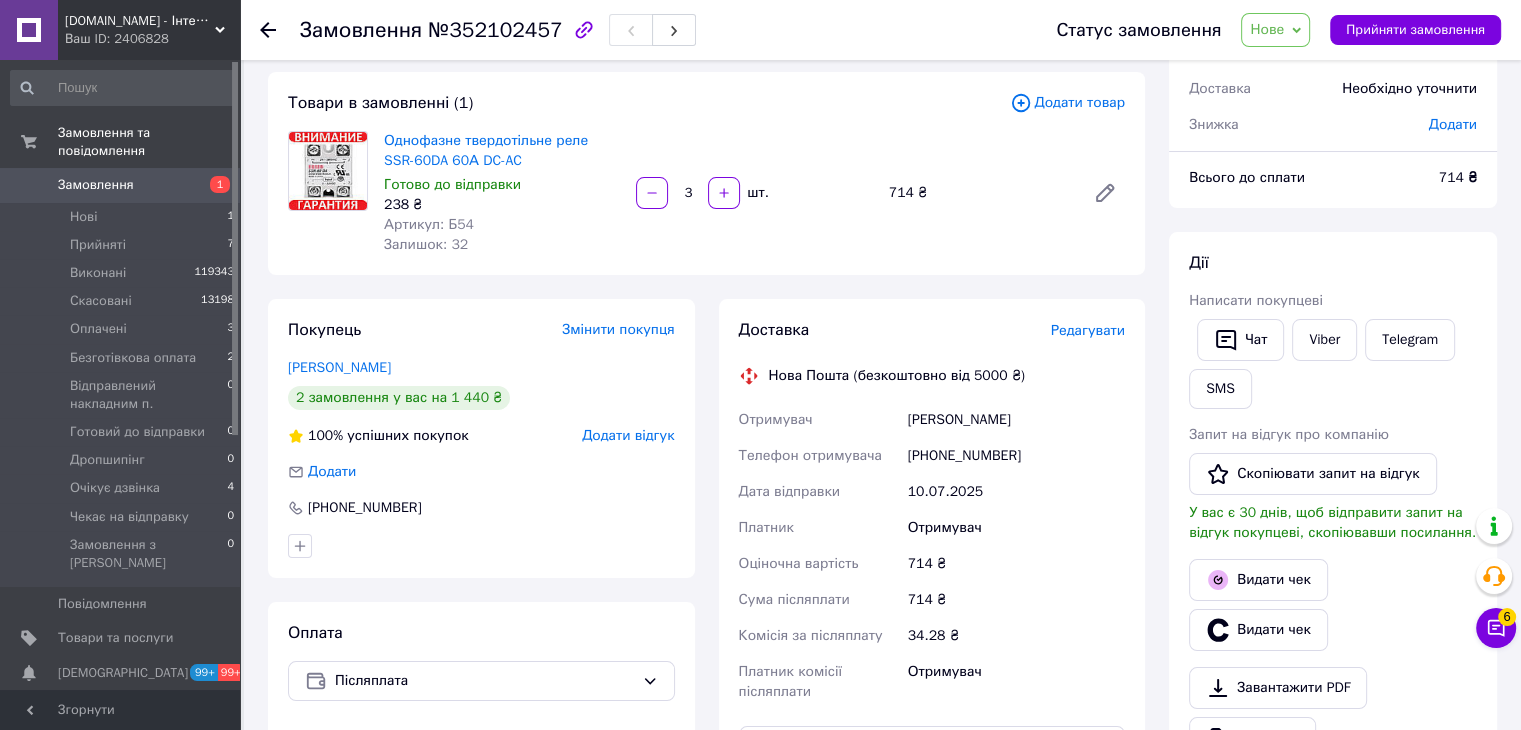 click on "Редагувати" at bounding box center (1088, 330) 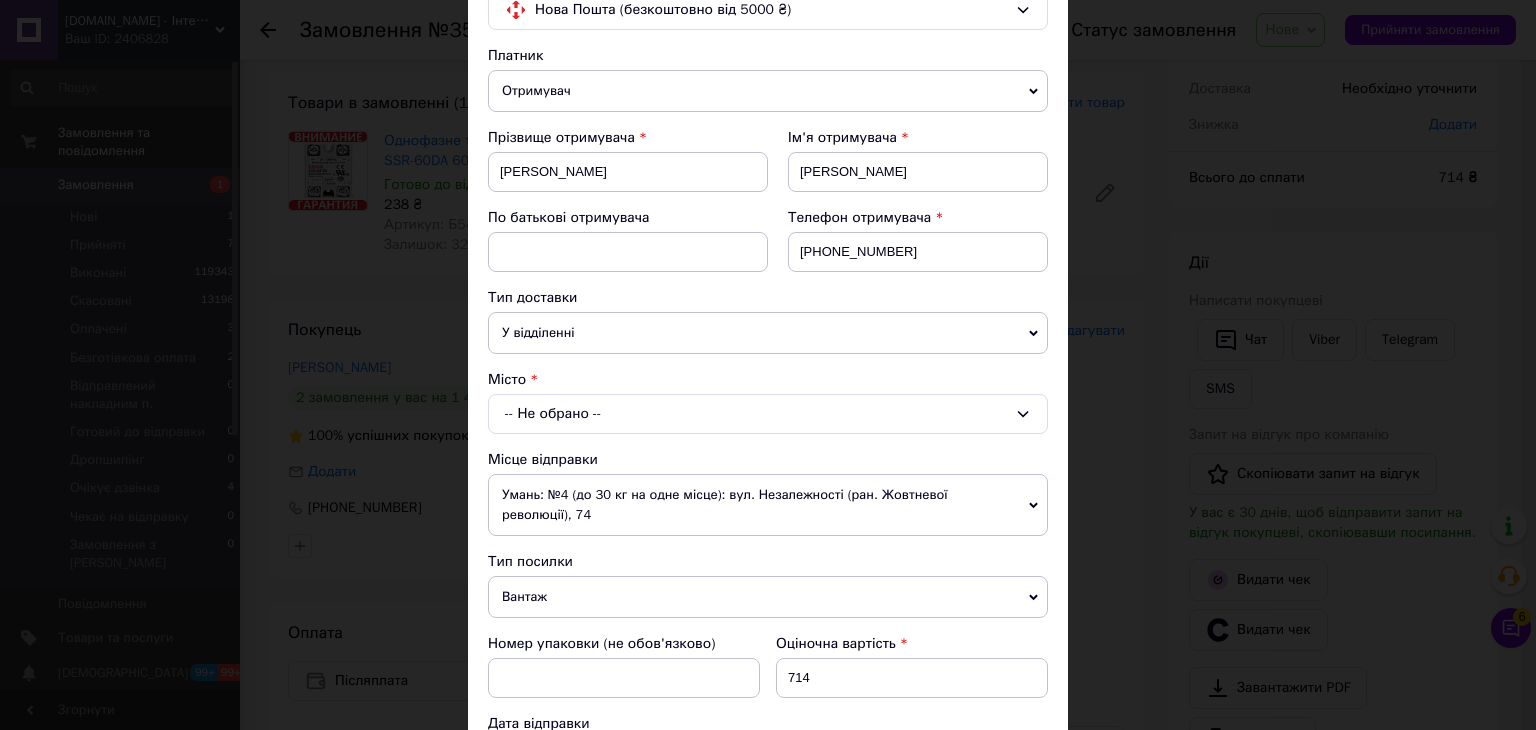scroll, scrollTop: 200, scrollLeft: 0, axis: vertical 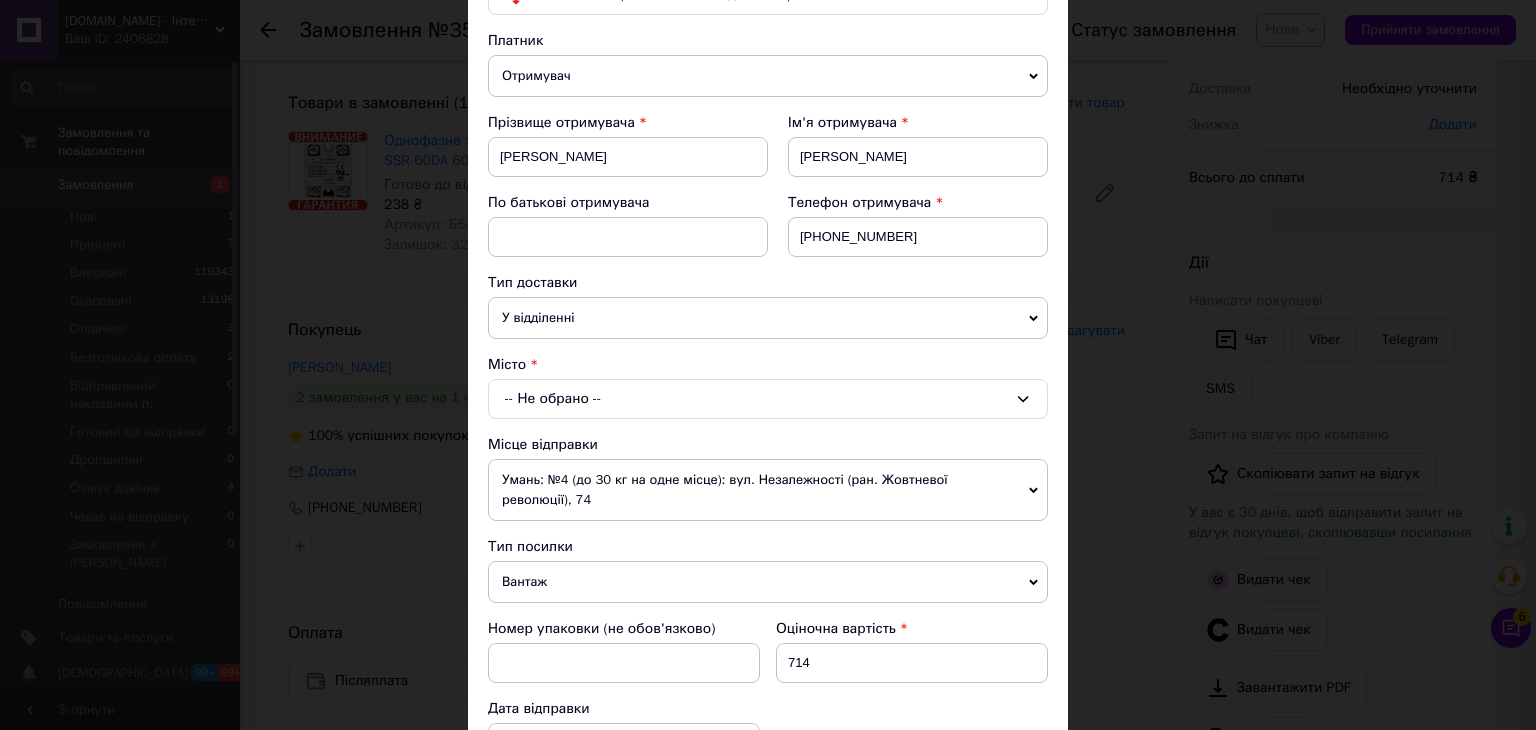 click on "-- Не обрано --" at bounding box center (768, 399) 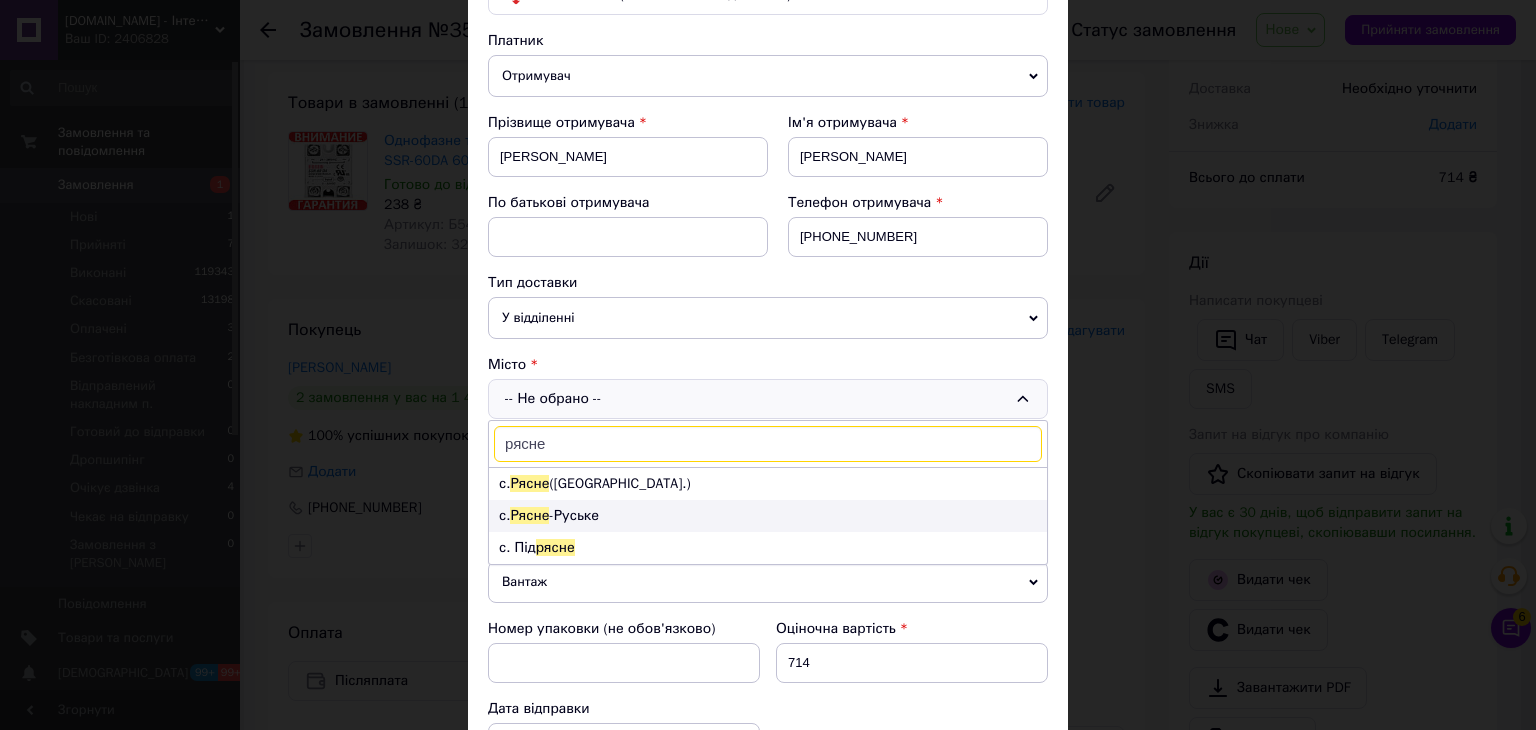 type on "рясне" 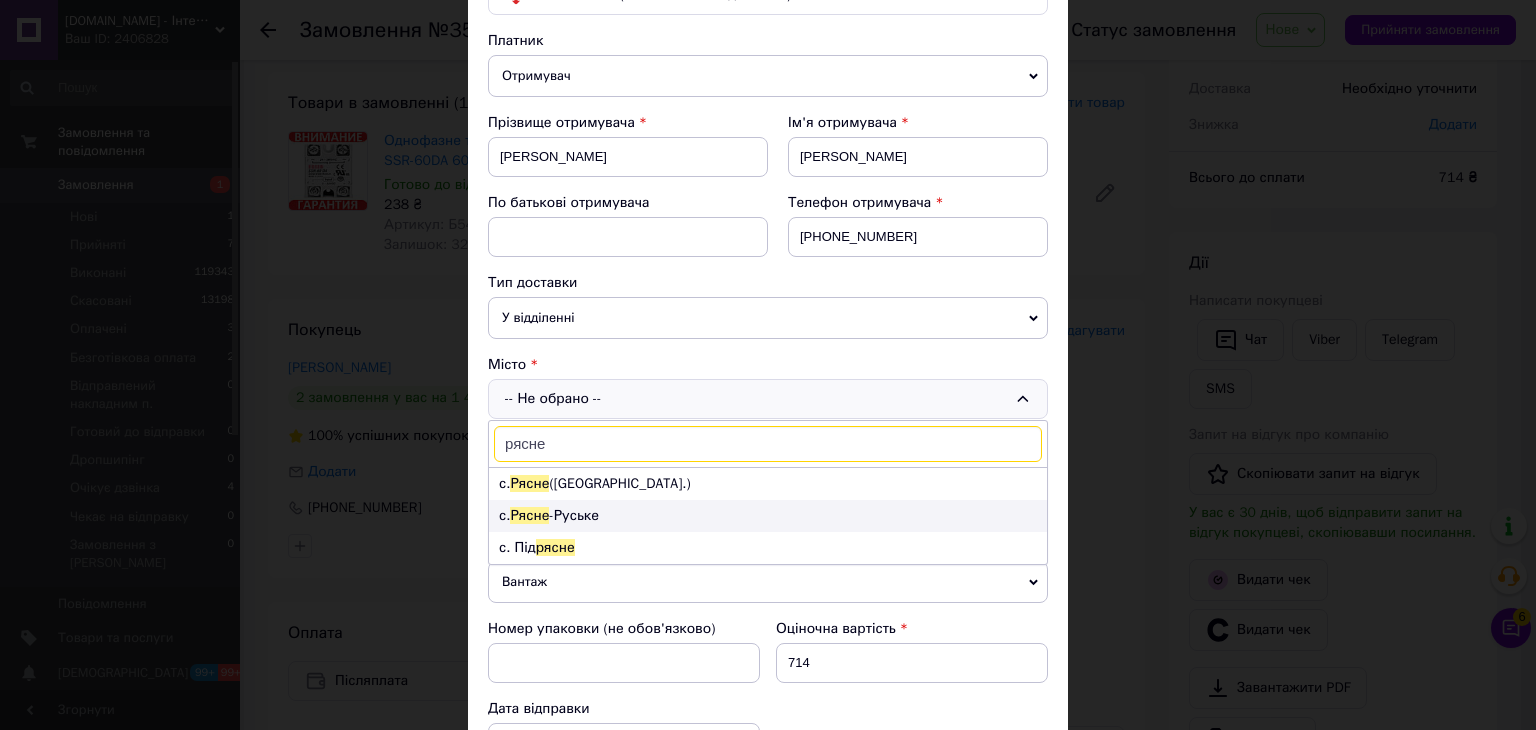 click on "с.  Рясне -Руське" at bounding box center [768, 516] 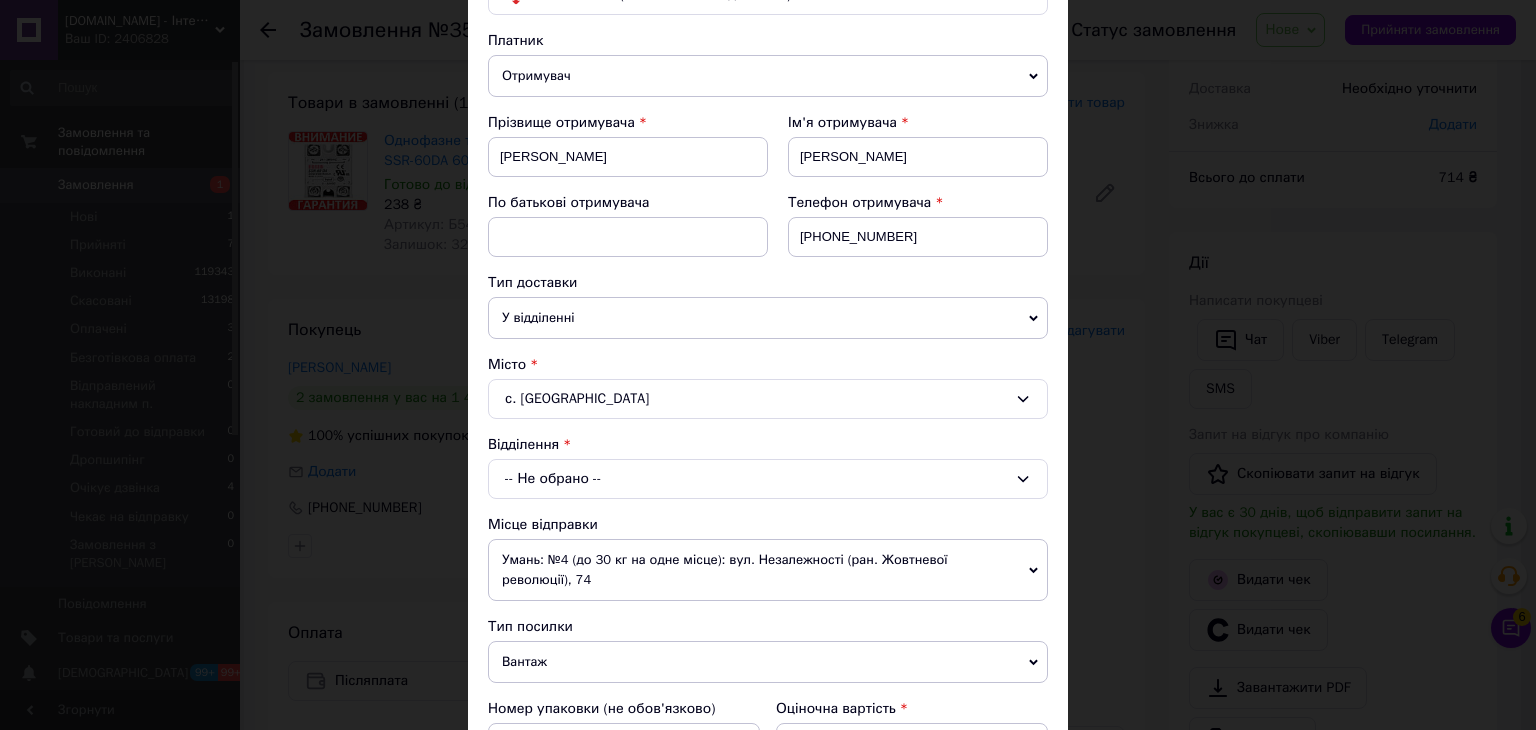 click on "-- Не обрано --" at bounding box center (768, 479) 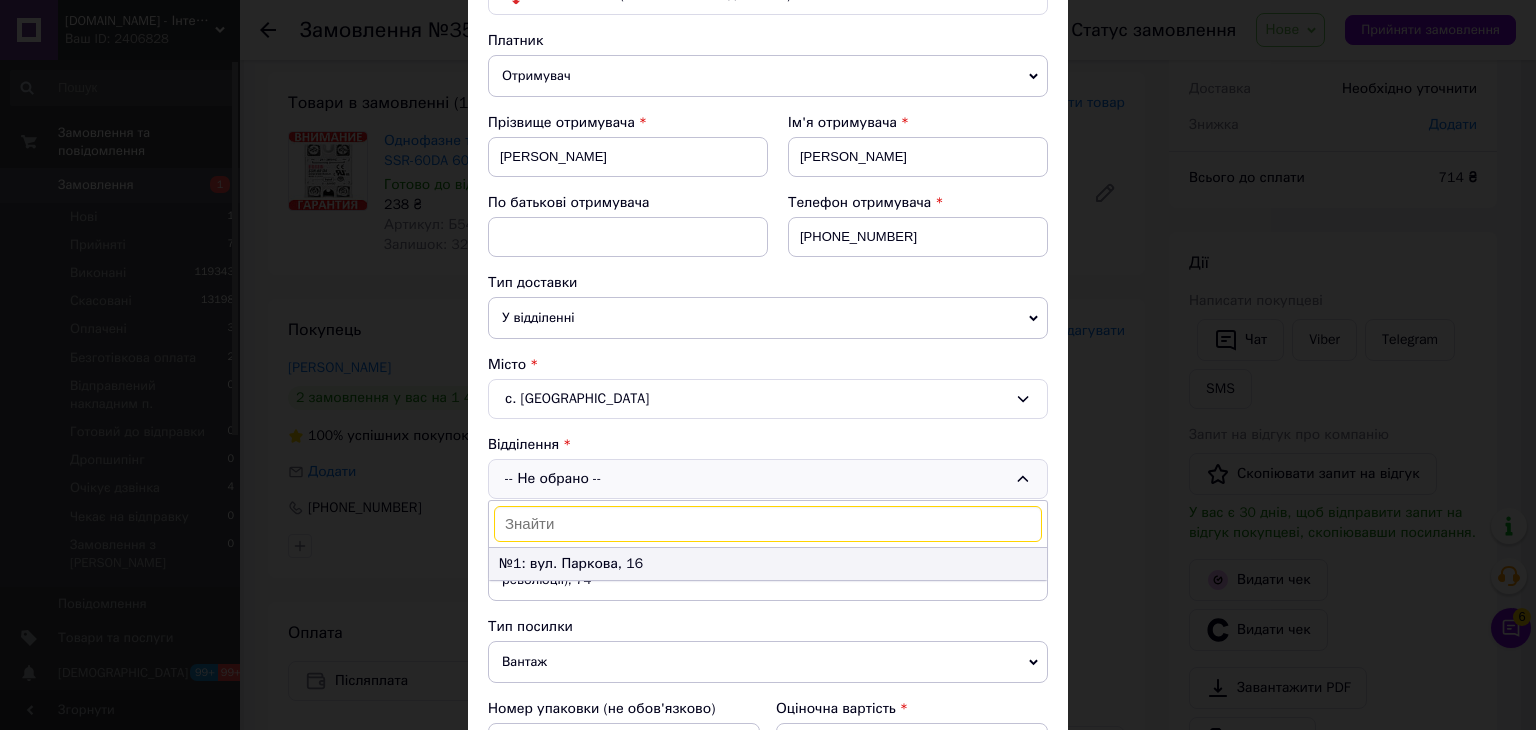 click on "№1: вул. Паркова, 16" at bounding box center [768, 564] 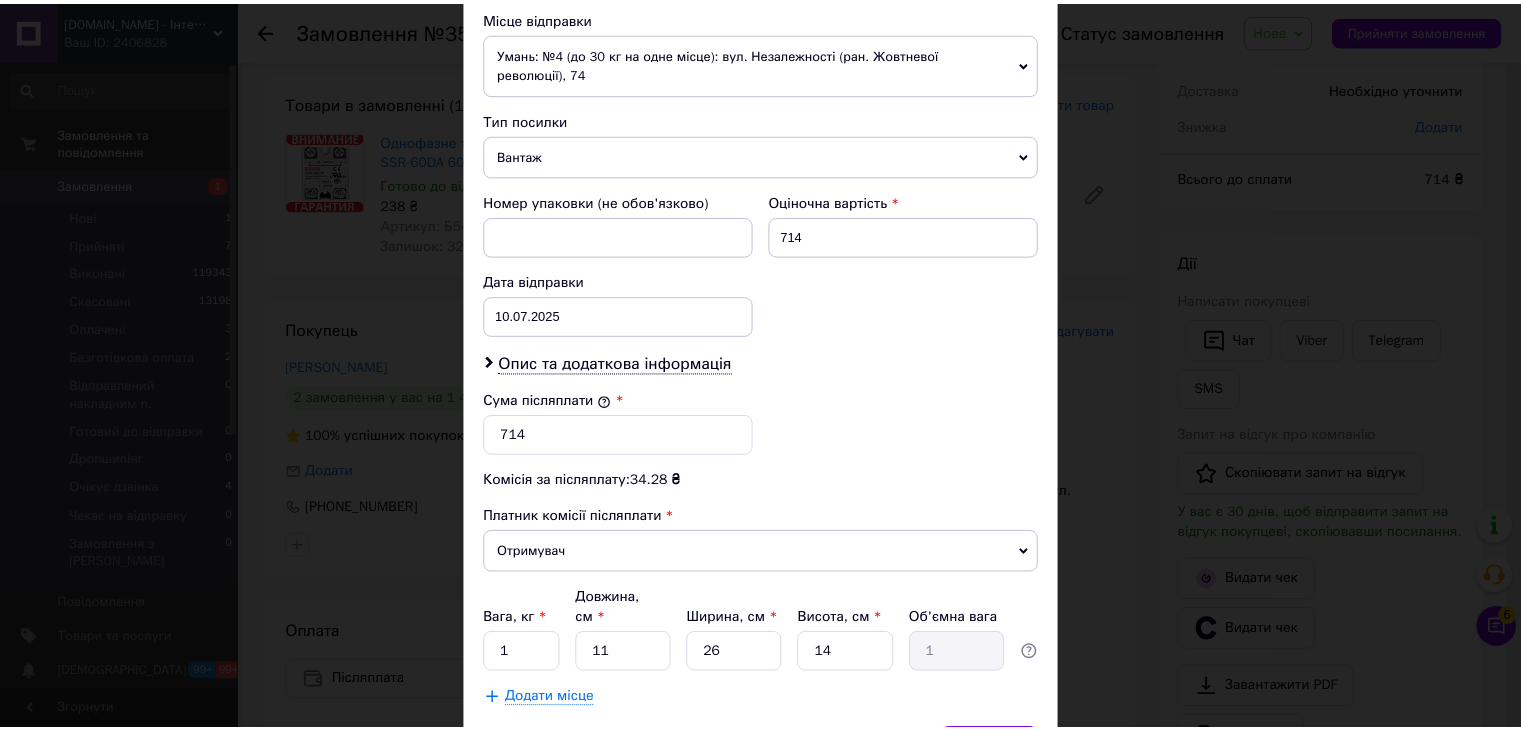 scroll, scrollTop: 810, scrollLeft: 0, axis: vertical 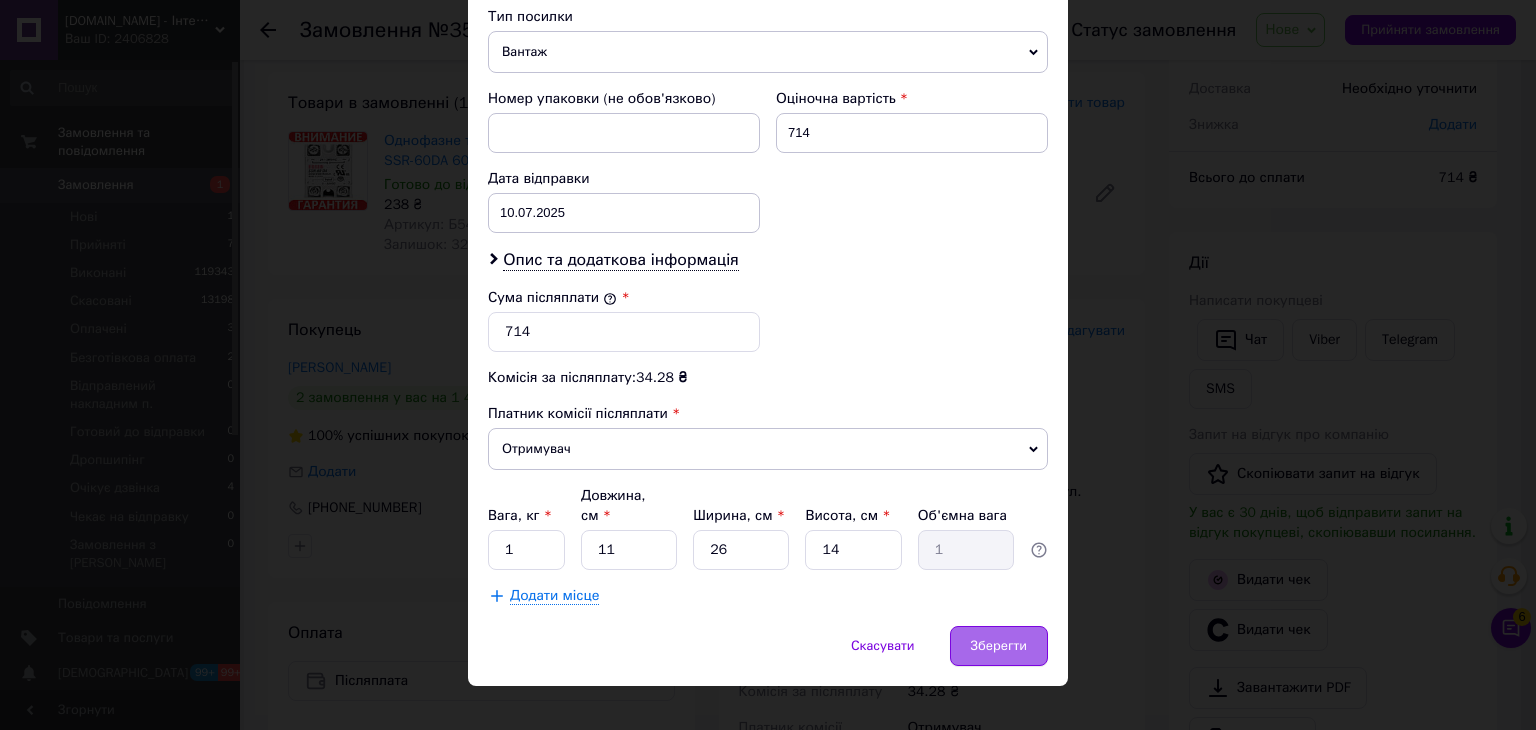 click on "Зберегти" at bounding box center [999, 646] 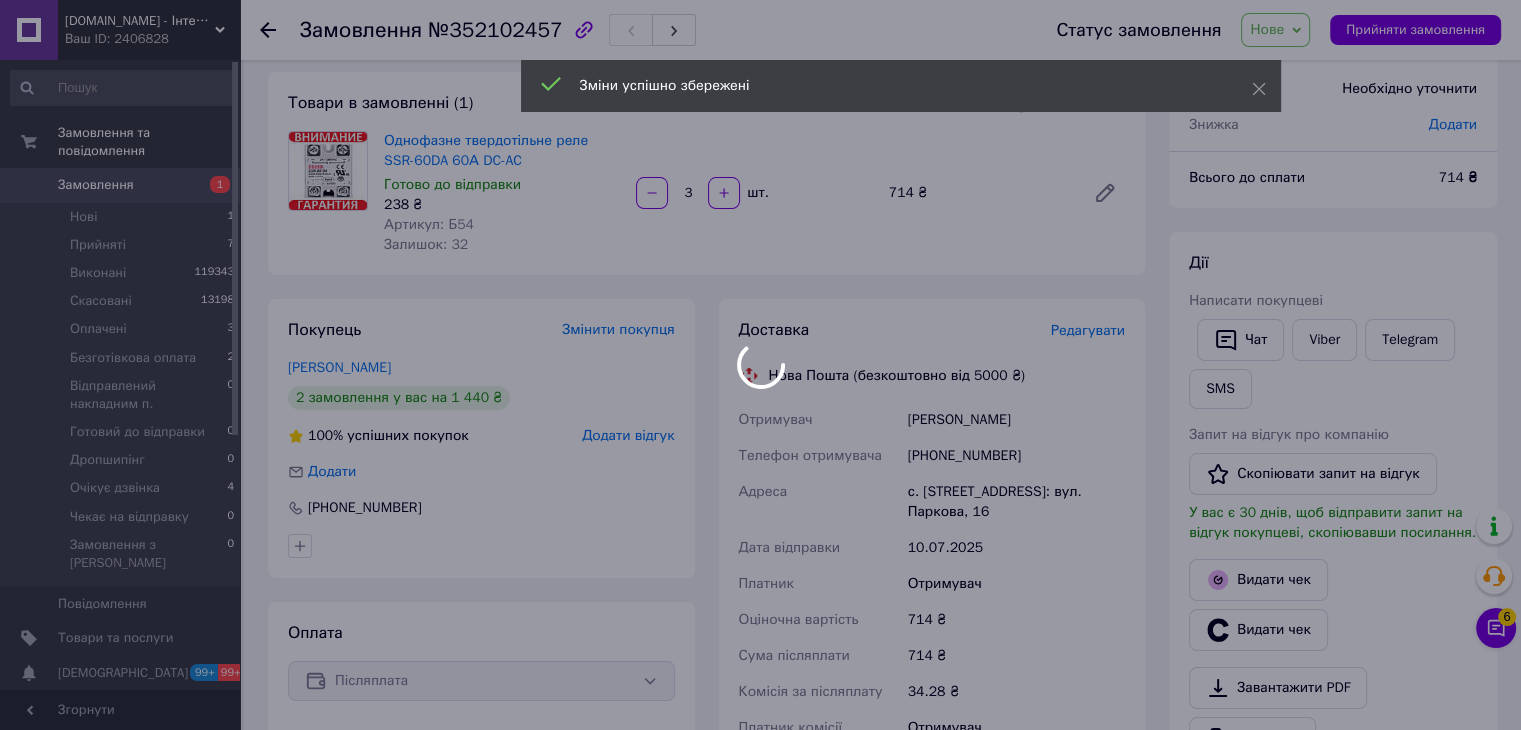 click at bounding box center (760, 365) 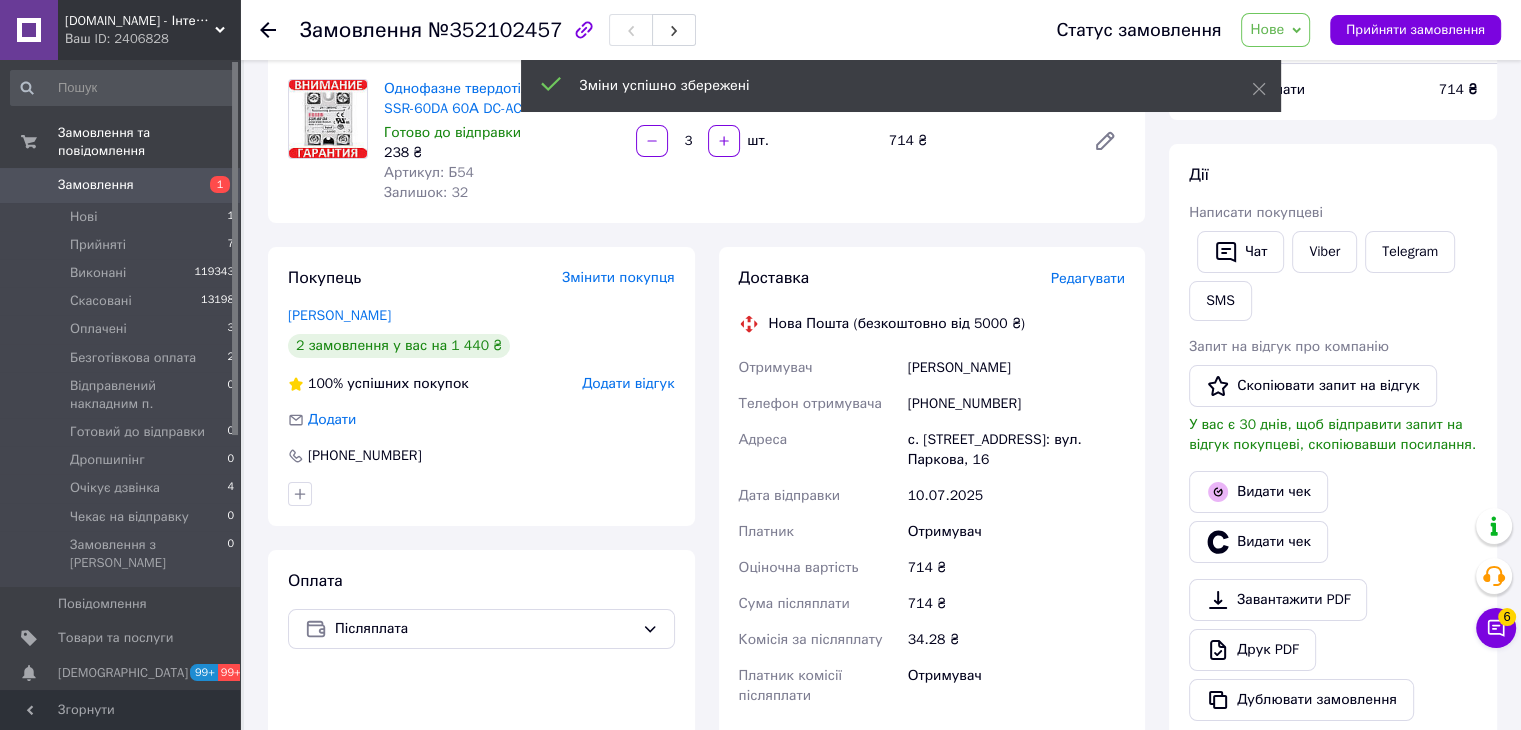 scroll, scrollTop: 300, scrollLeft: 0, axis: vertical 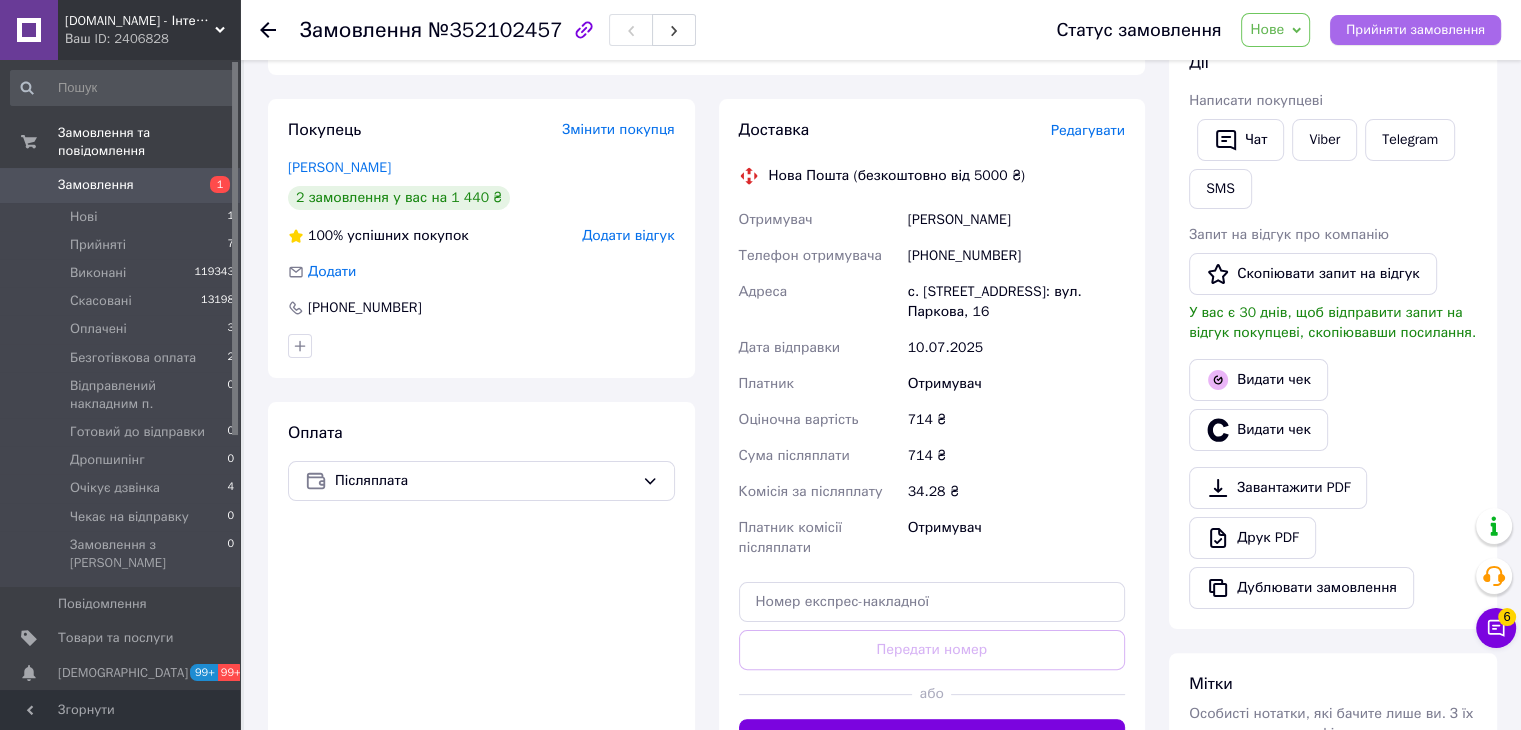 click on "Прийняти замовлення" at bounding box center [1415, 30] 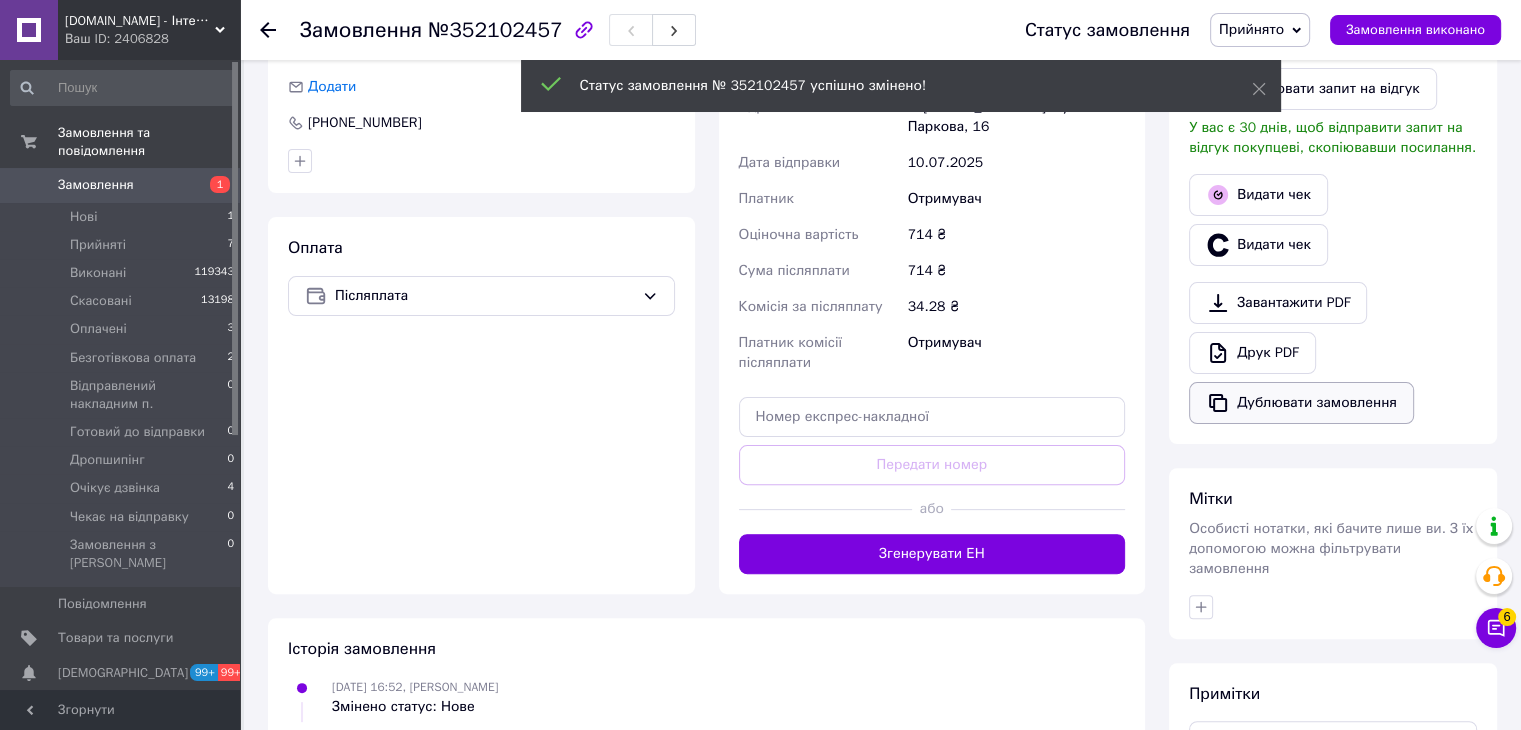 scroll, scrollTop: 600, scrollLeft: 0, axis: vertical 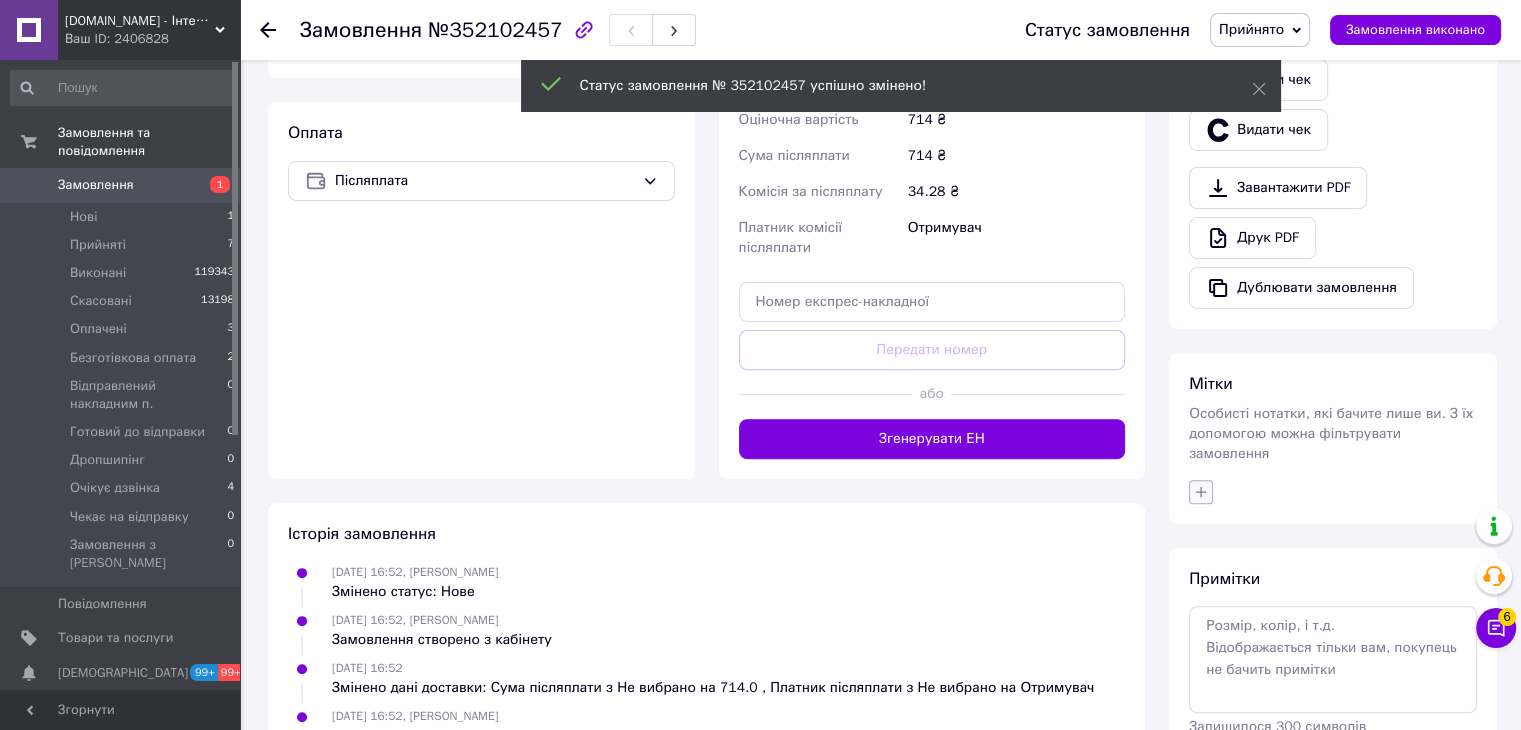 click 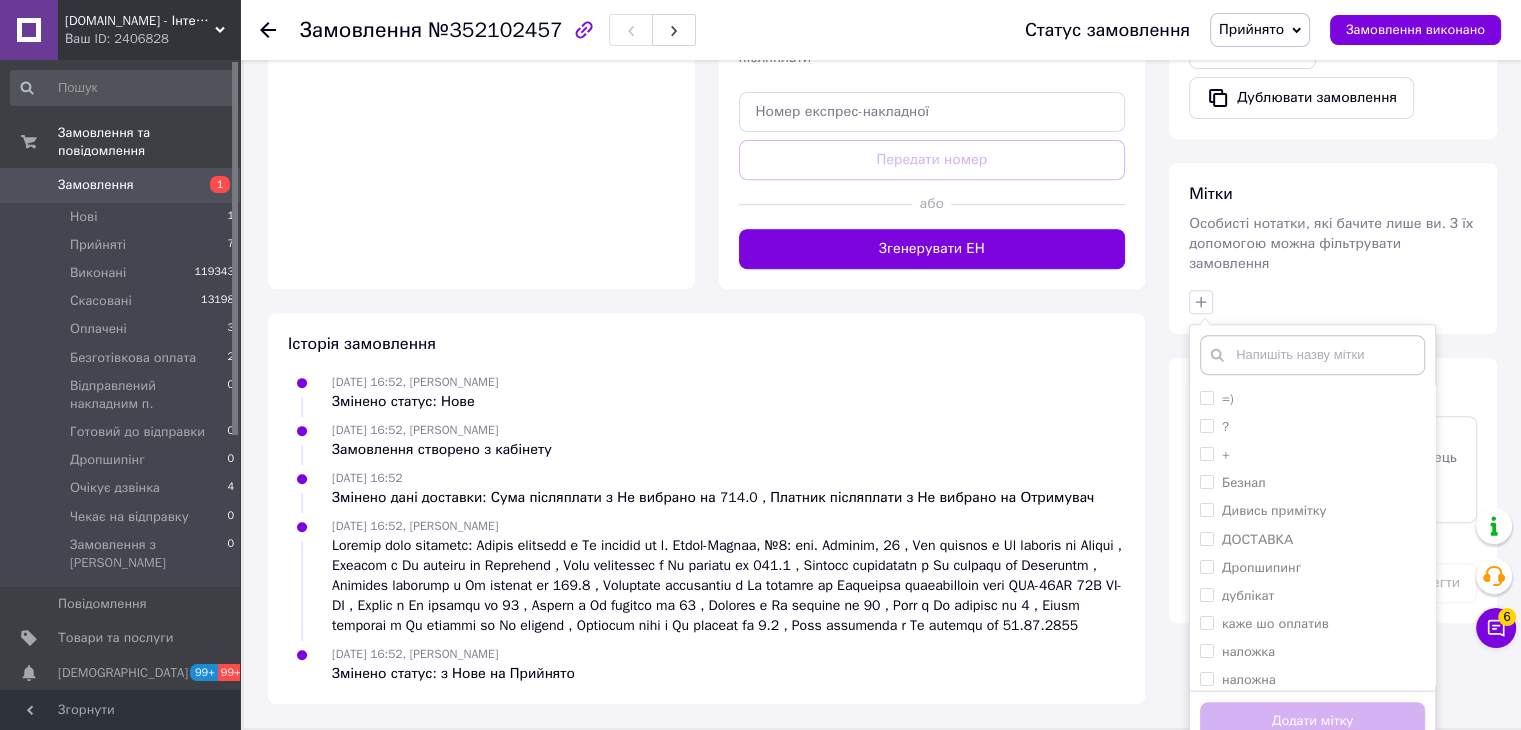 scroll, scrollTop: 808, scrollLeft: 0, axis: vertical 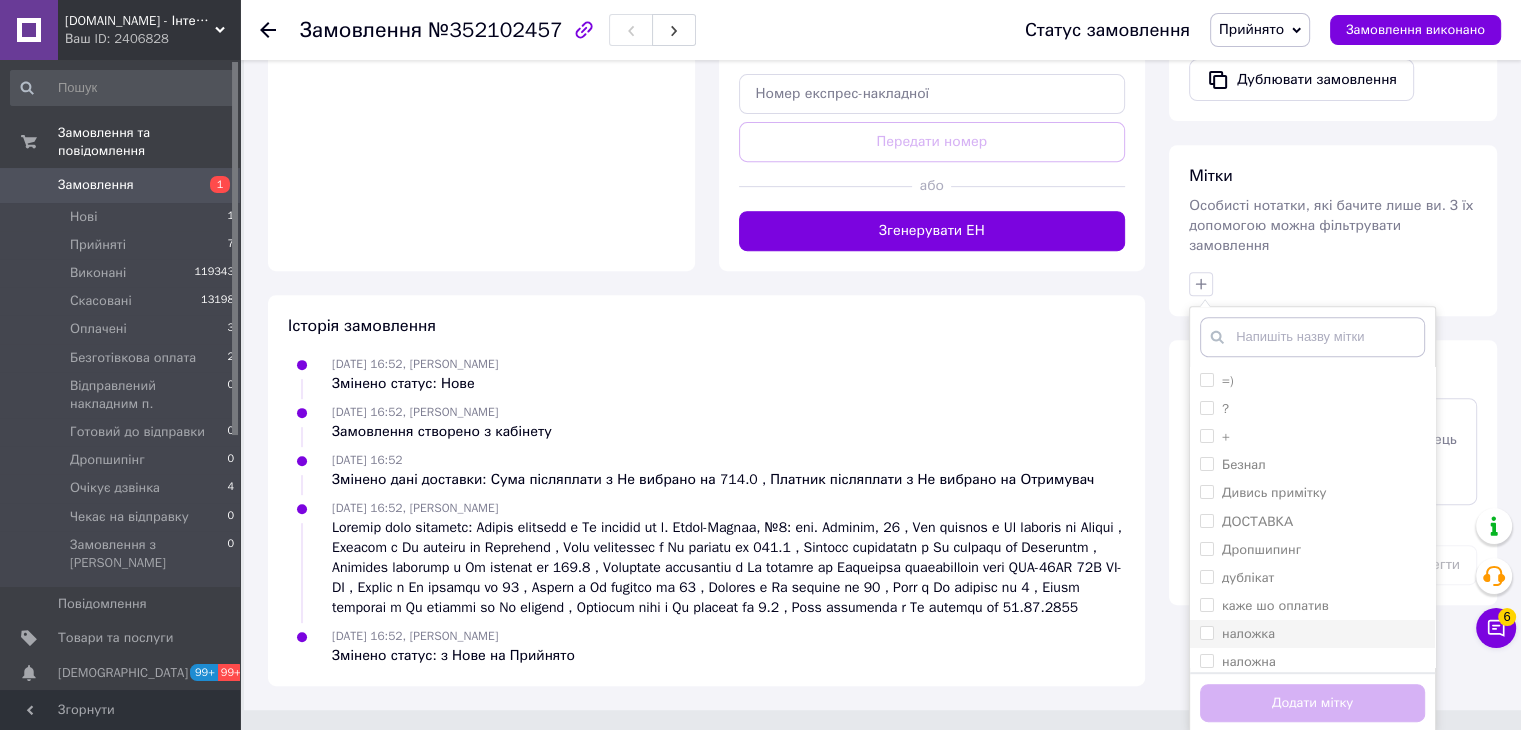 click on "наложка" at bounding box center (1206, 632) 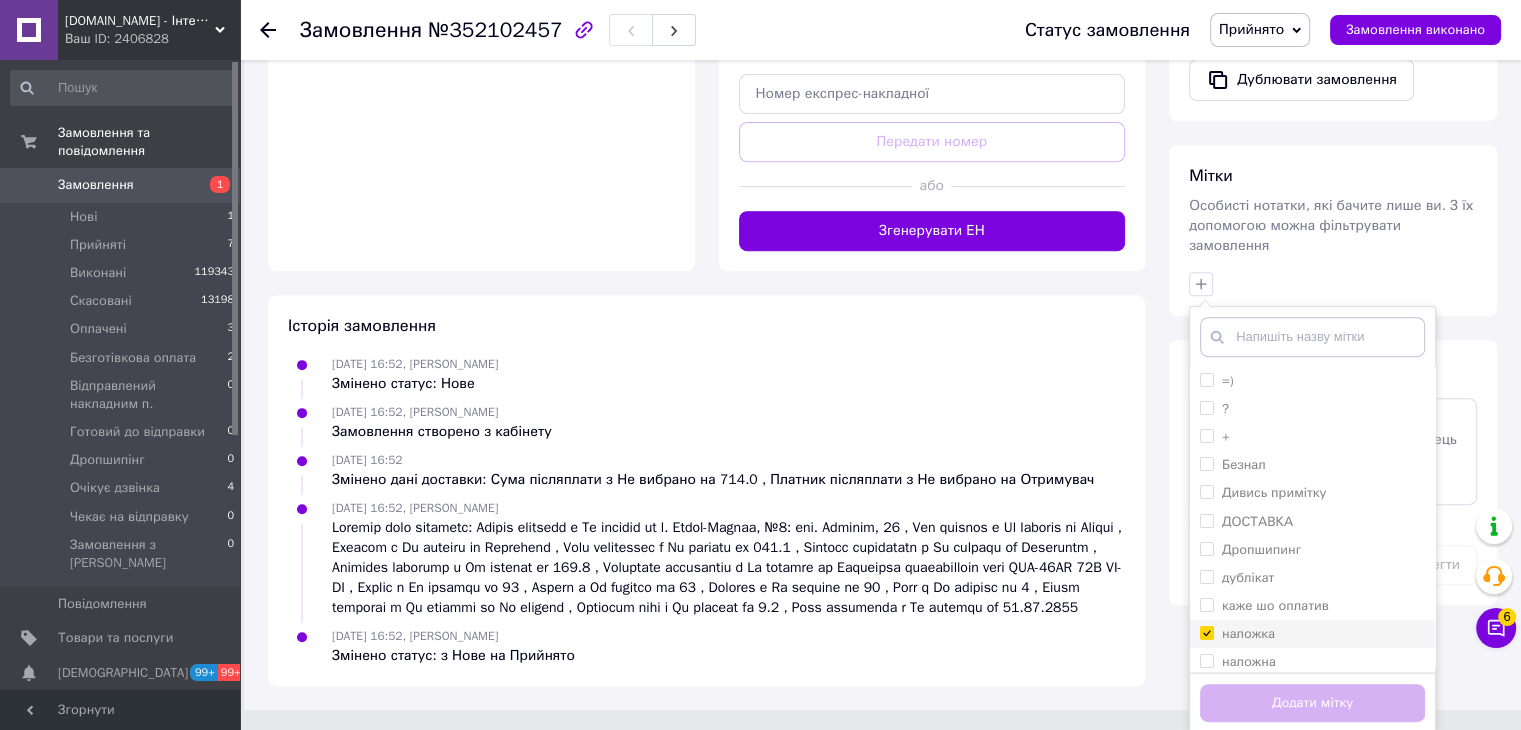 checkbox on "true" 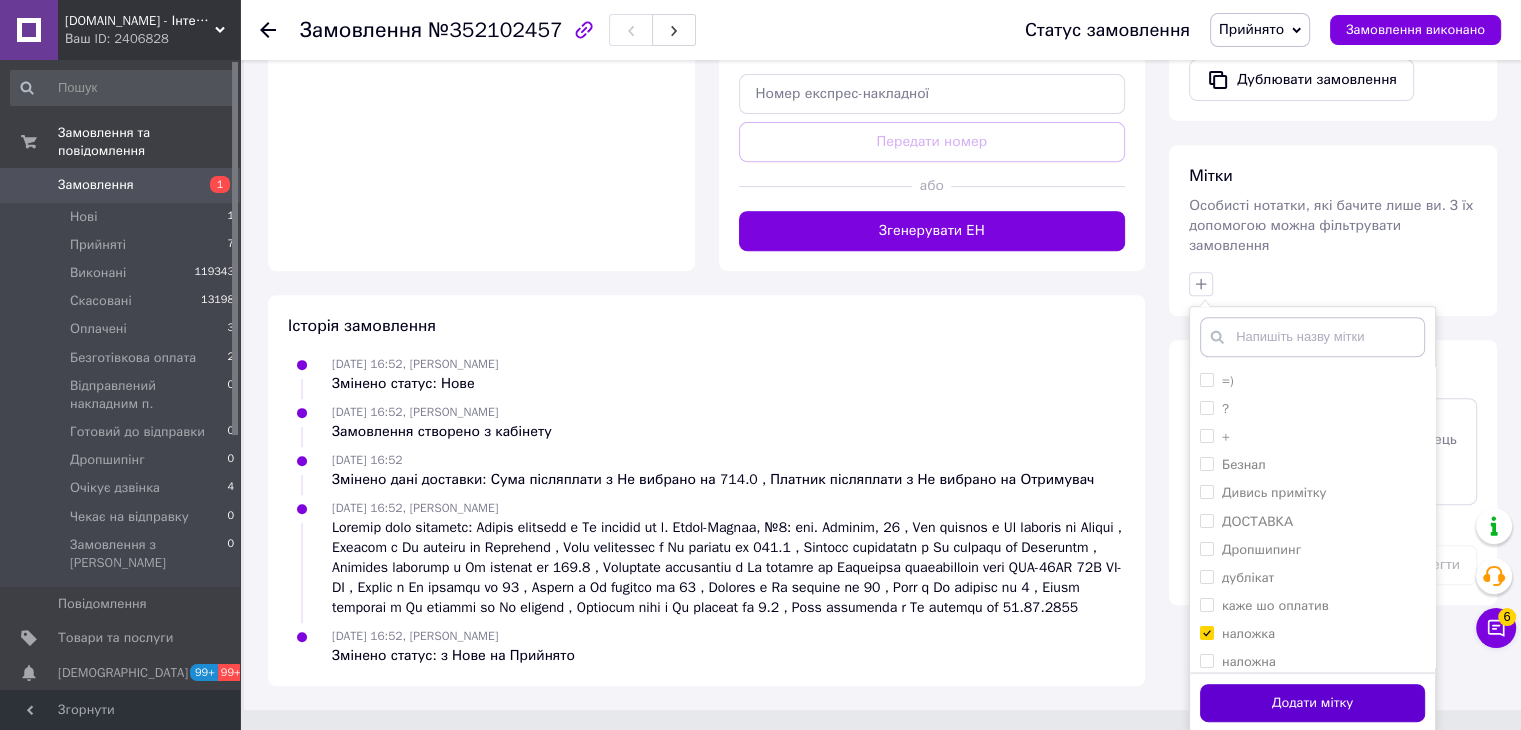 click on "Додати мітку" at bounding box center [1312, 703] 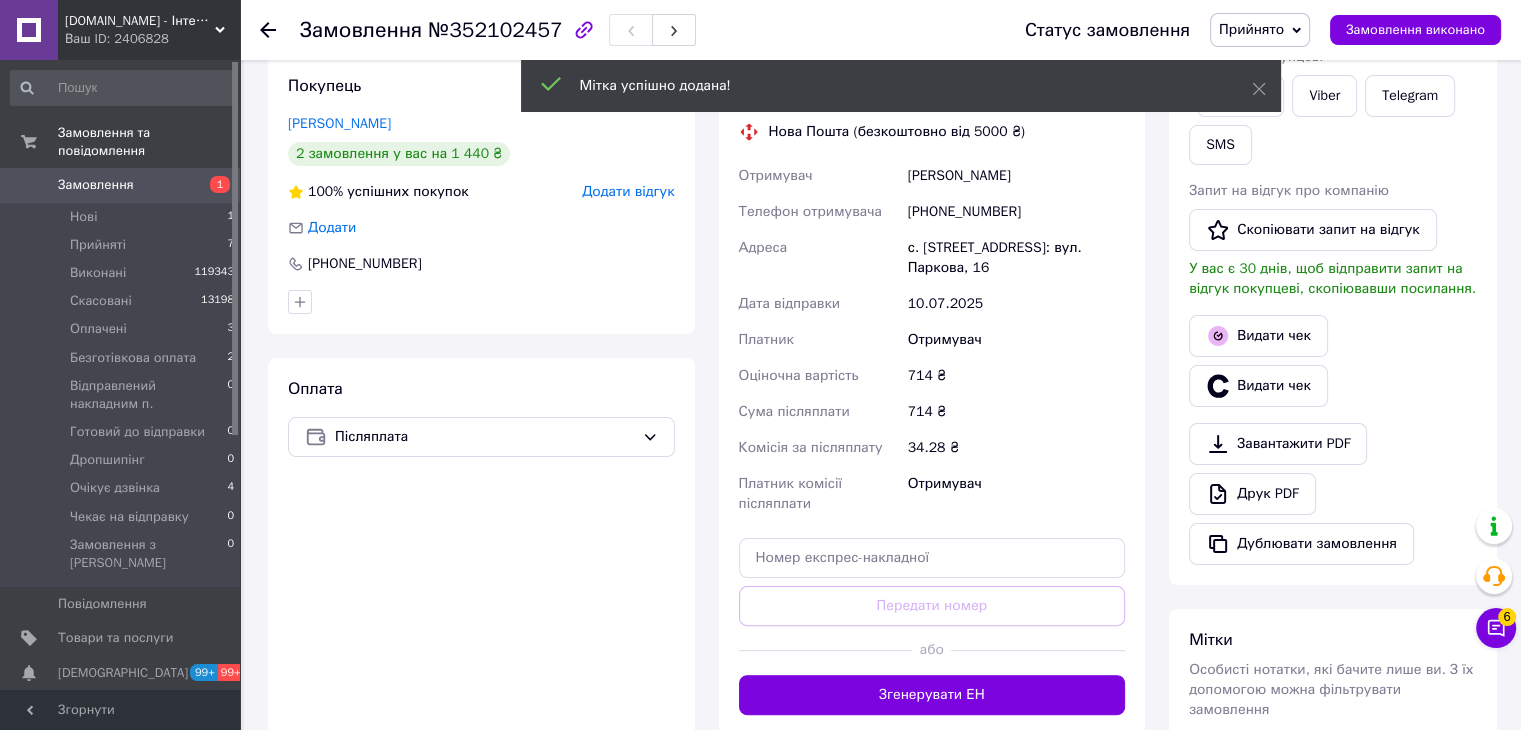 scroll, scrollTop: 308, scrollLeft: 0, axis: vertical 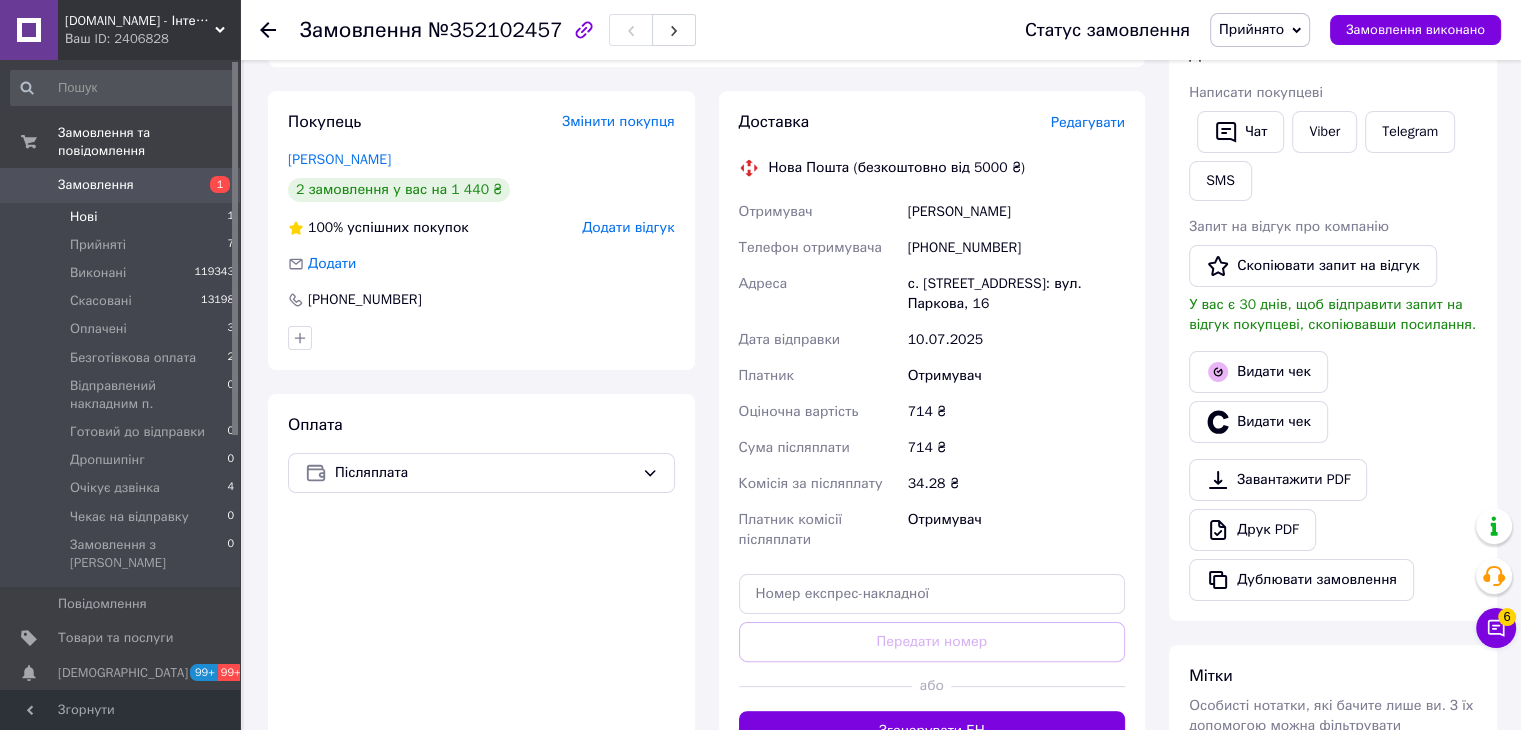 click on "Нові" at bounding box center (83, 217) 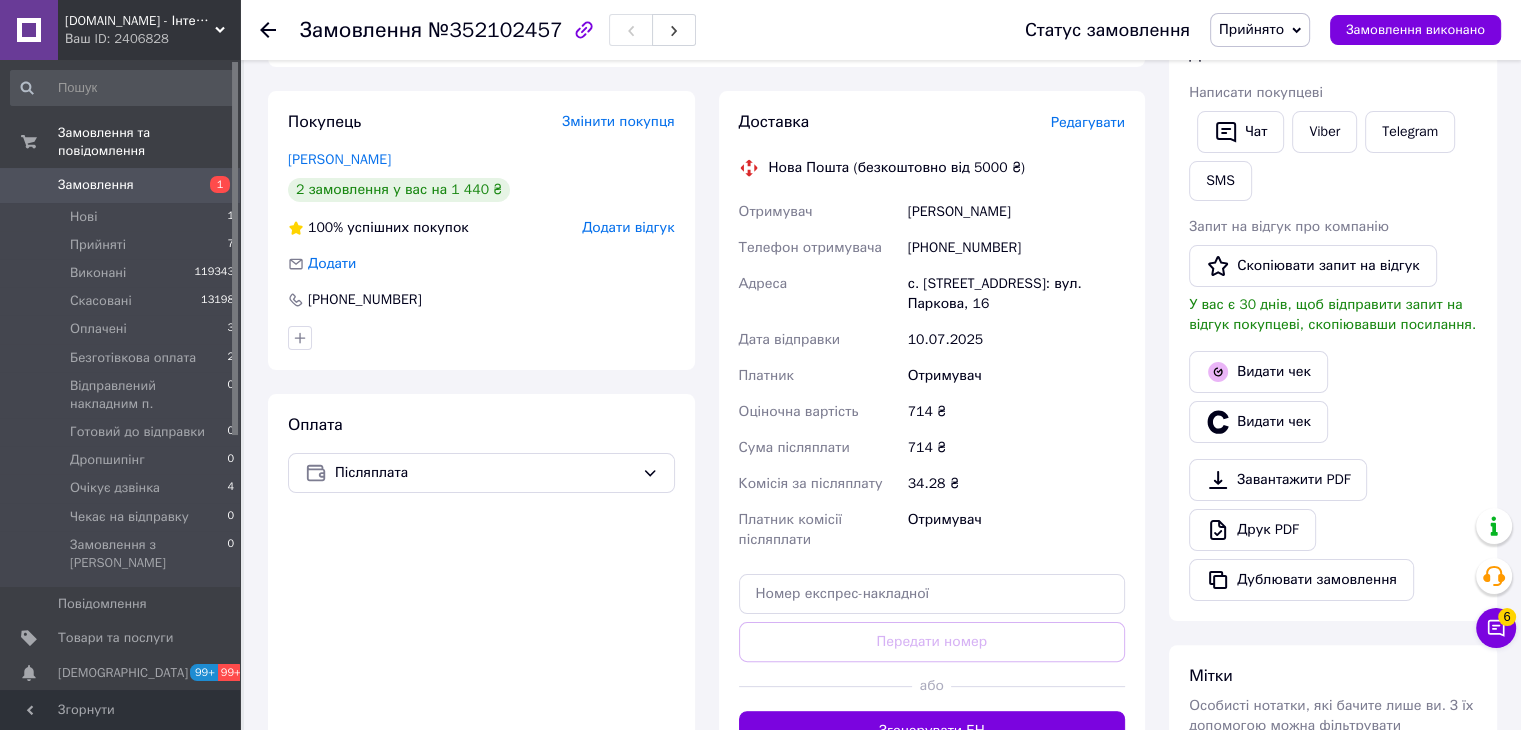 scroll, scrollTop: 0, scrollLeft: 0, axis: both 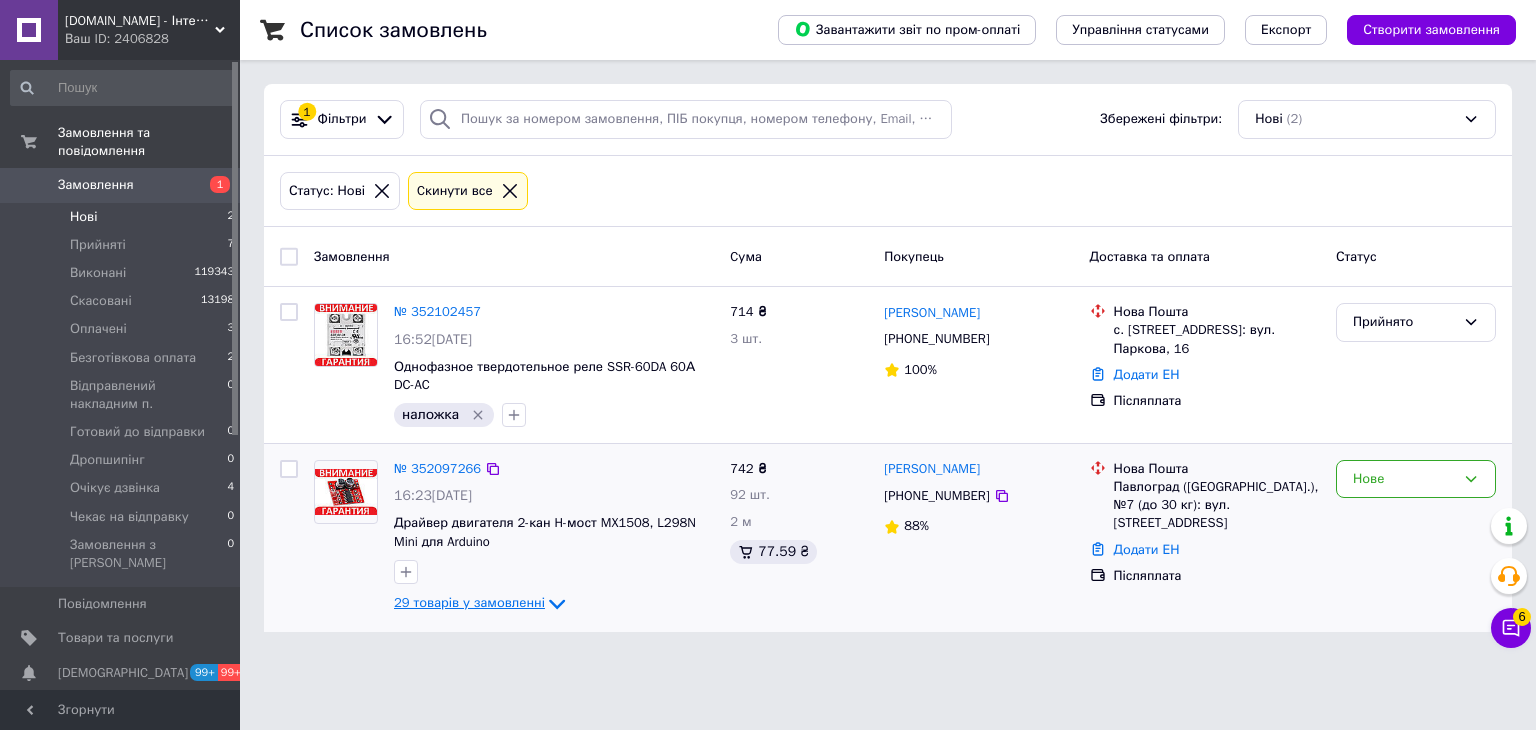 click 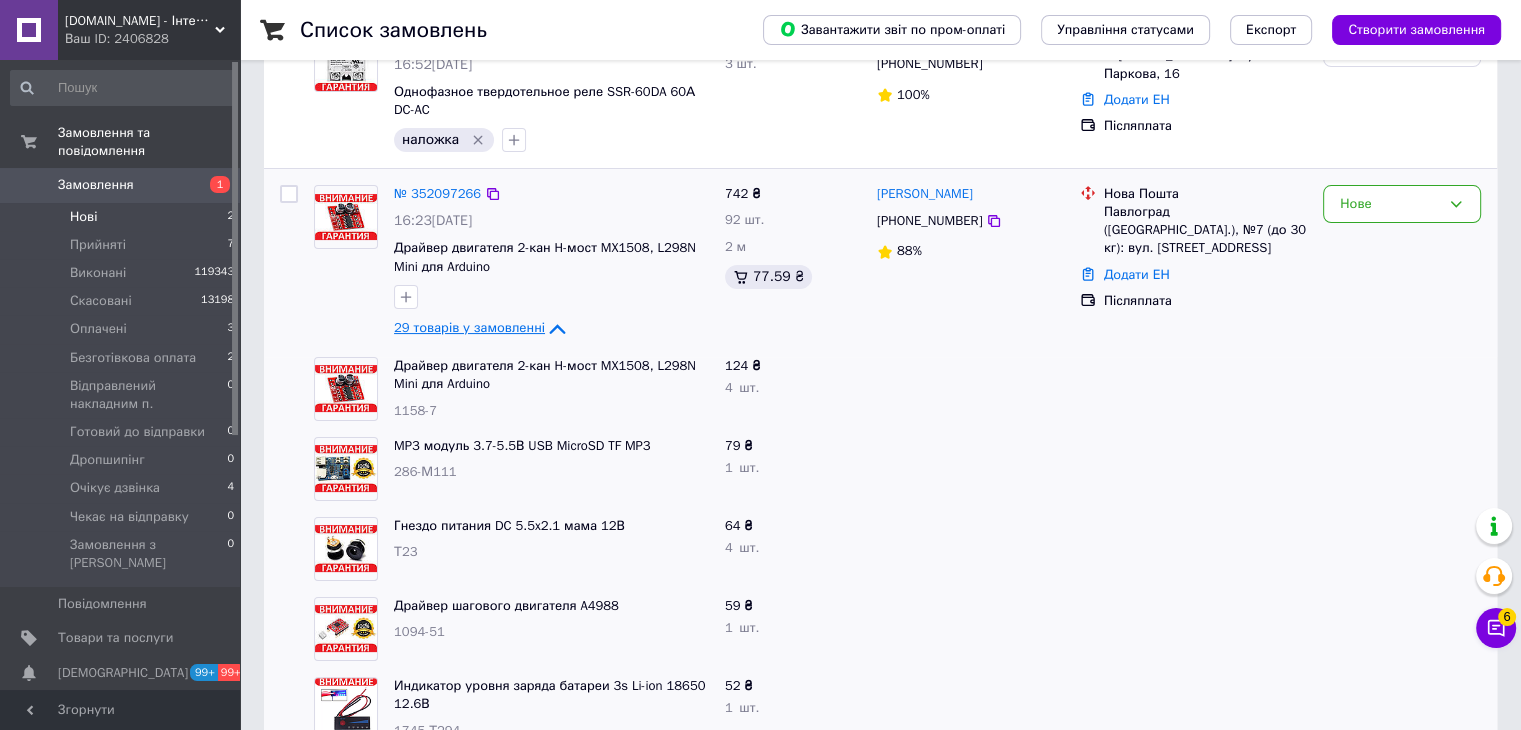 scroll, scrollTop: 300, scrollLeft: 0, axis: vertical 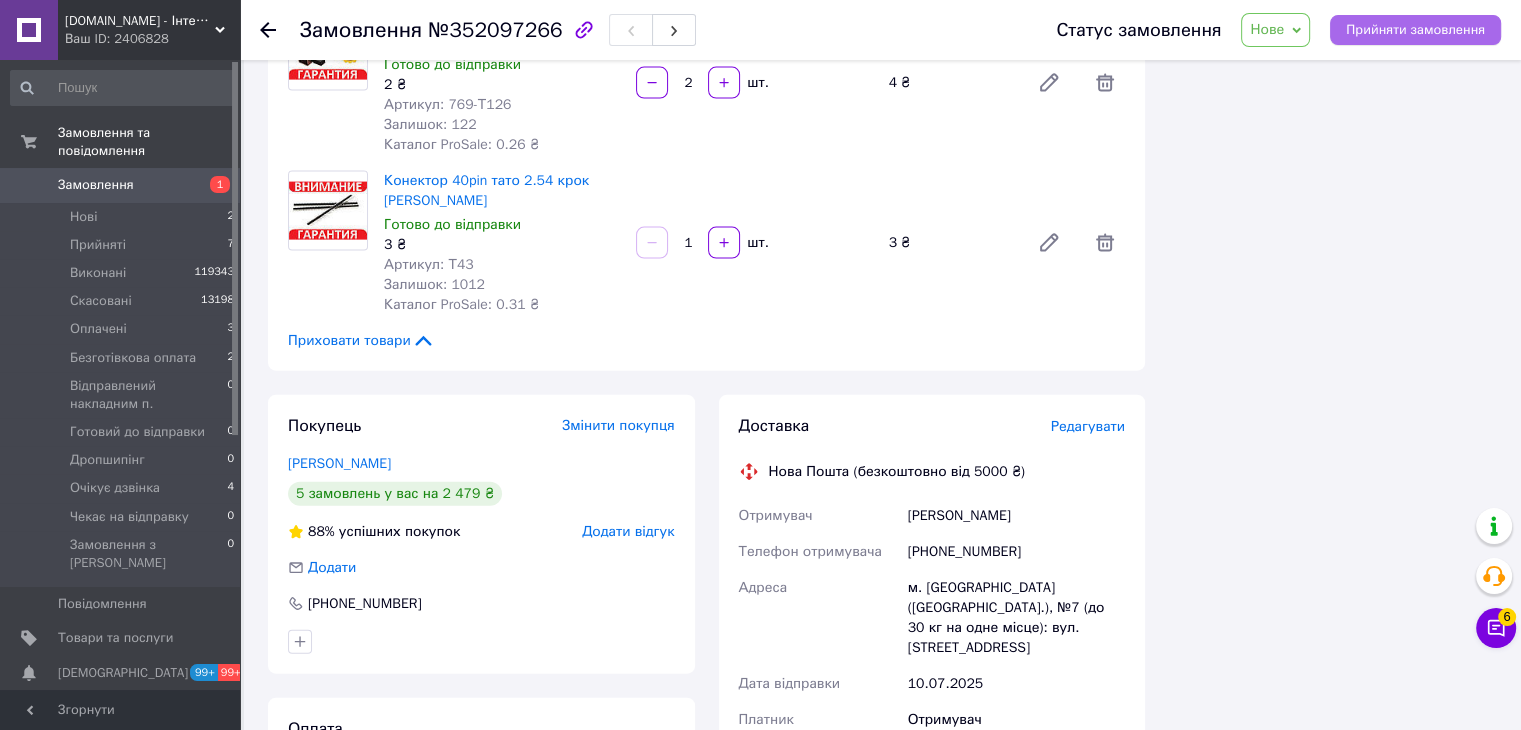 click on "Прийняти замовлення" at bounding box center [1415, 30] 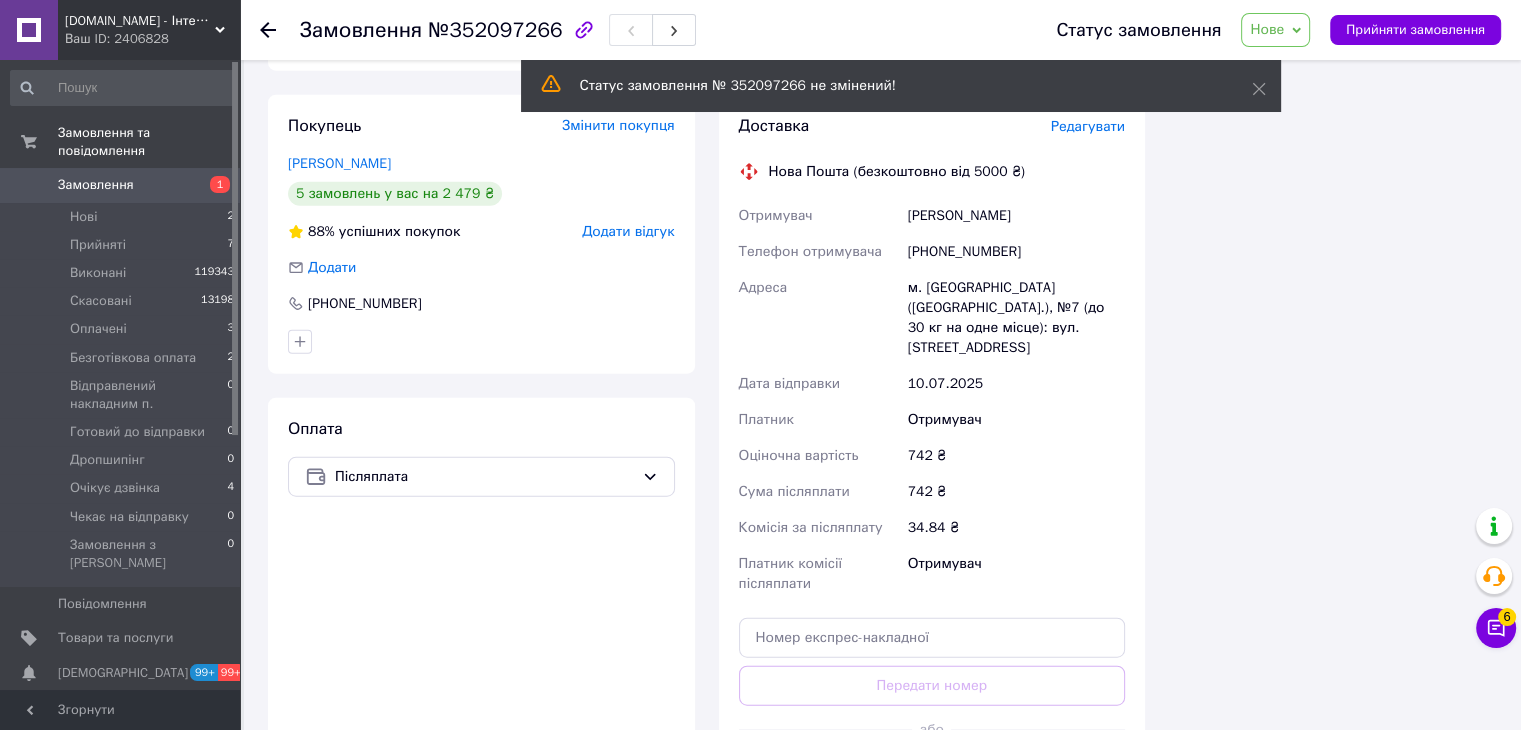 scroll, scrollTop: 4300, scrollLeft: 0, axis: vertical 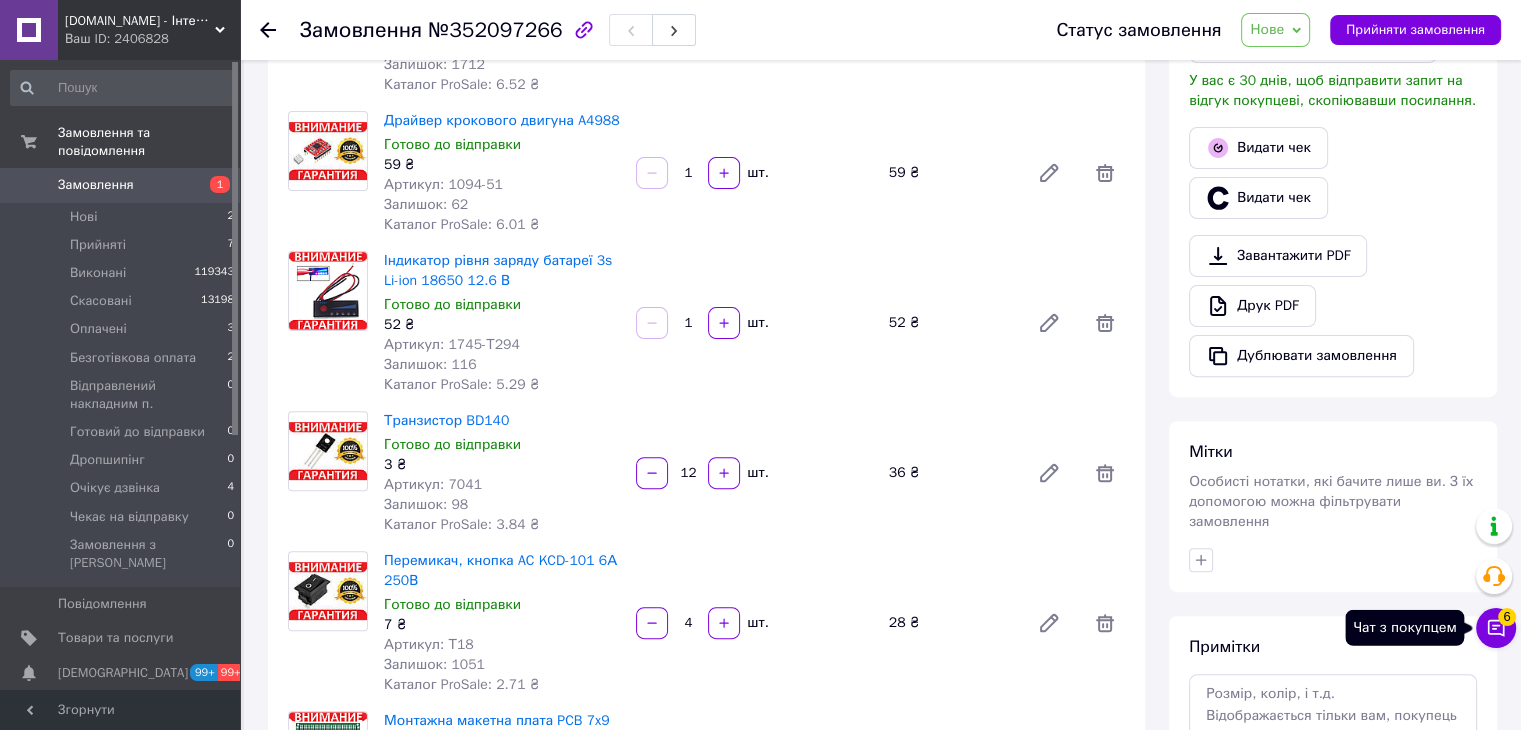 click on "Чат з покупцем 6" at bounding box center [1496, 628] 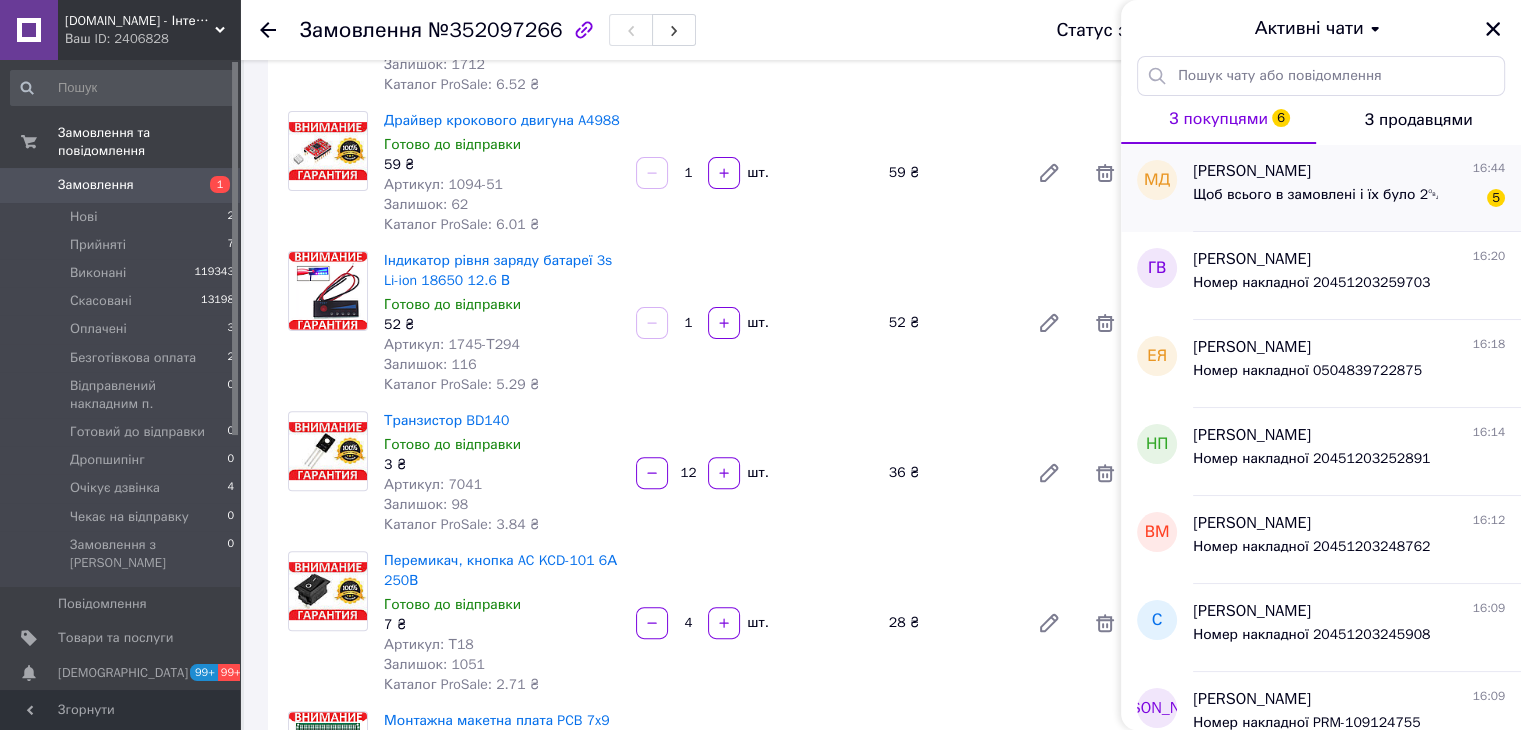 click on "Щоб всього в замовлені і їх було 2￼" at bounding box center [1316, 195] 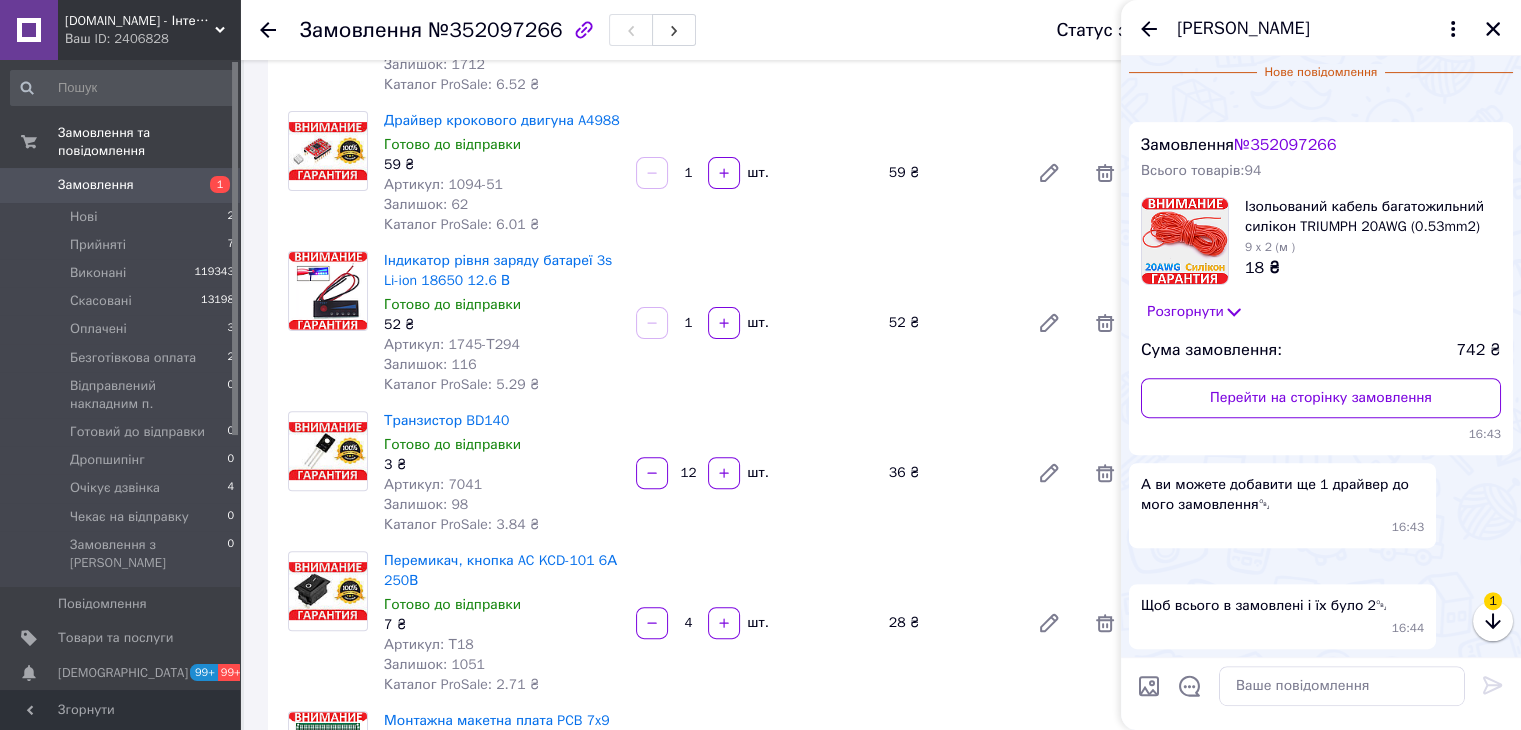 scroll, scrollTop: 1257, scrollLeft: 0, axis: vertical 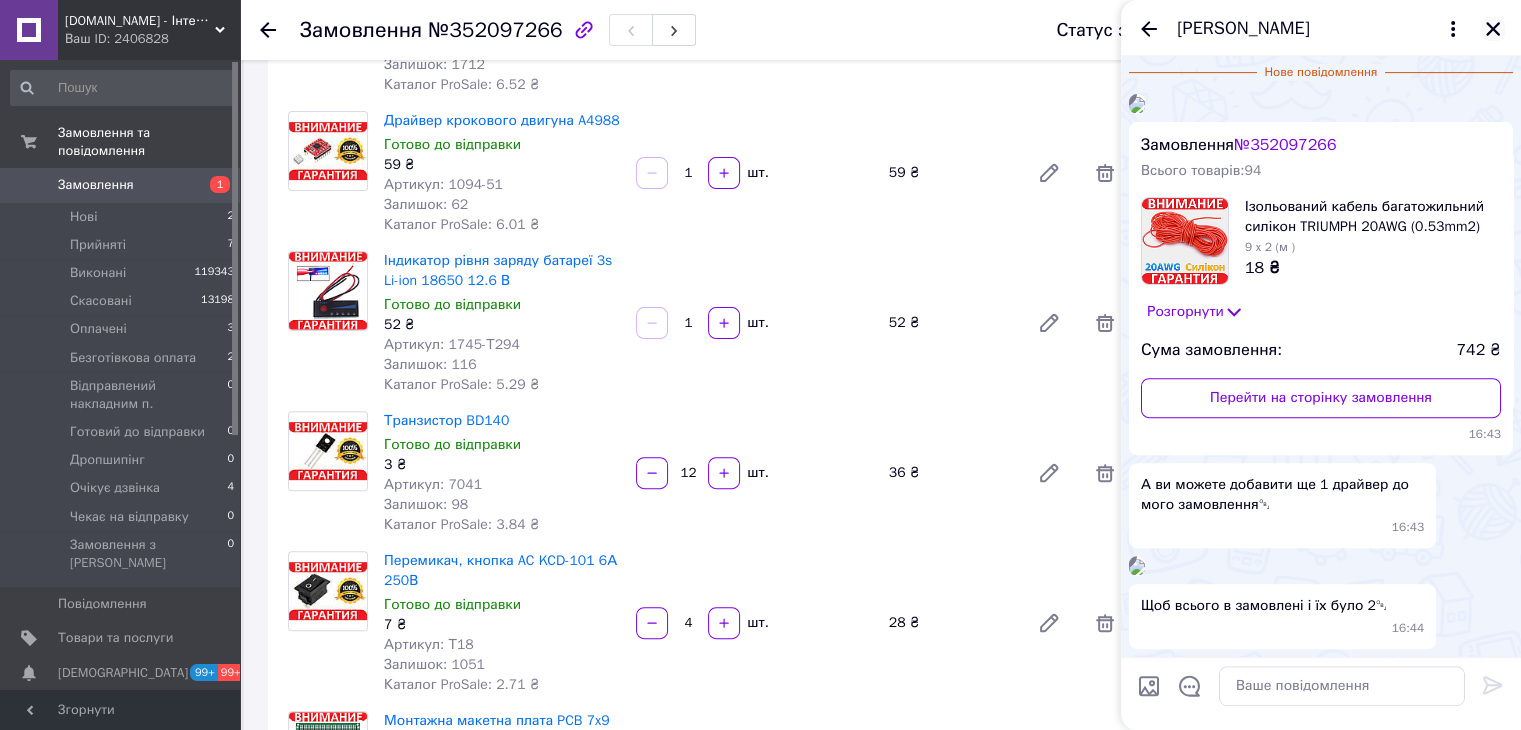 click 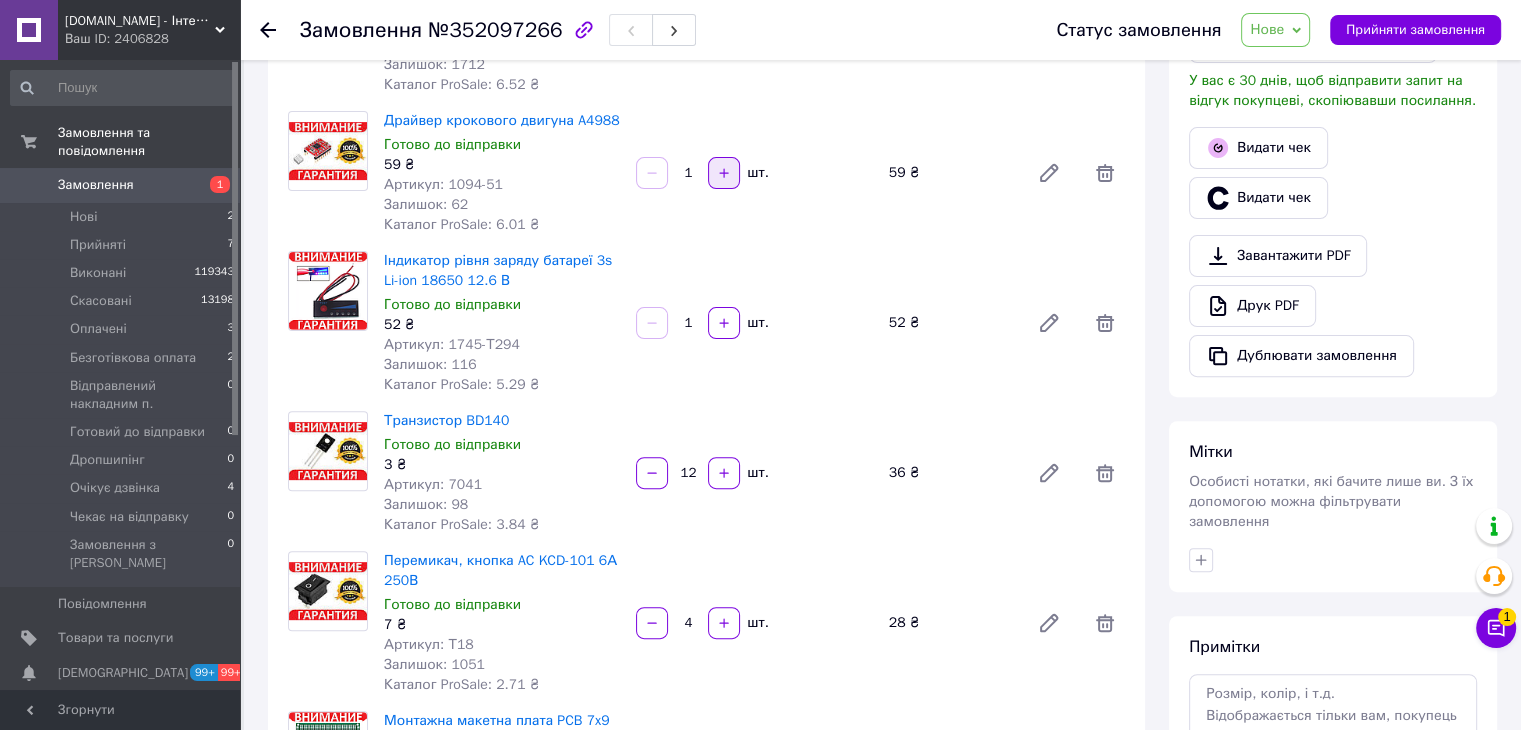 click at bounding box center [724, 173] 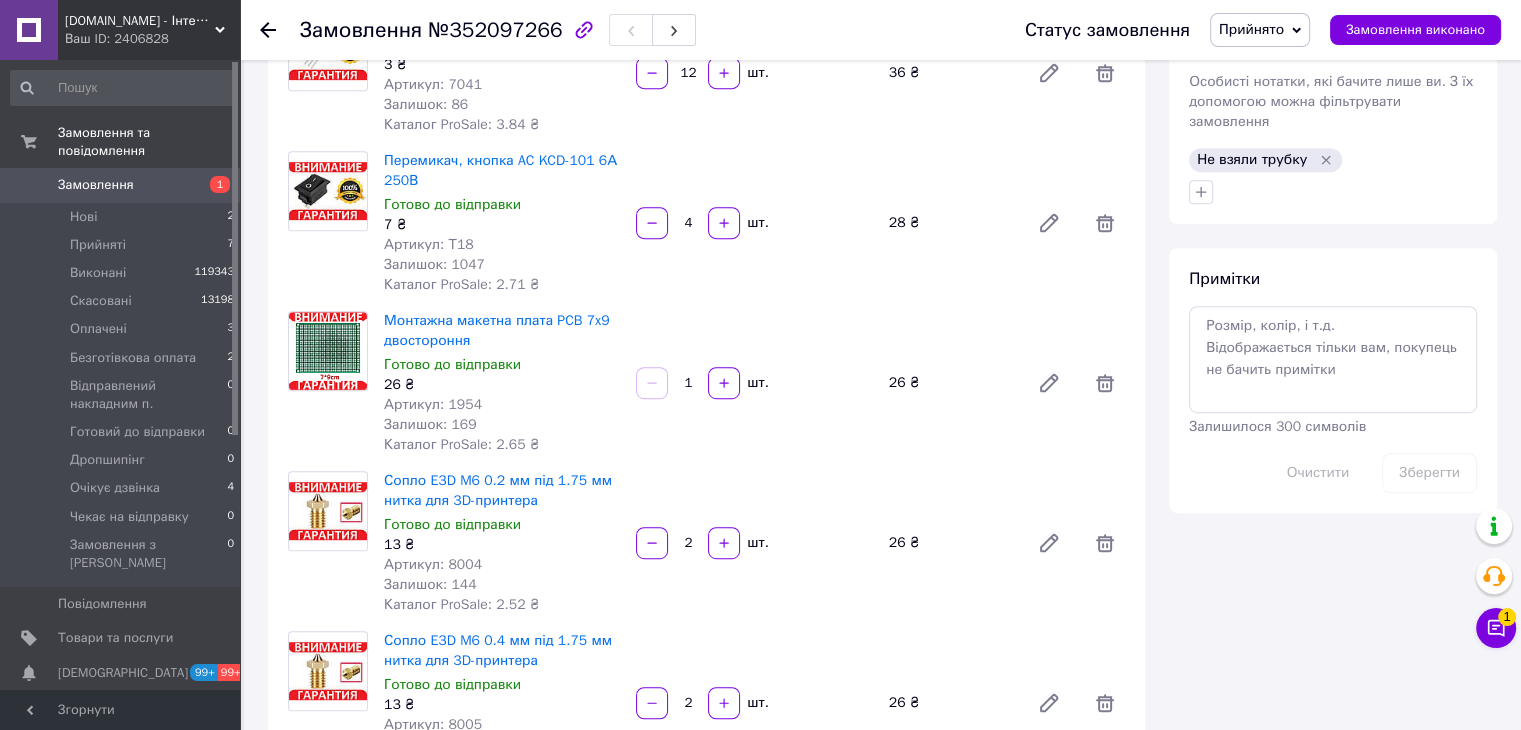 scroll, scrollTop: 500, scrollLeft: 0, axis: vertical 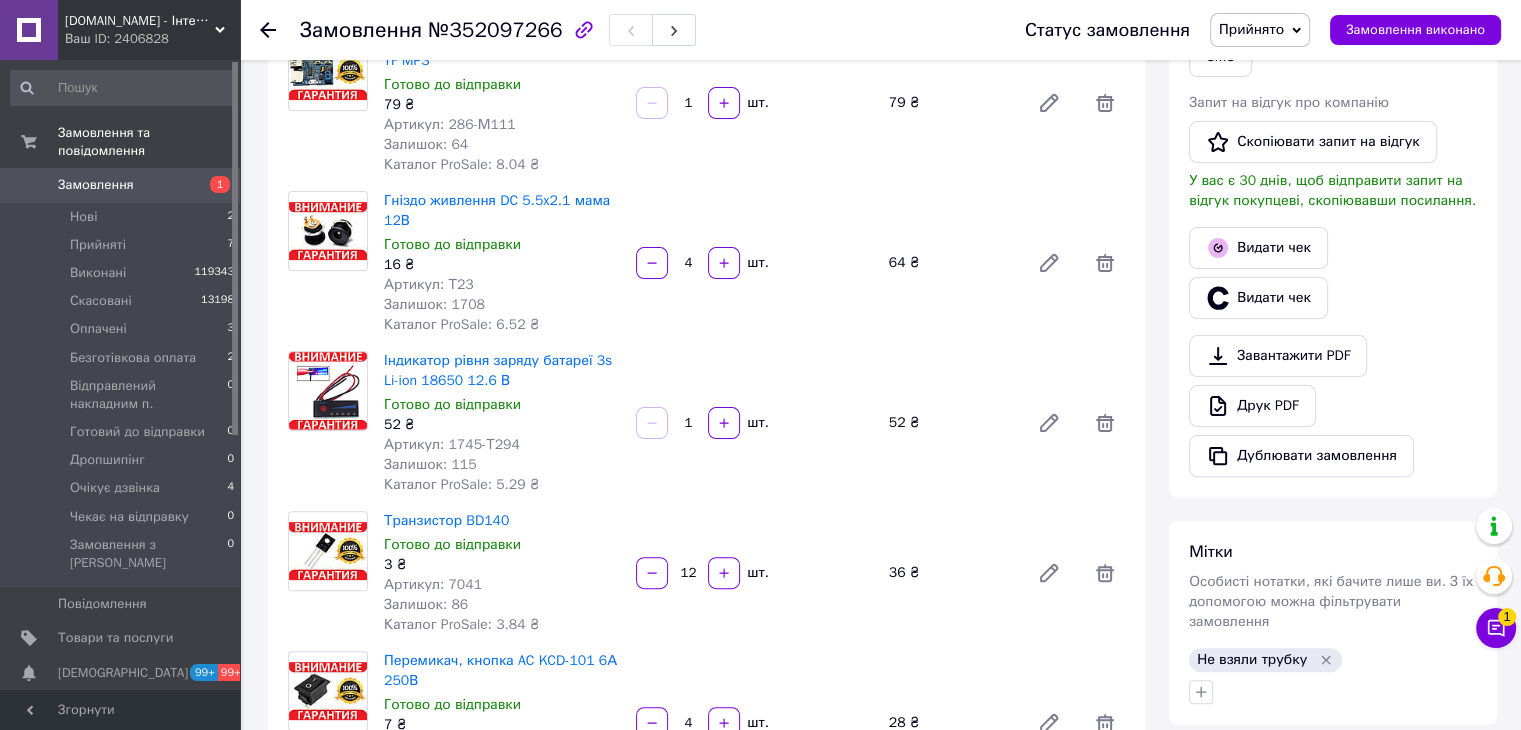 click 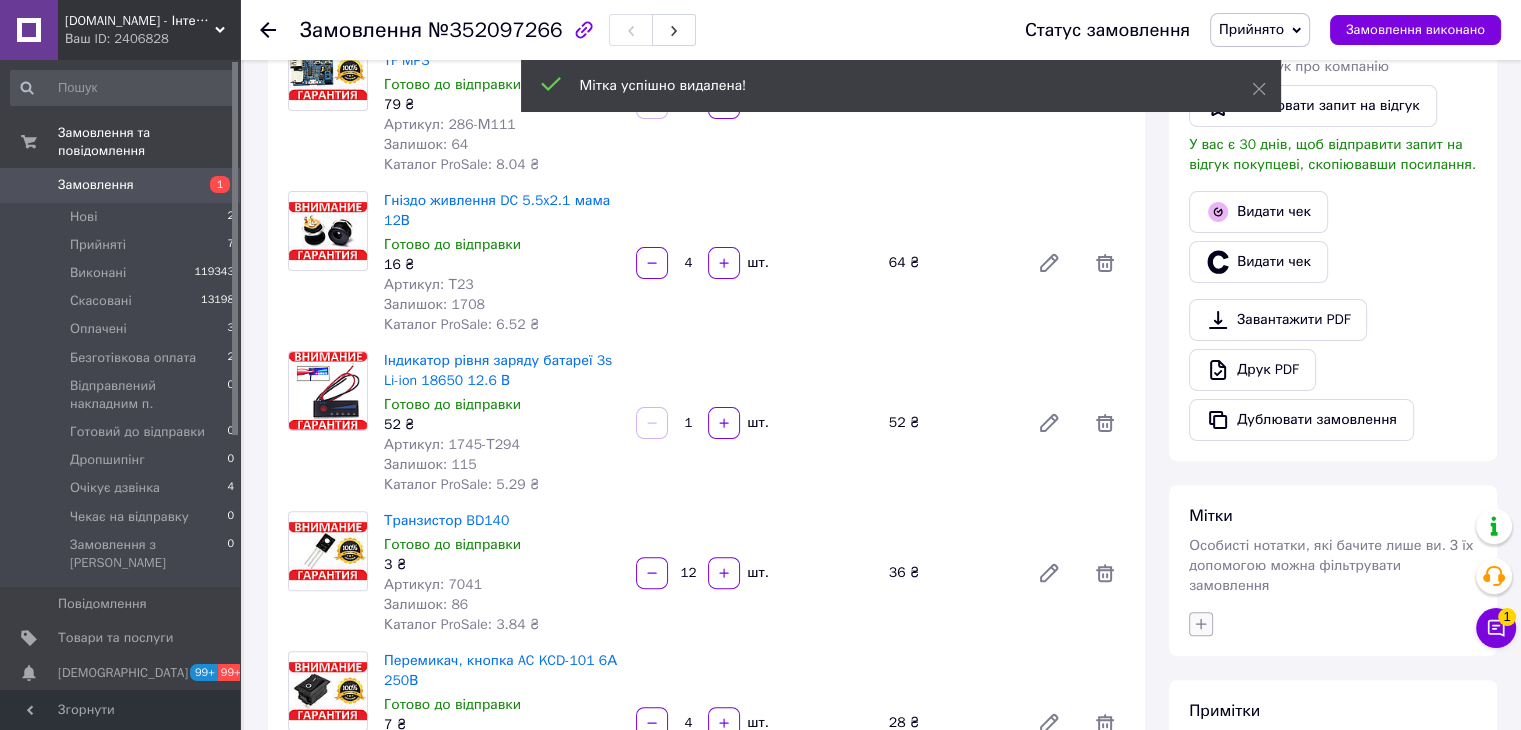 click 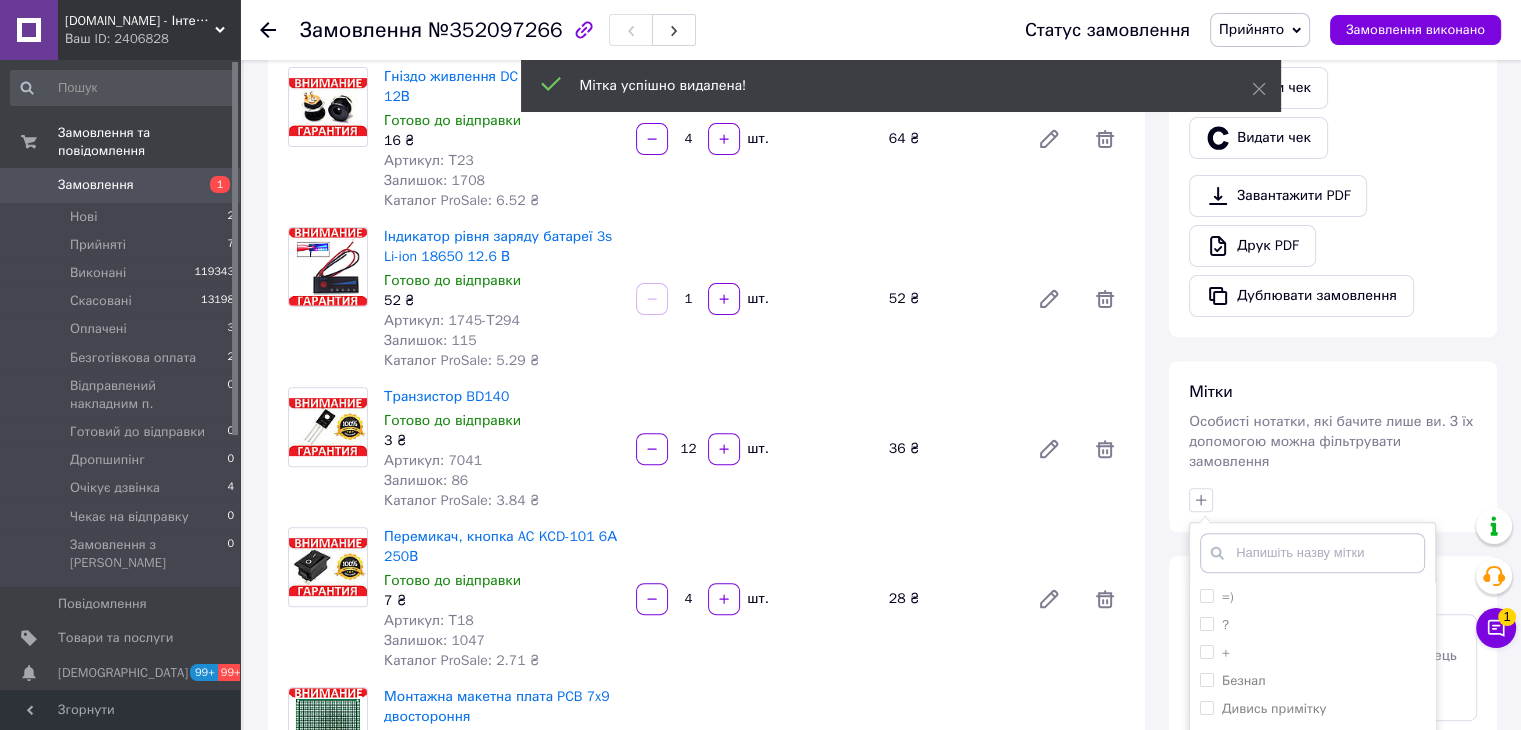 scroll, scrollTop: 900, scrollLeft: 0, axis: vertical 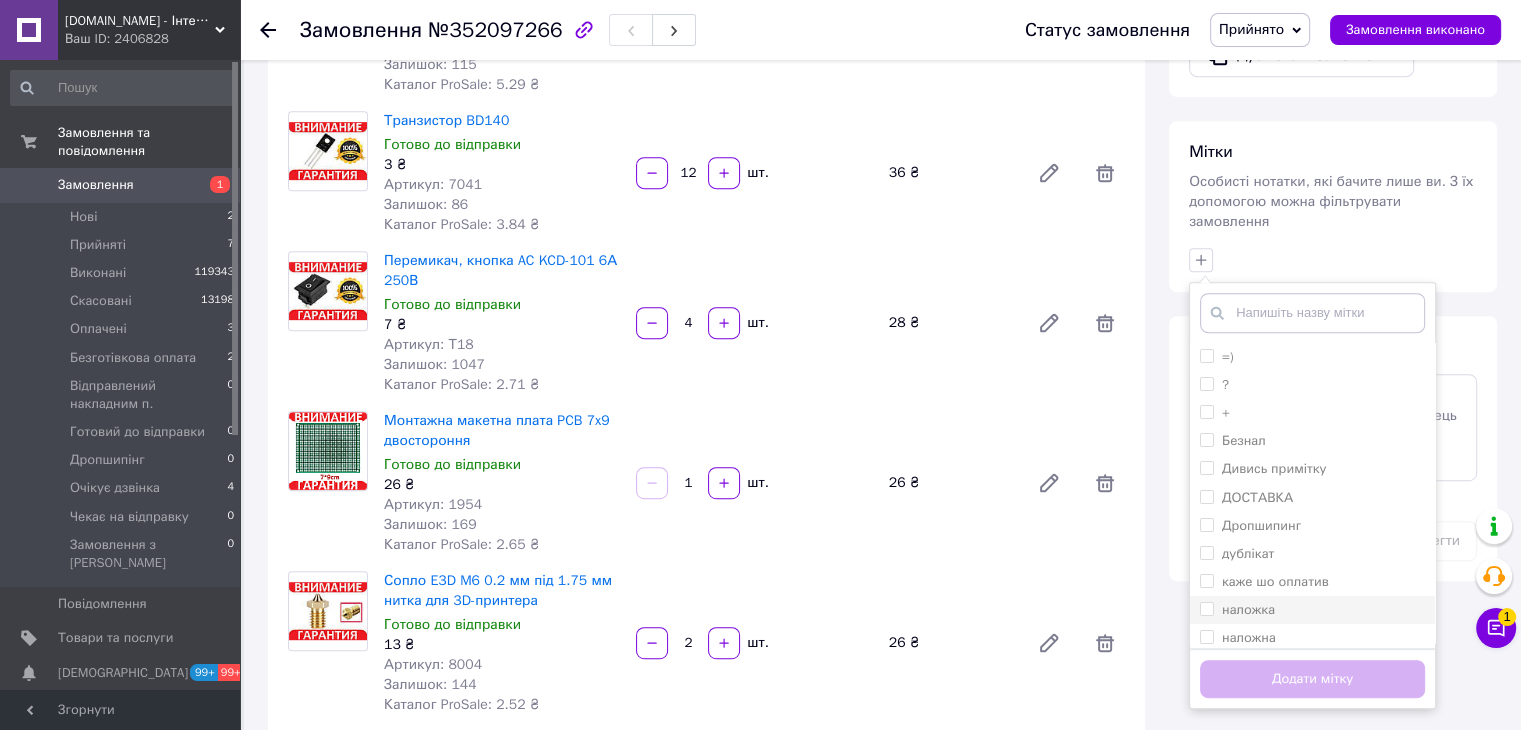 drag, startPoint x: 1207, startPoint y: 586, endPoint x: 1316, endPoint y: 657, distance: 130.0846 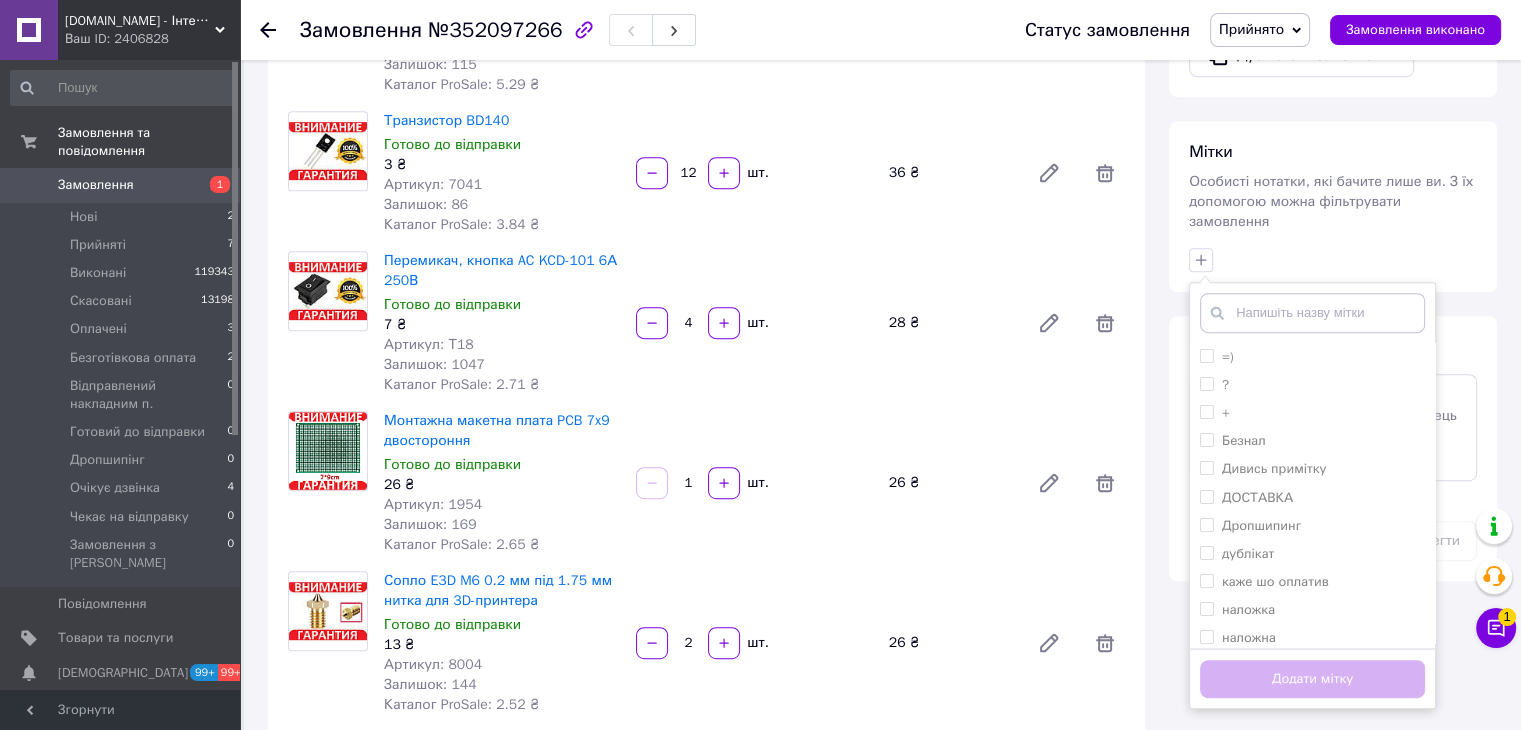 checkbox on "true" 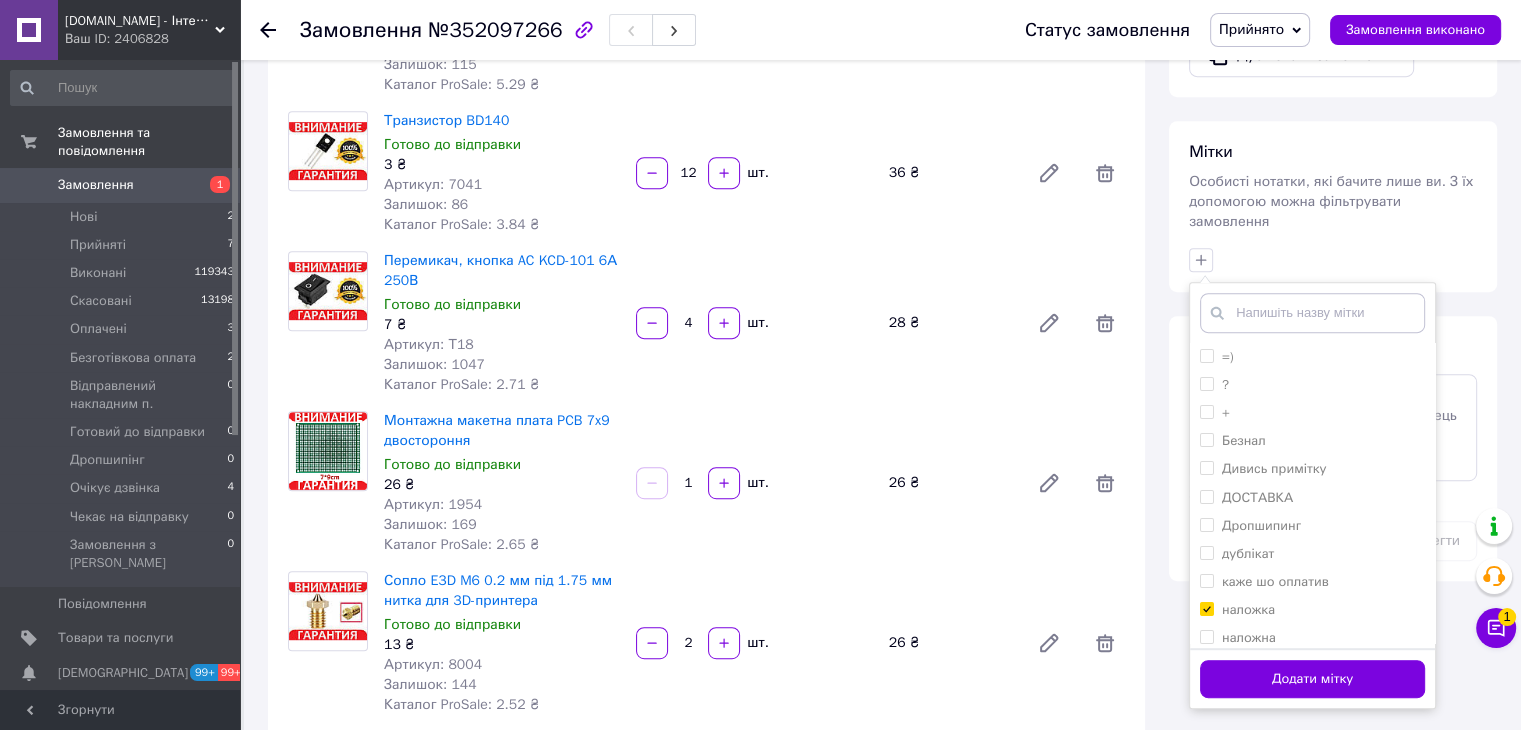 click on "Додати мітку" at bounding box center (1312, 679) 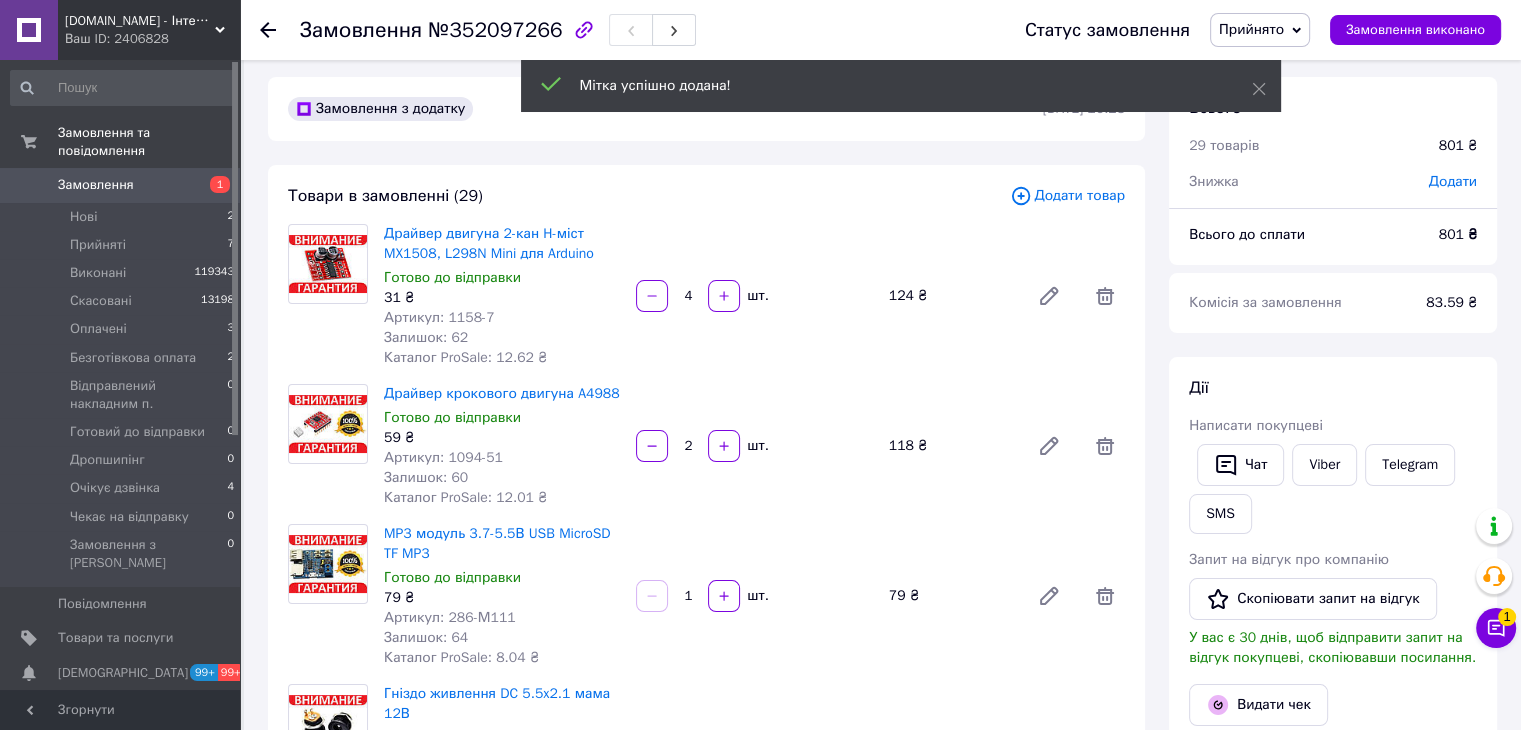 scroll, scrollTop: 0, scrollLeft: 0, axis: both 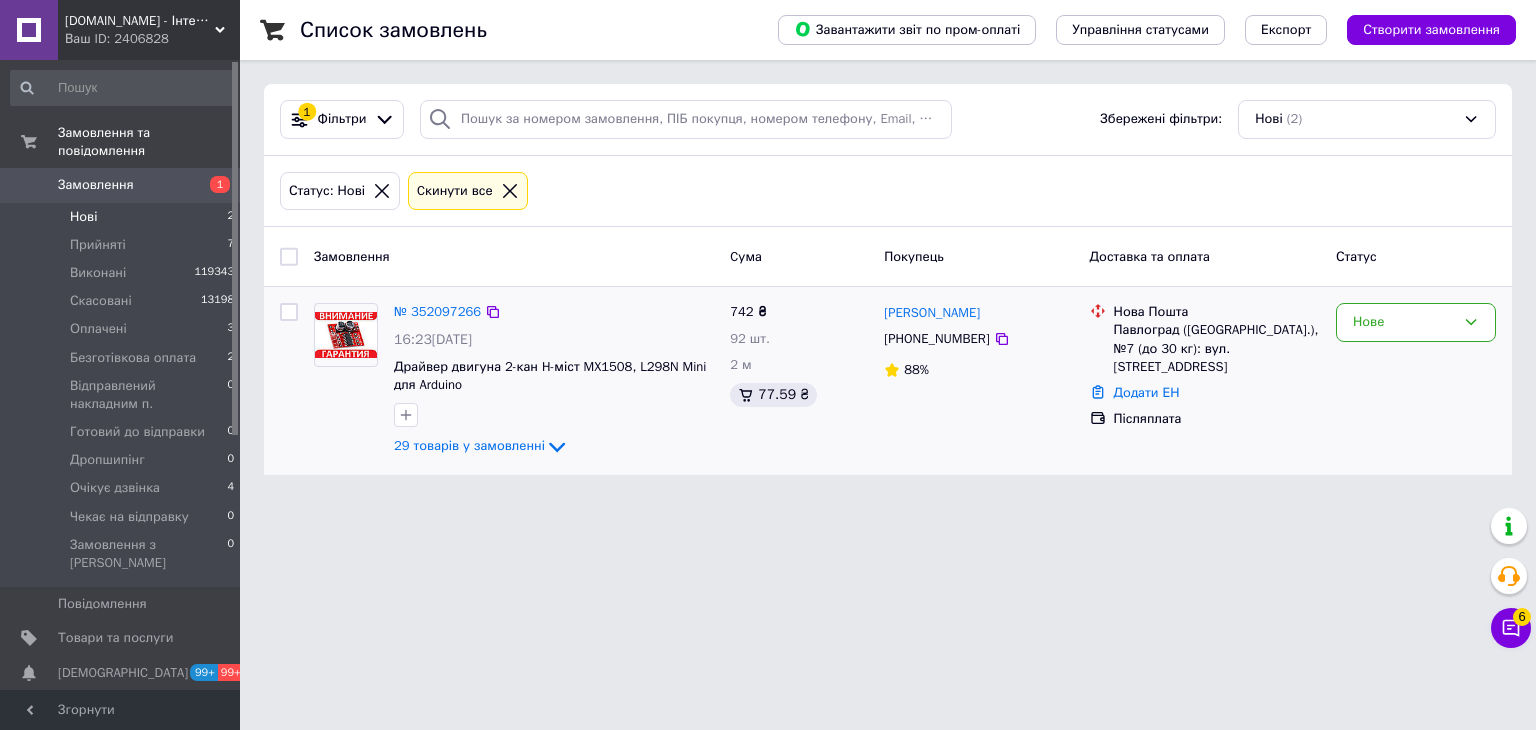 click at bounding box center (406, 415) 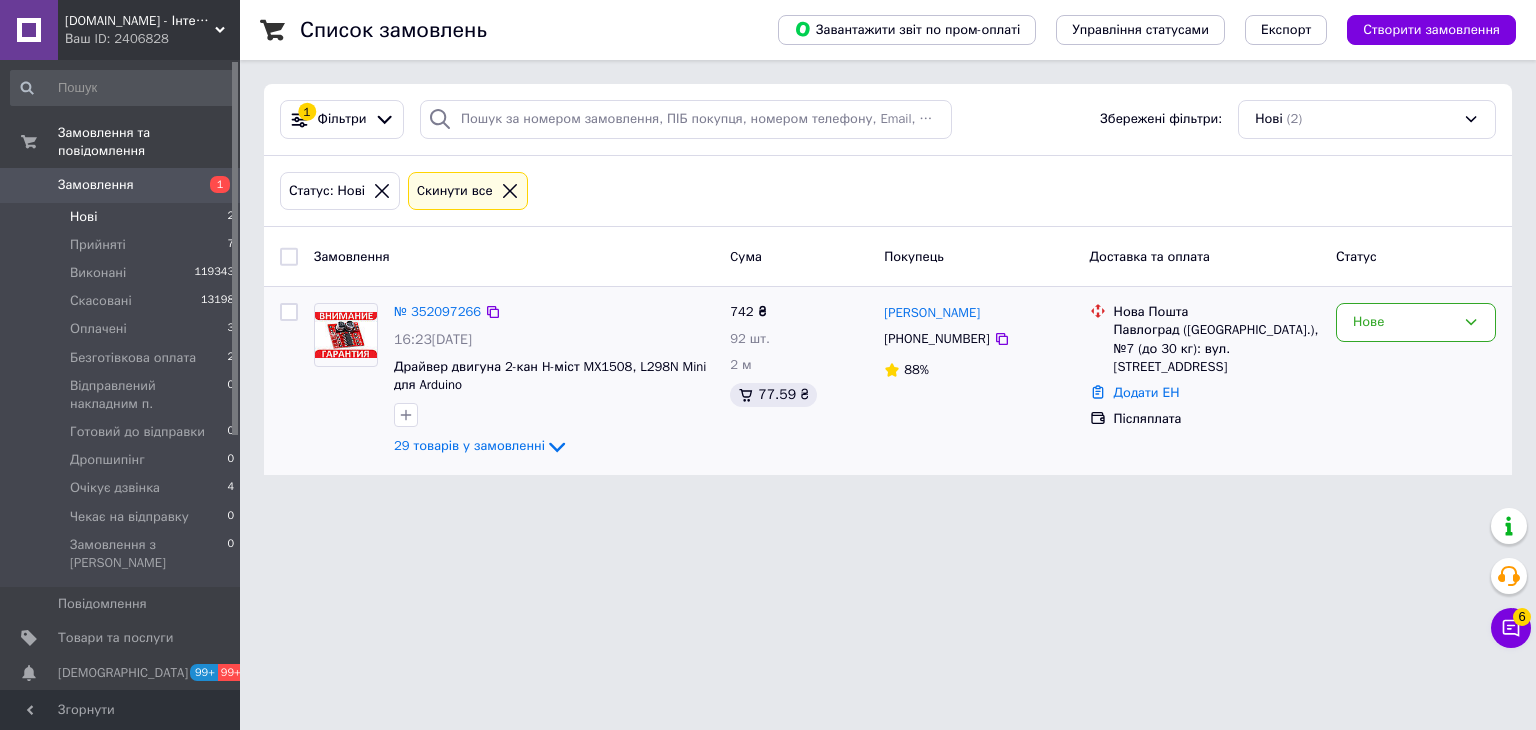 click at bounding box center (406, 415) 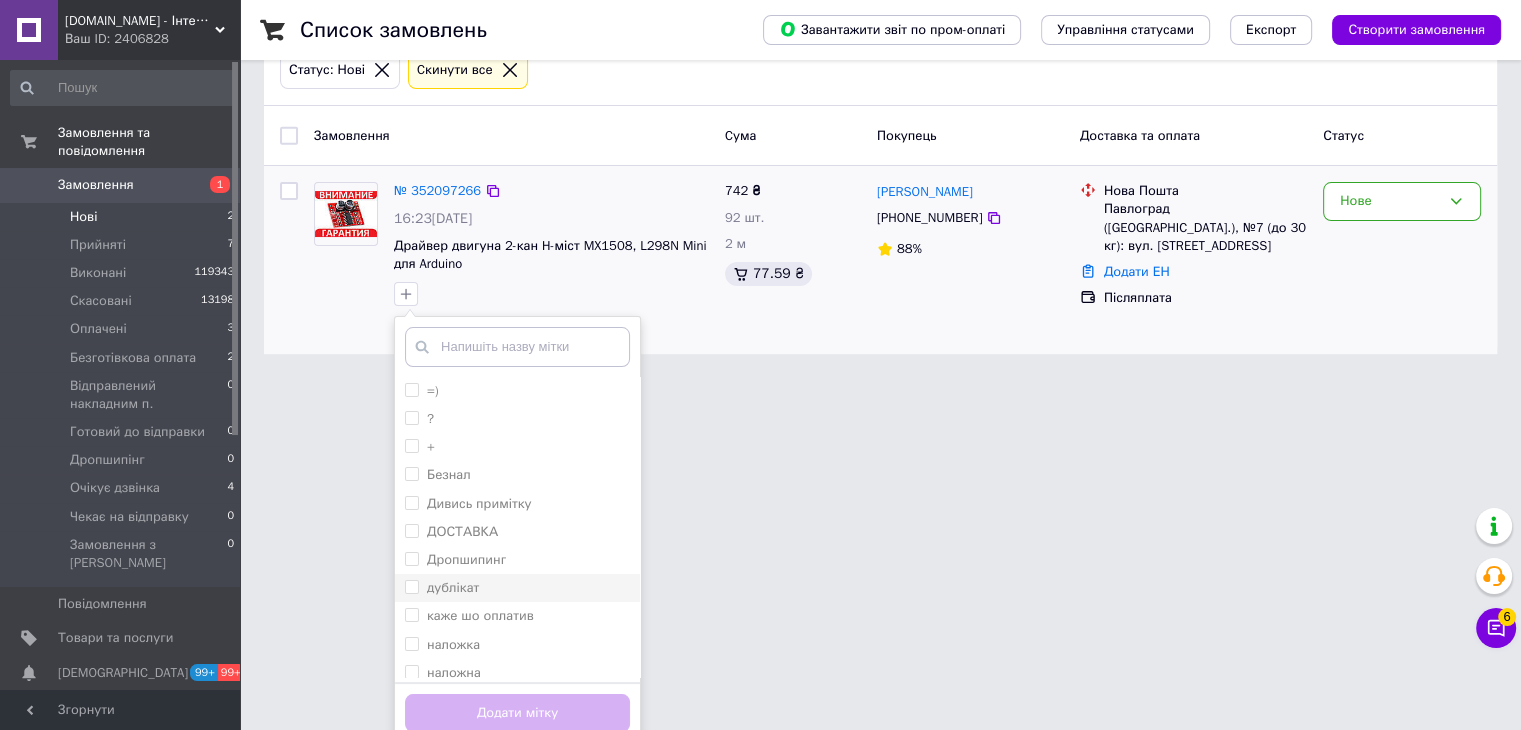 scroll, scrollTop: 132, scrollLeft: 0, axis: vertical 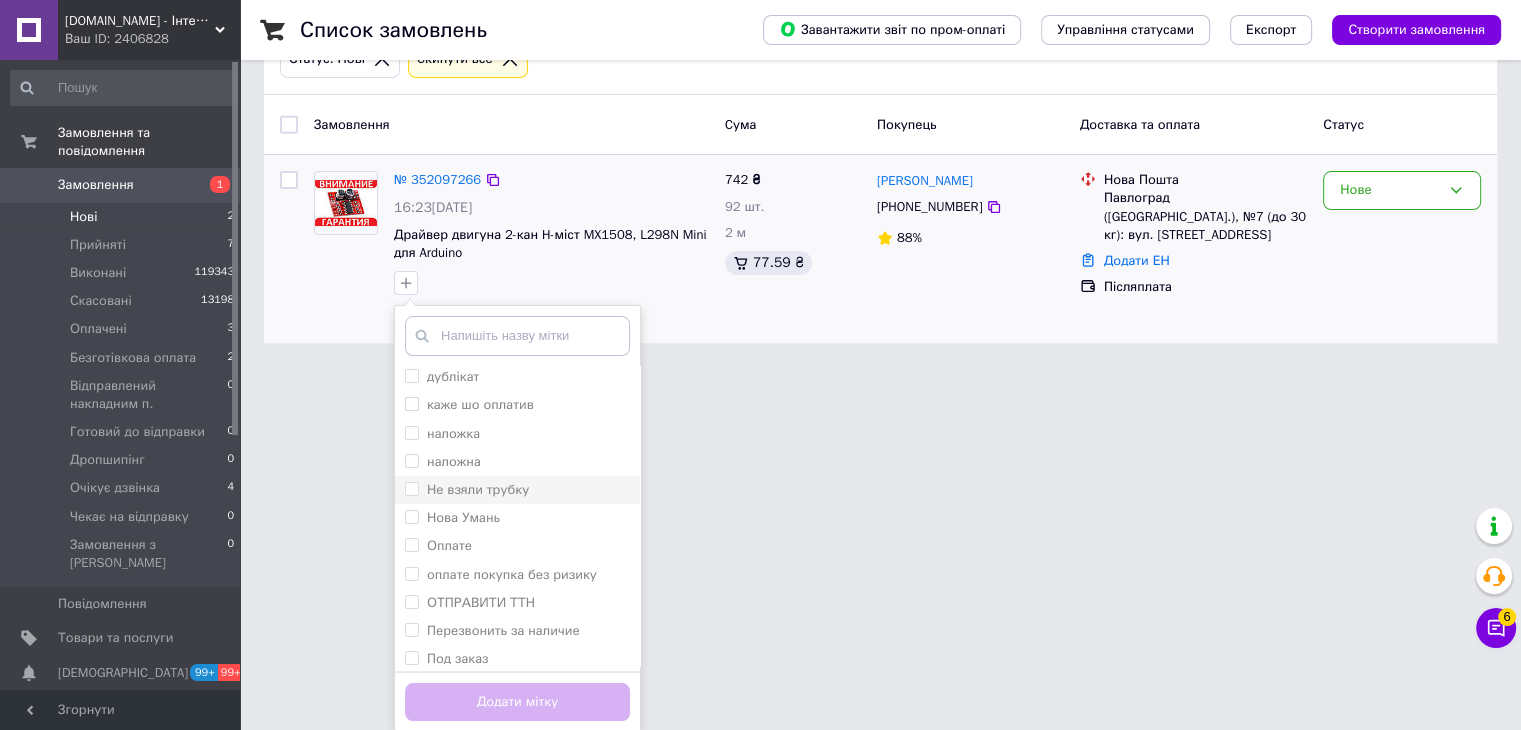 click on "Не взяли трубку" at bounding box center (411, 488) 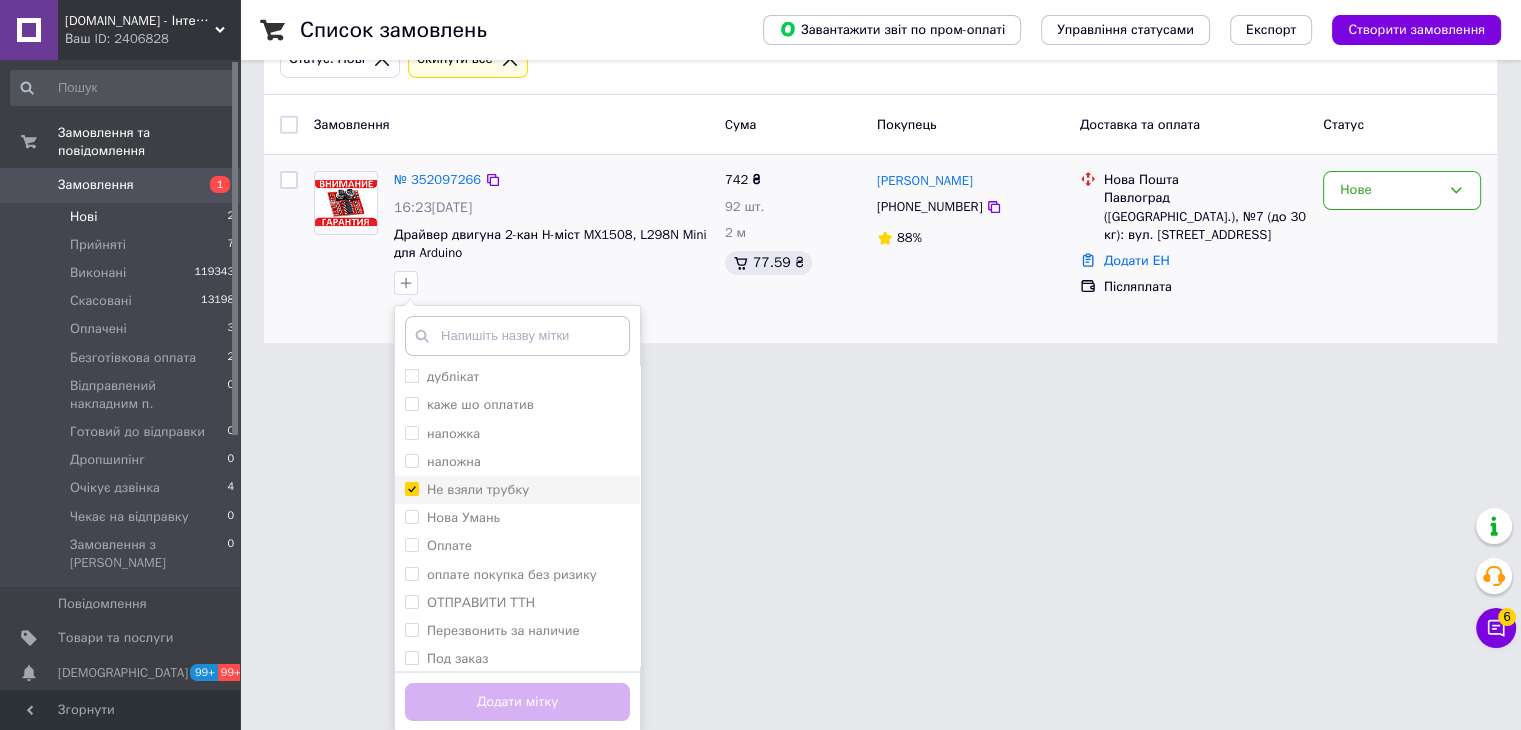 checkbox on "true" 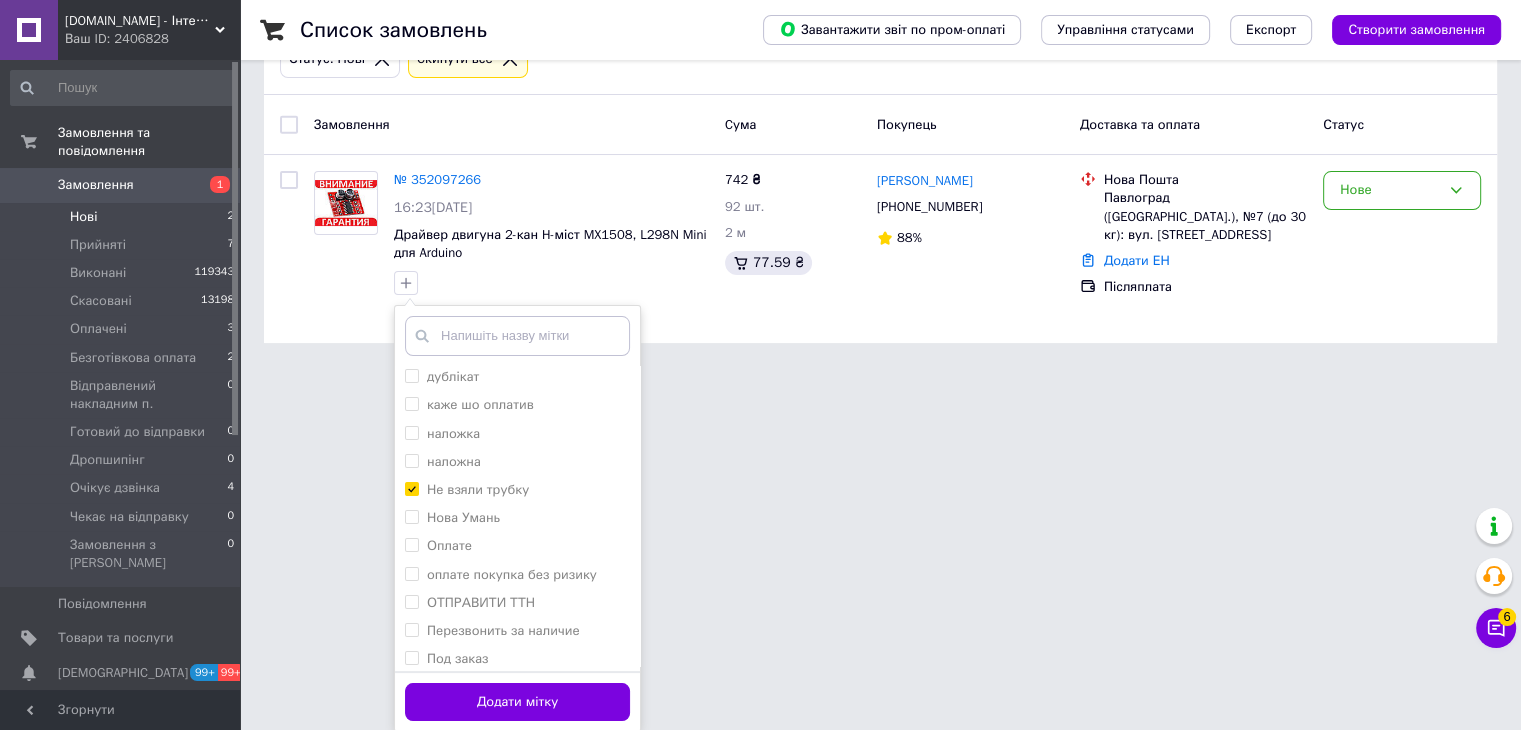 click on "Додати мітку" at bounding box center [517, 702] 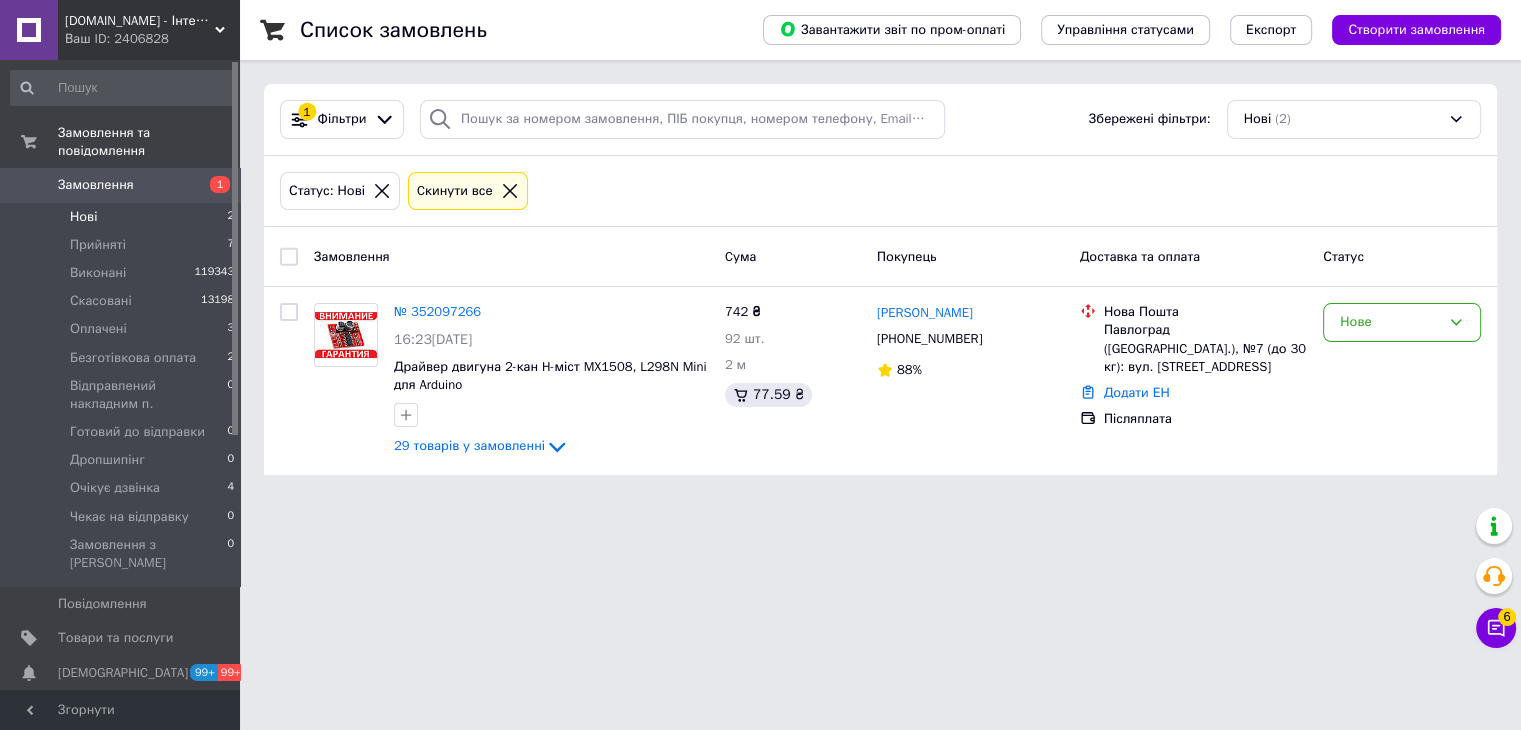 scroll, scrollTop: 0, scrollLeft: 0, axis: both 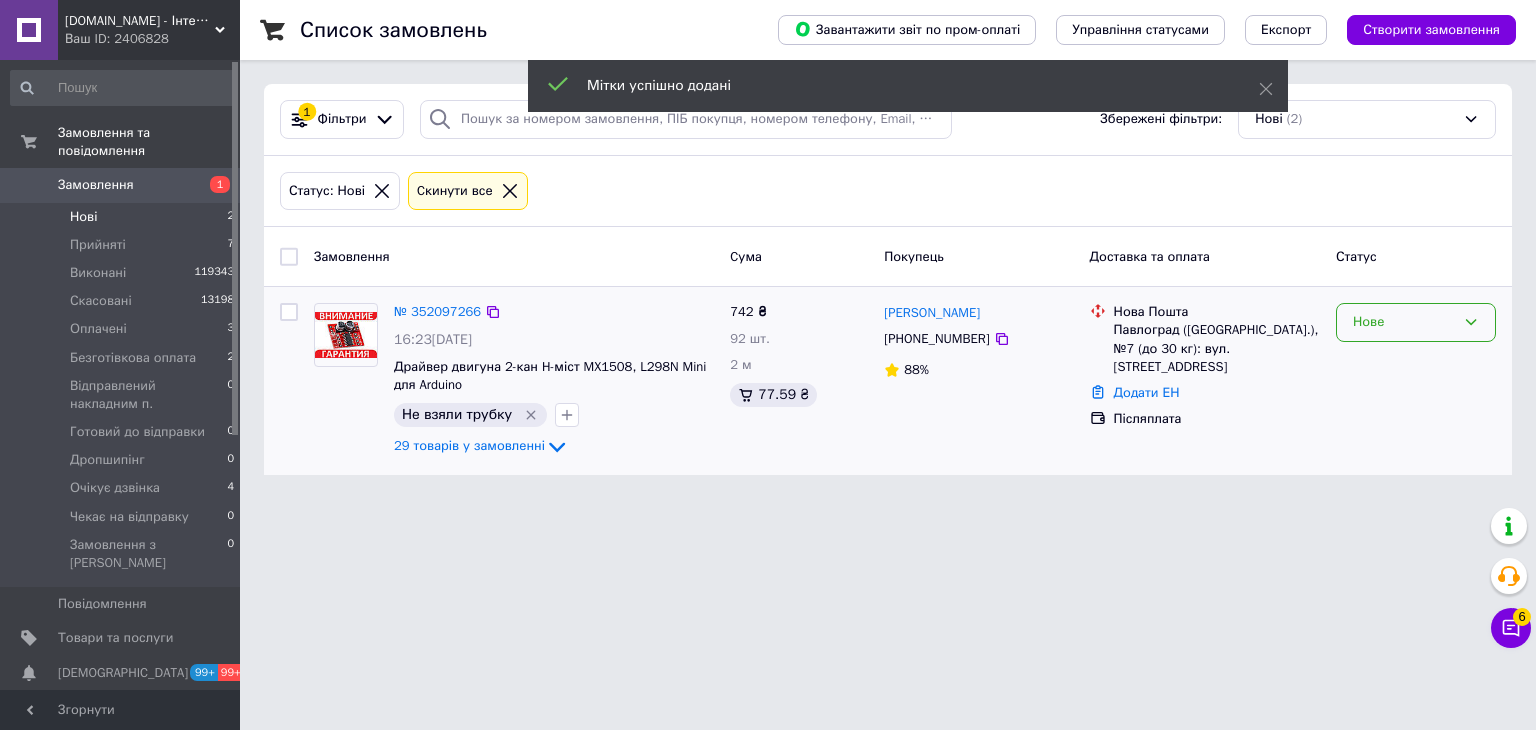 click on "Нове" at bounding box center [1416, 322] 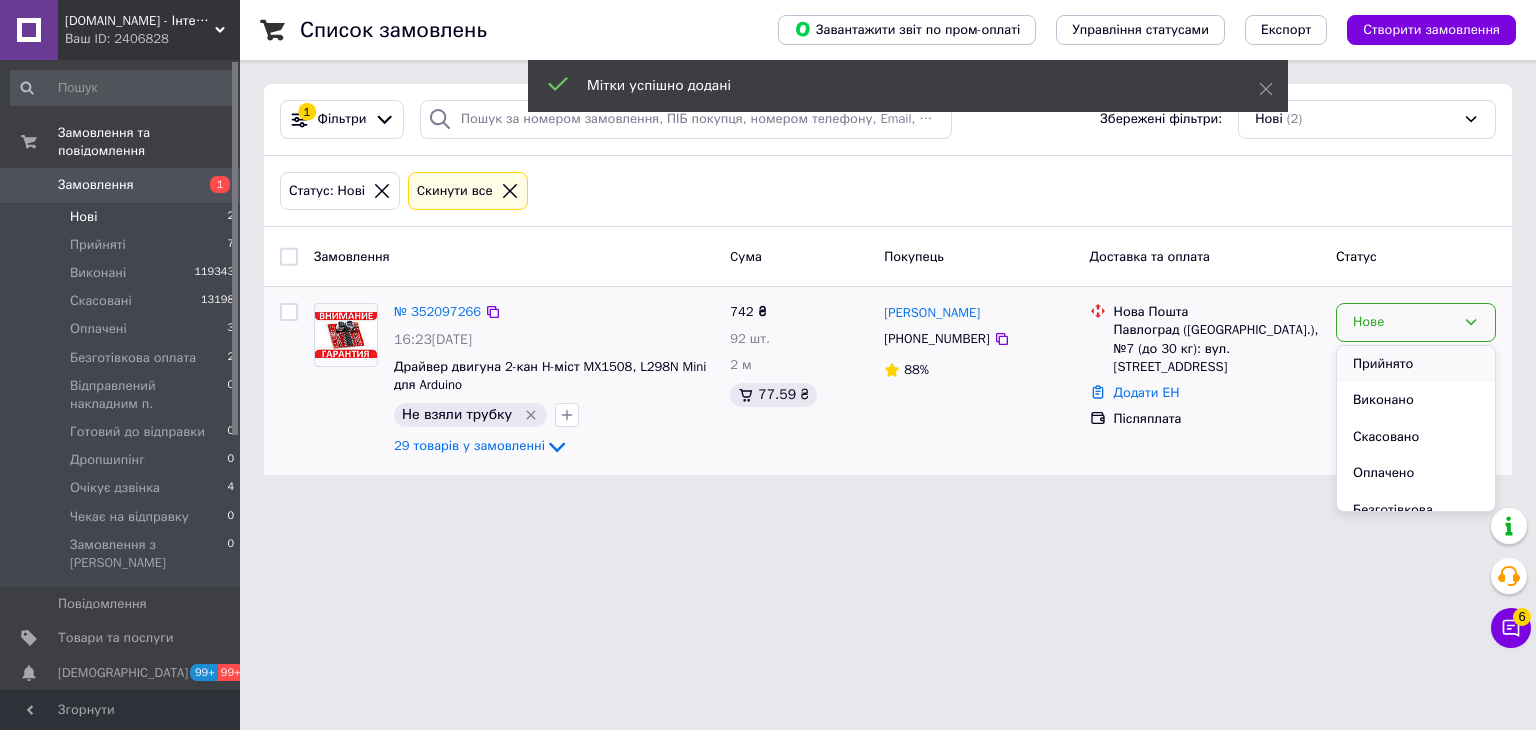 click on "Прийнято" at bounding box center [1416, 364] 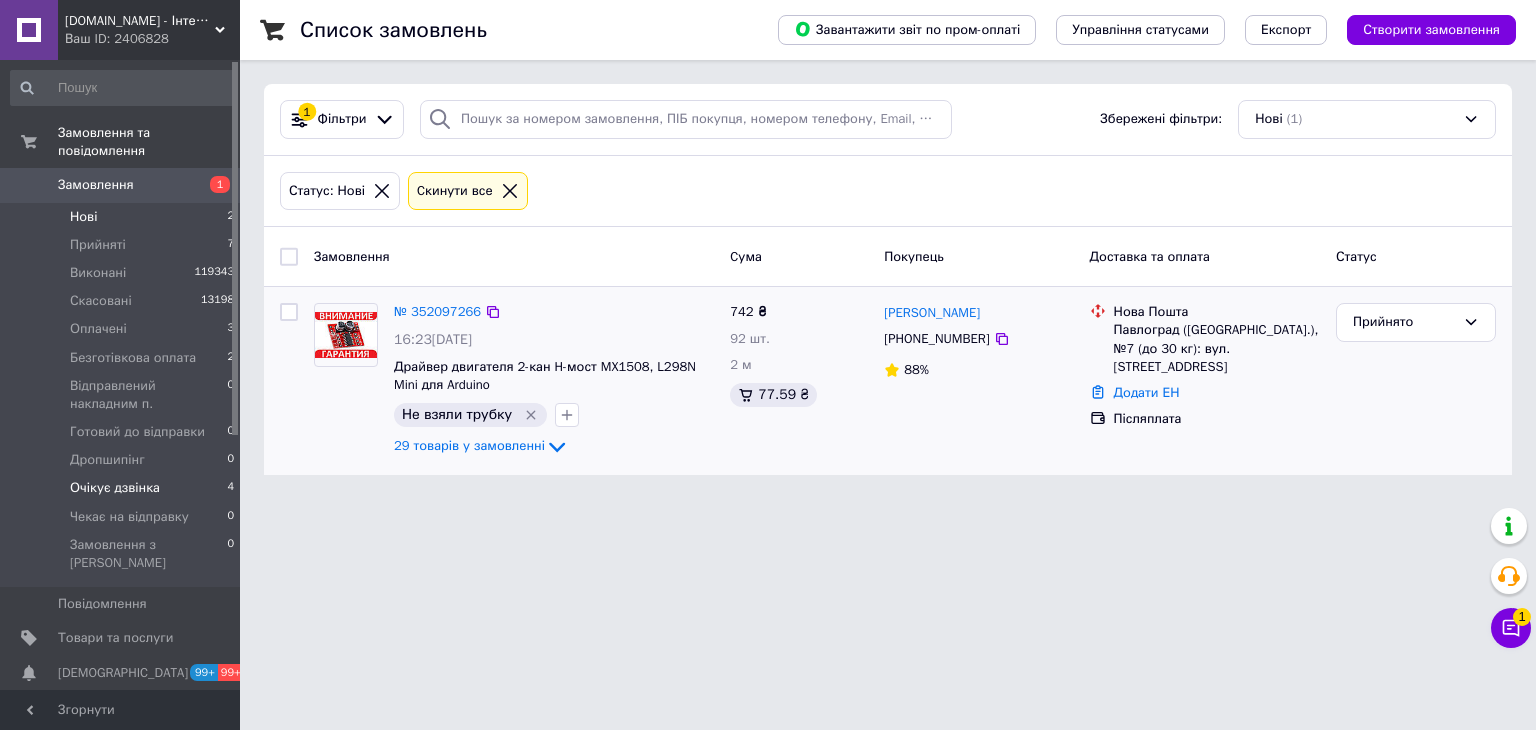 click on "Очікує дзвінка" at bounding box center [115, 488] 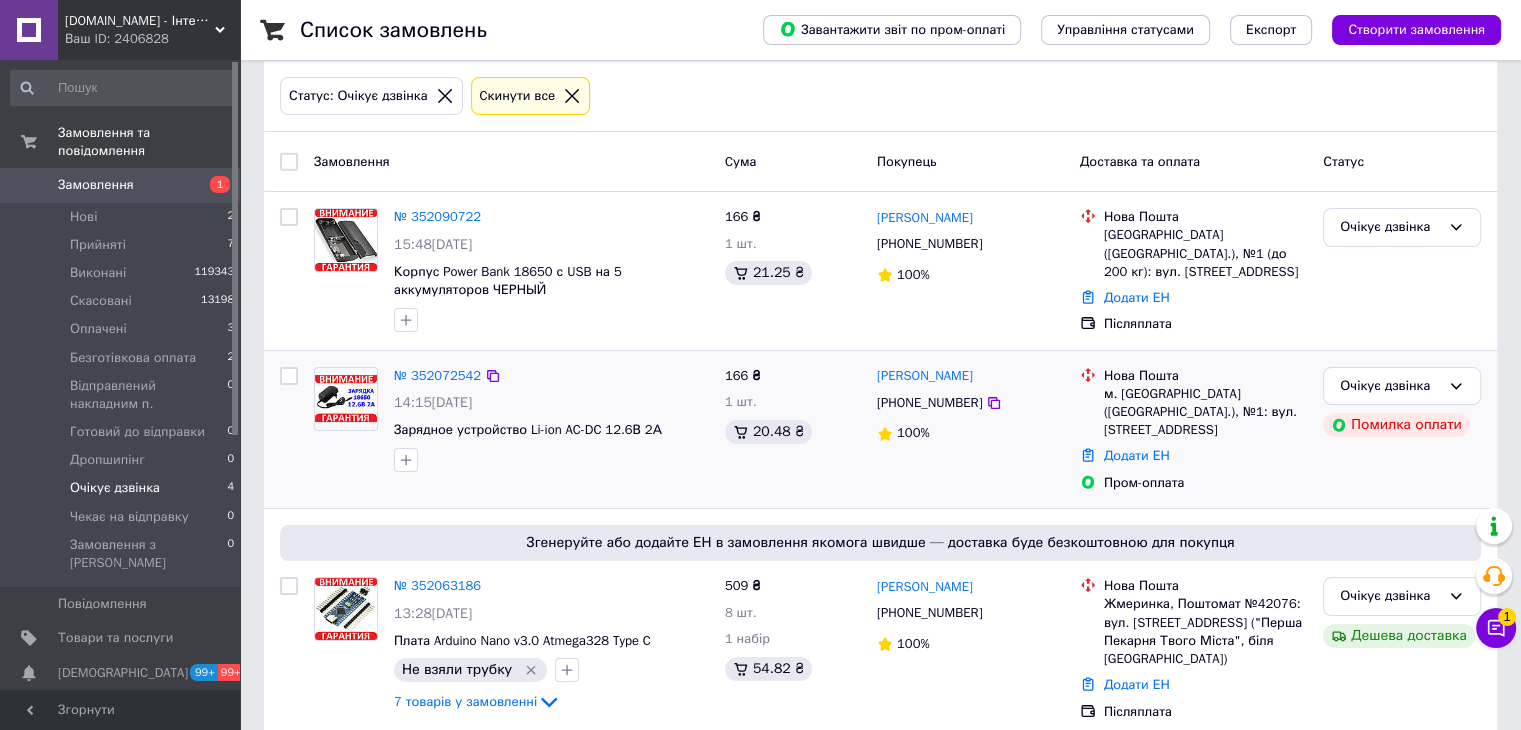scroll, scrollTop: 100, scrollLeft: 0, axis: vertical 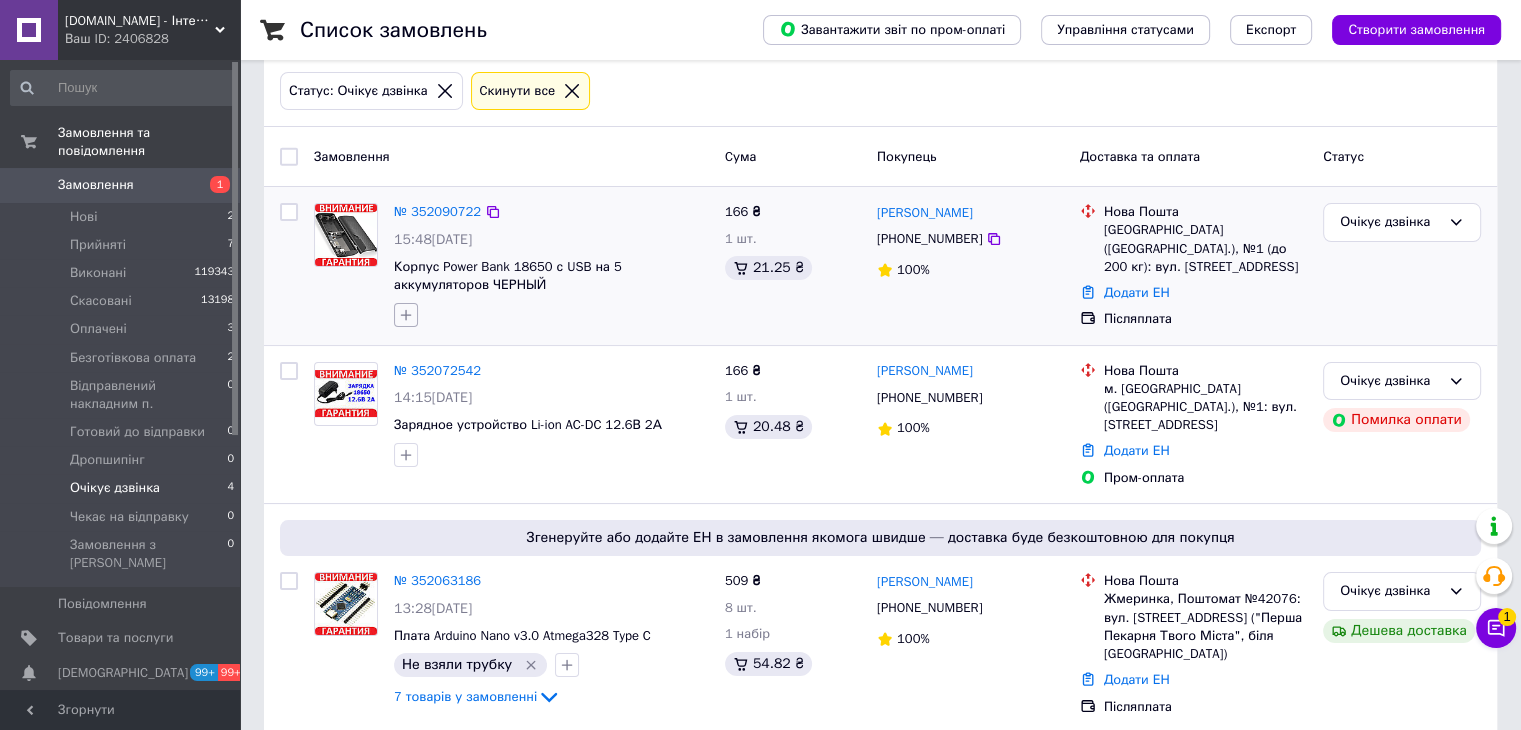 click 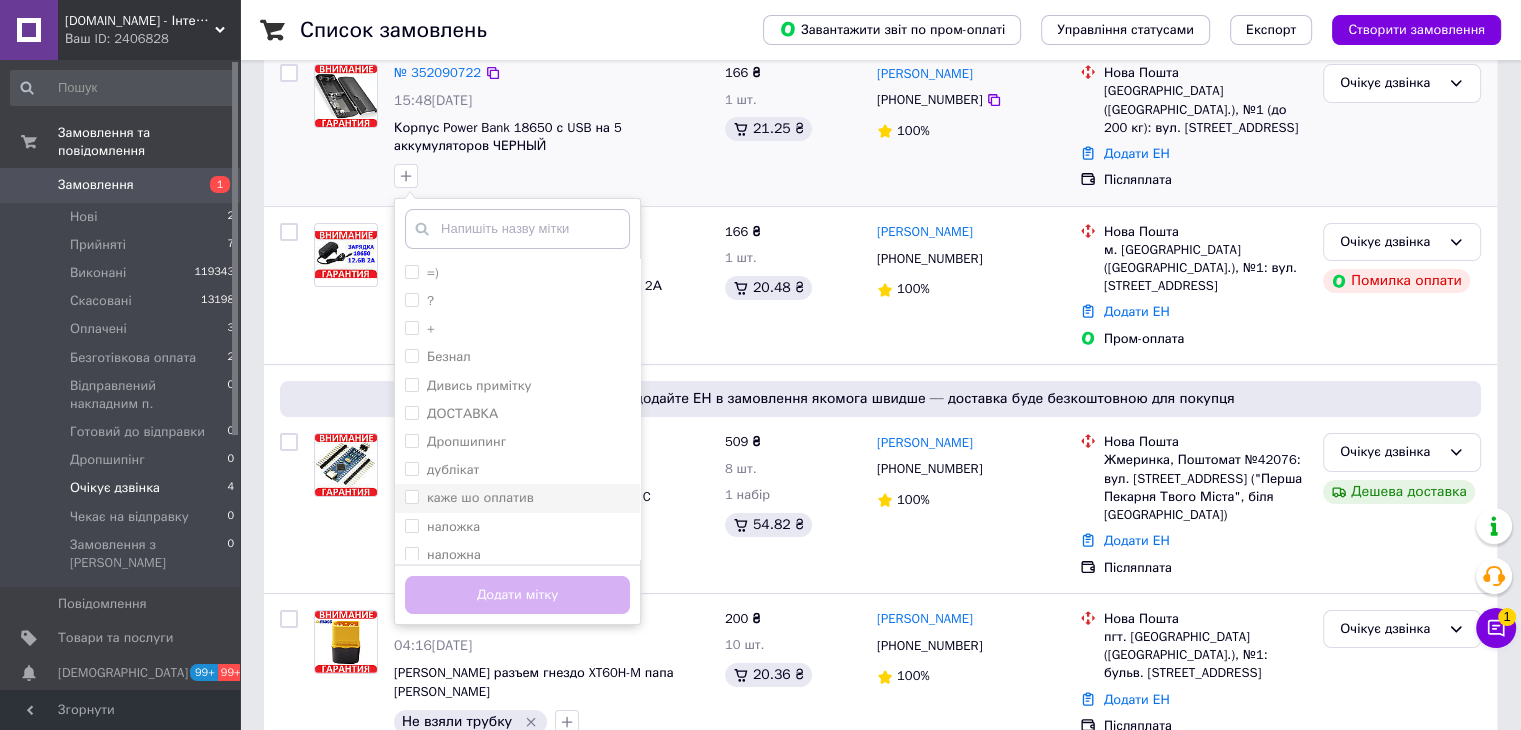 scroll, scrollTop: 244, scrollLeft: 0, axis: vertical 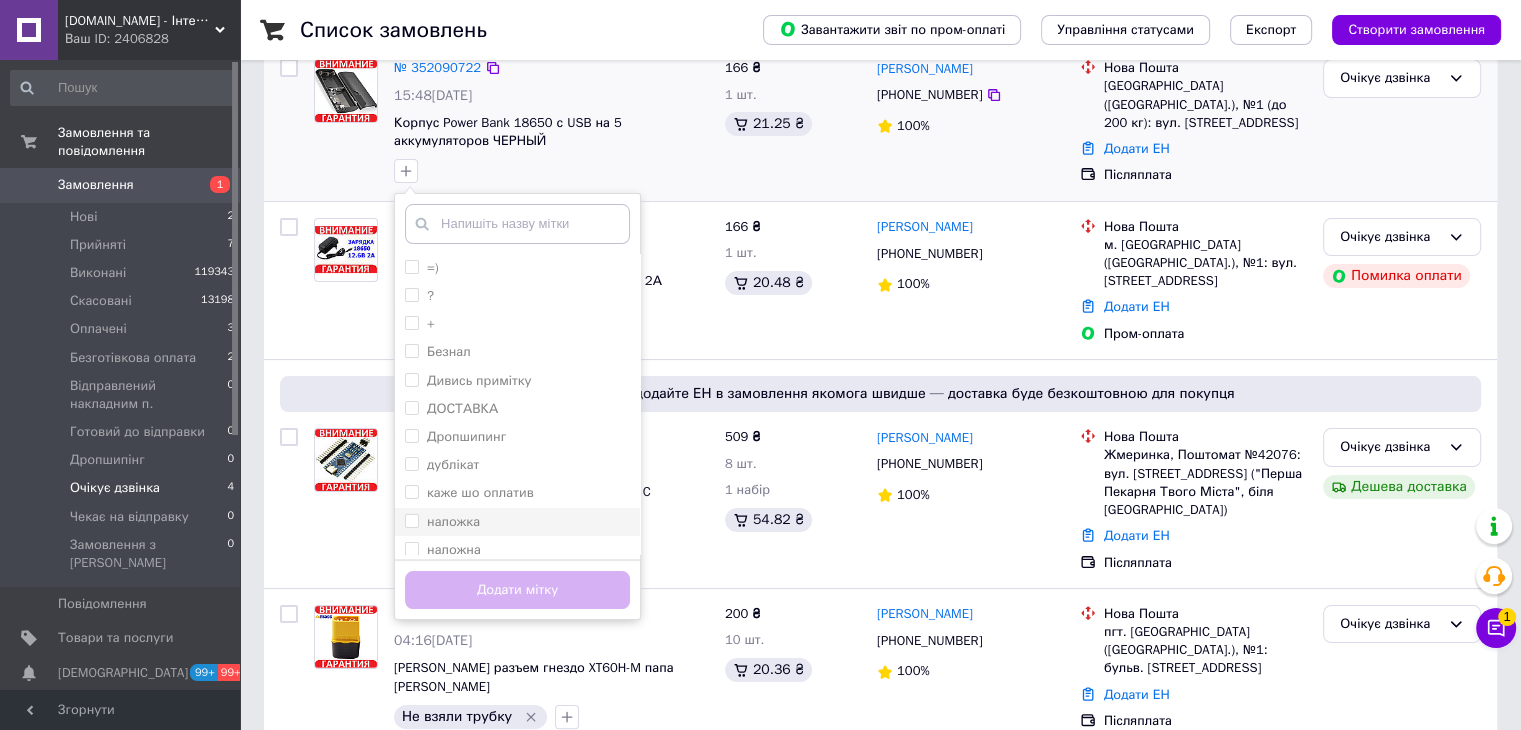 click on "наложка" at bounding box center (411, 520) 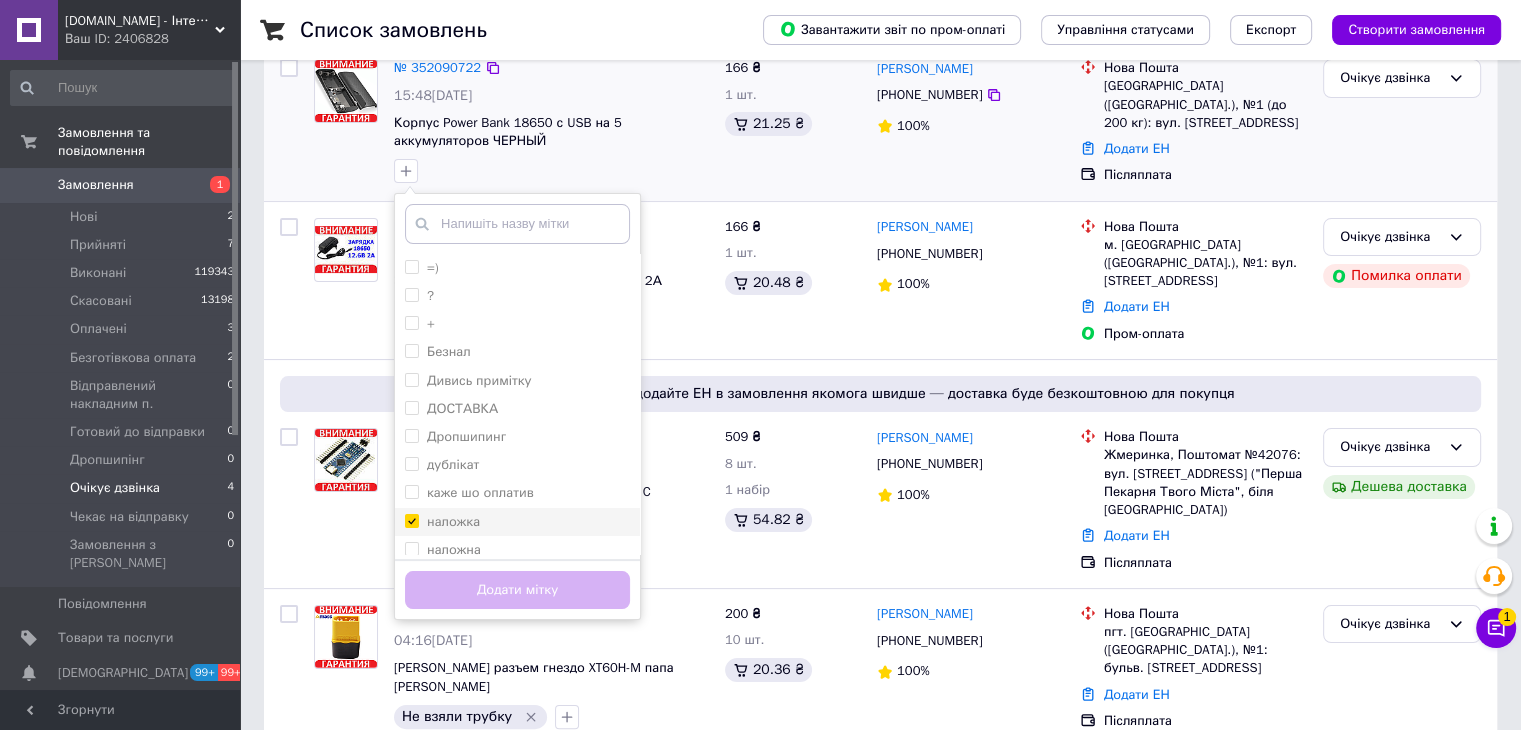 checkbox on "true" 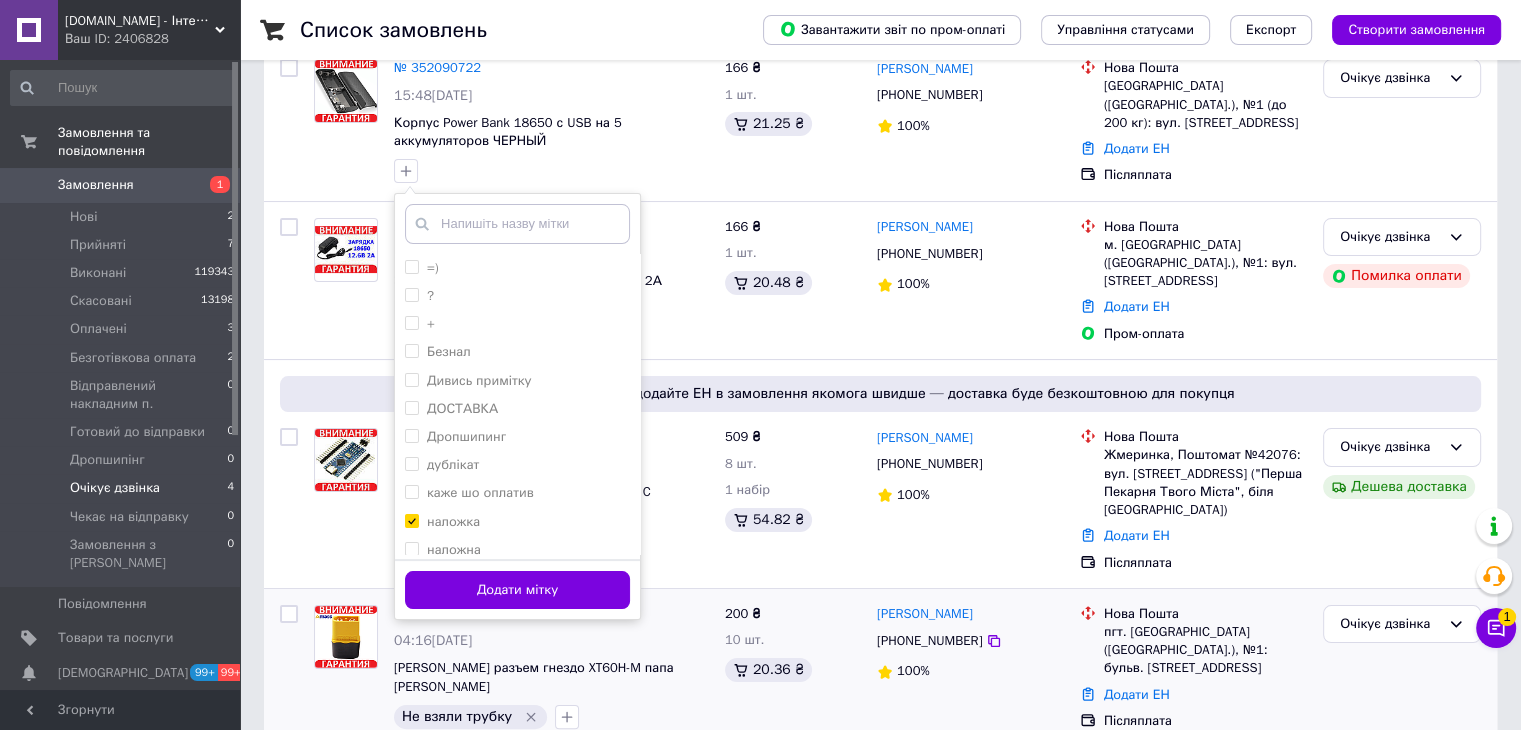 click on "Додати мітку" at bounding box center [517, 590] 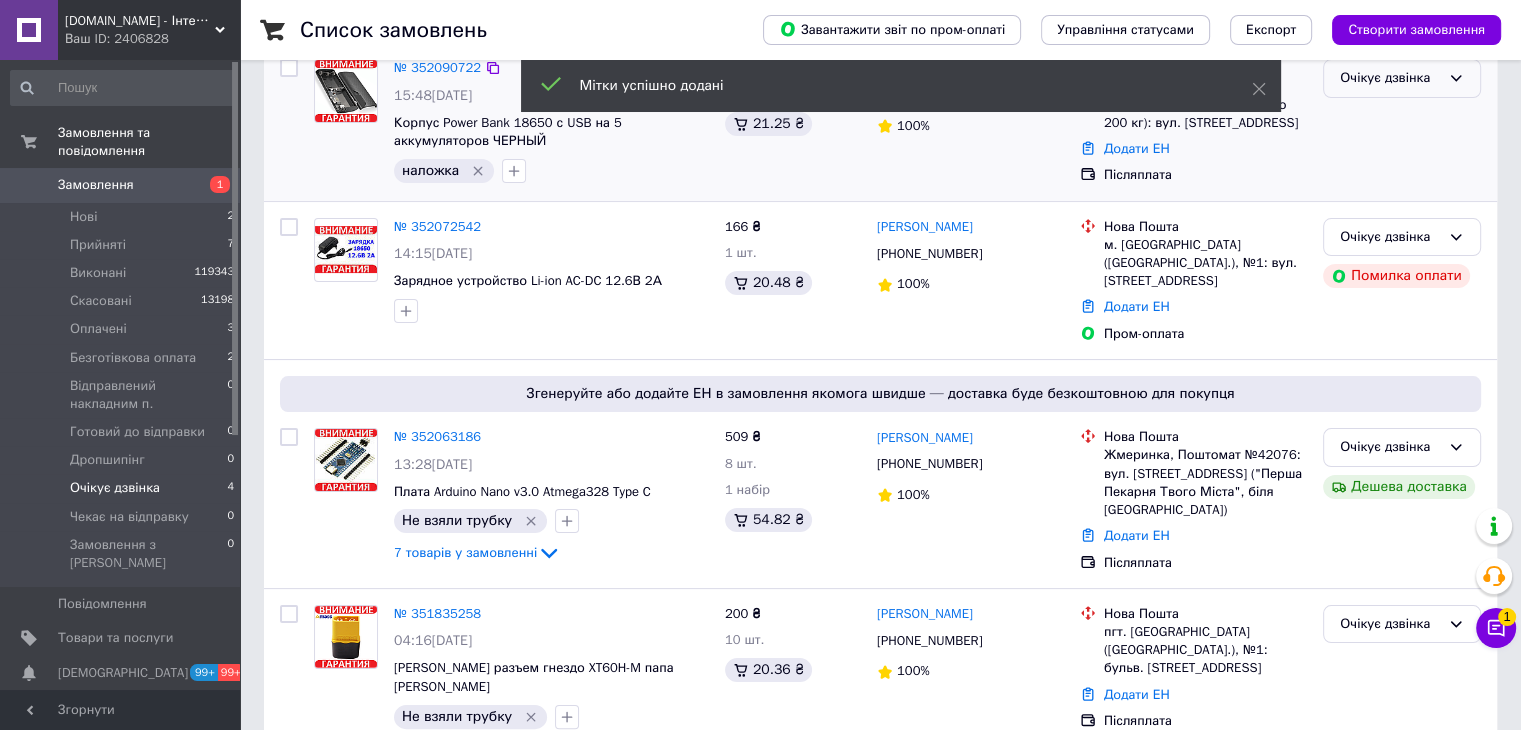 click on "Очікує дзвінка" at bounding box center [1390, 78] 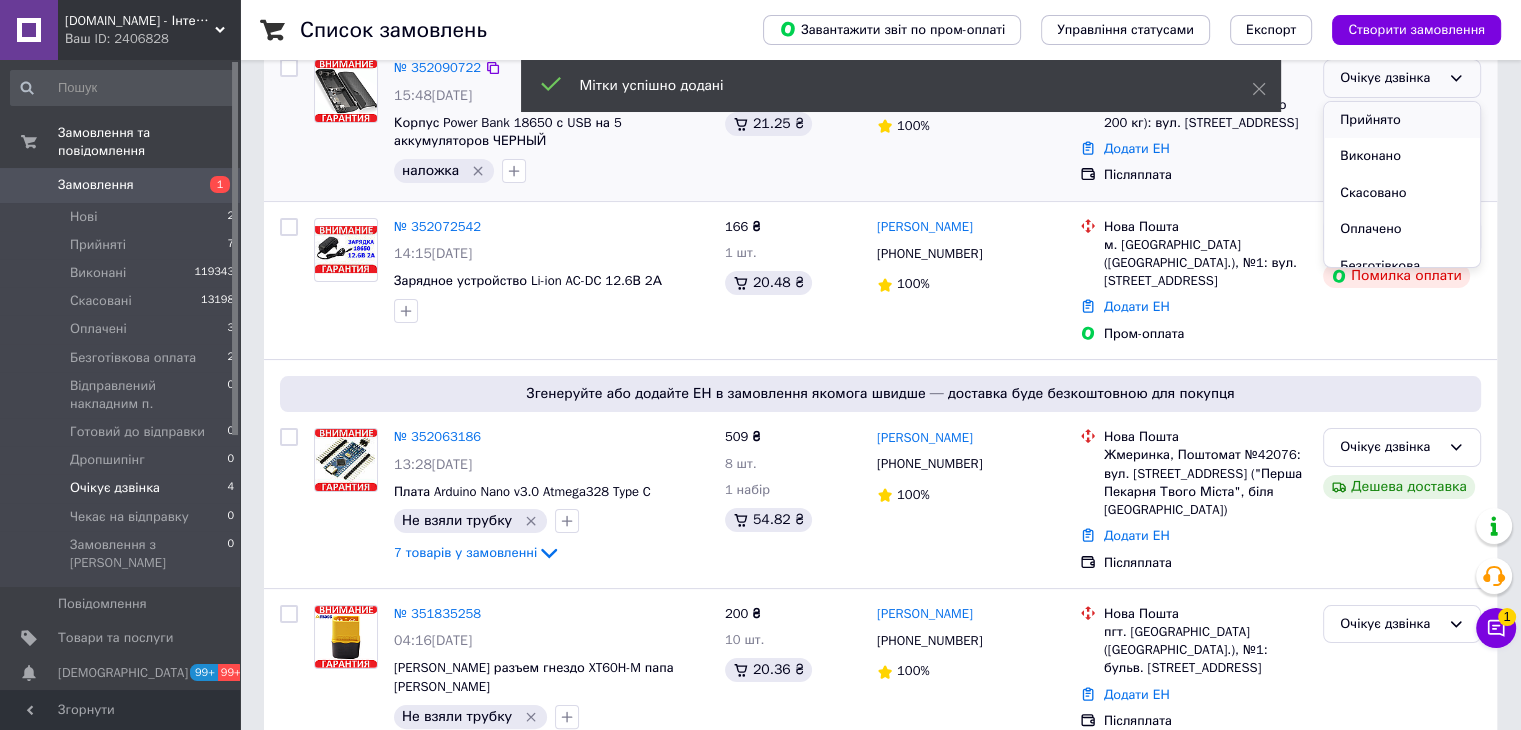 click on "Прийнято" at bounding box center [1402, 120] 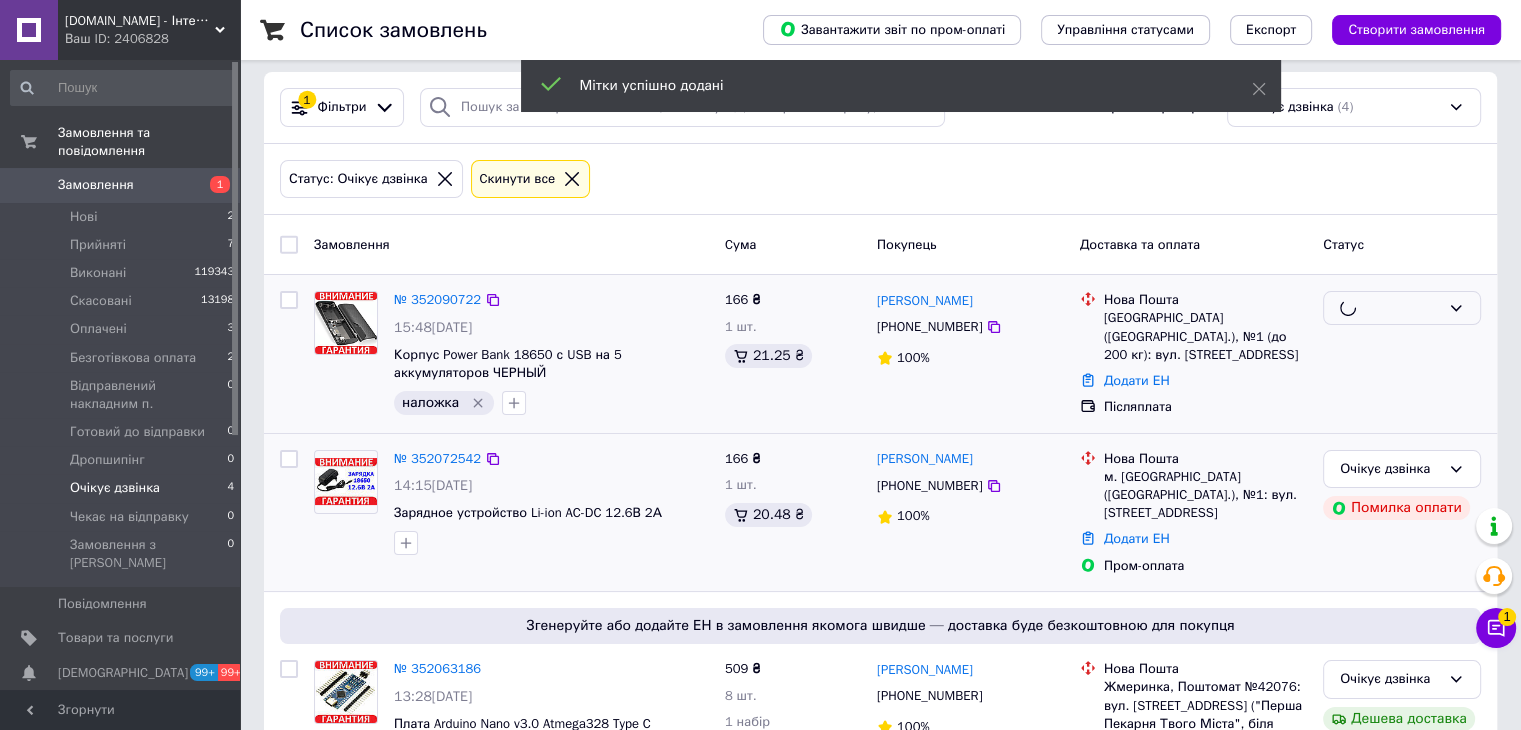 scroll, scrollTop: 0, scrollLeft: 0, axis: both 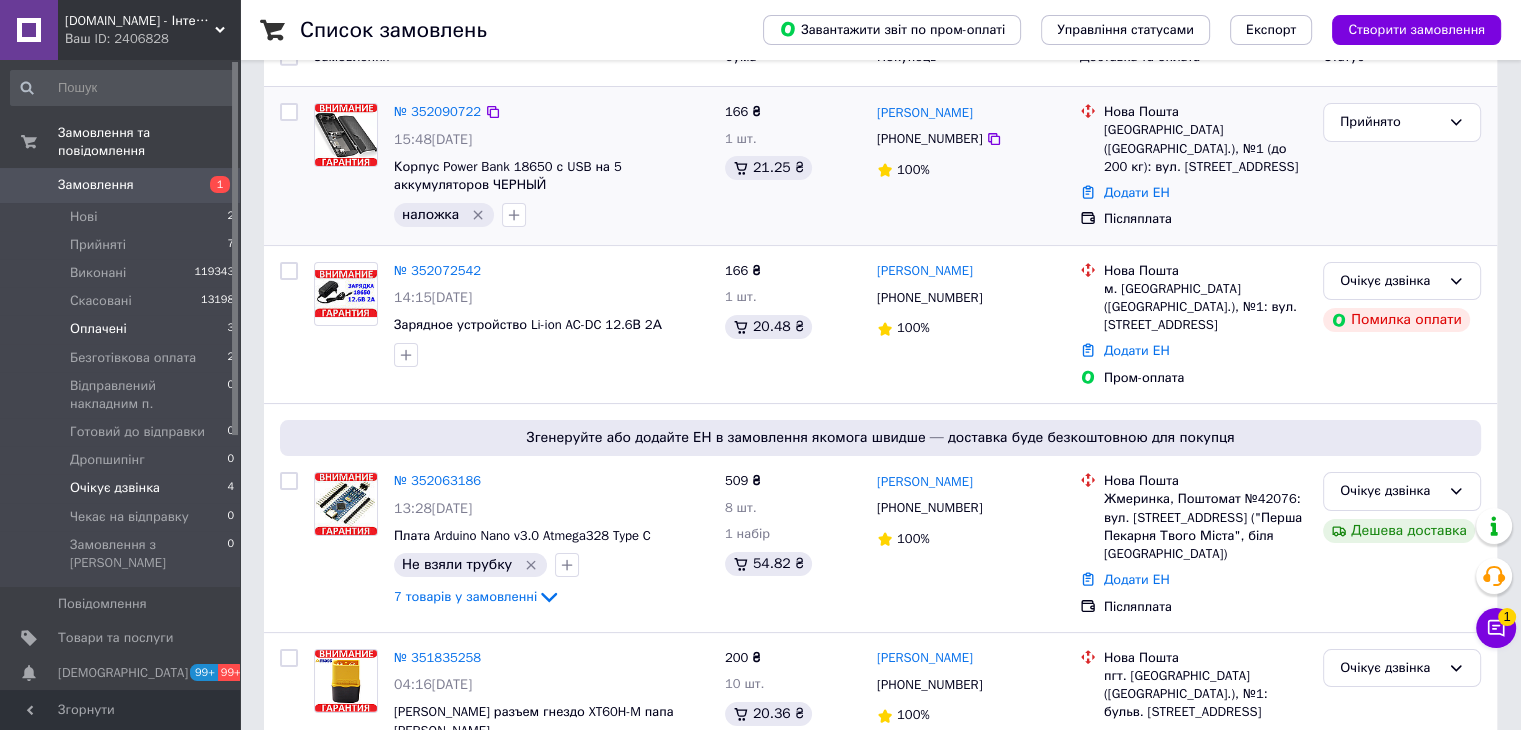 click on "Оплачені 3" at bounding box center (123, 329) 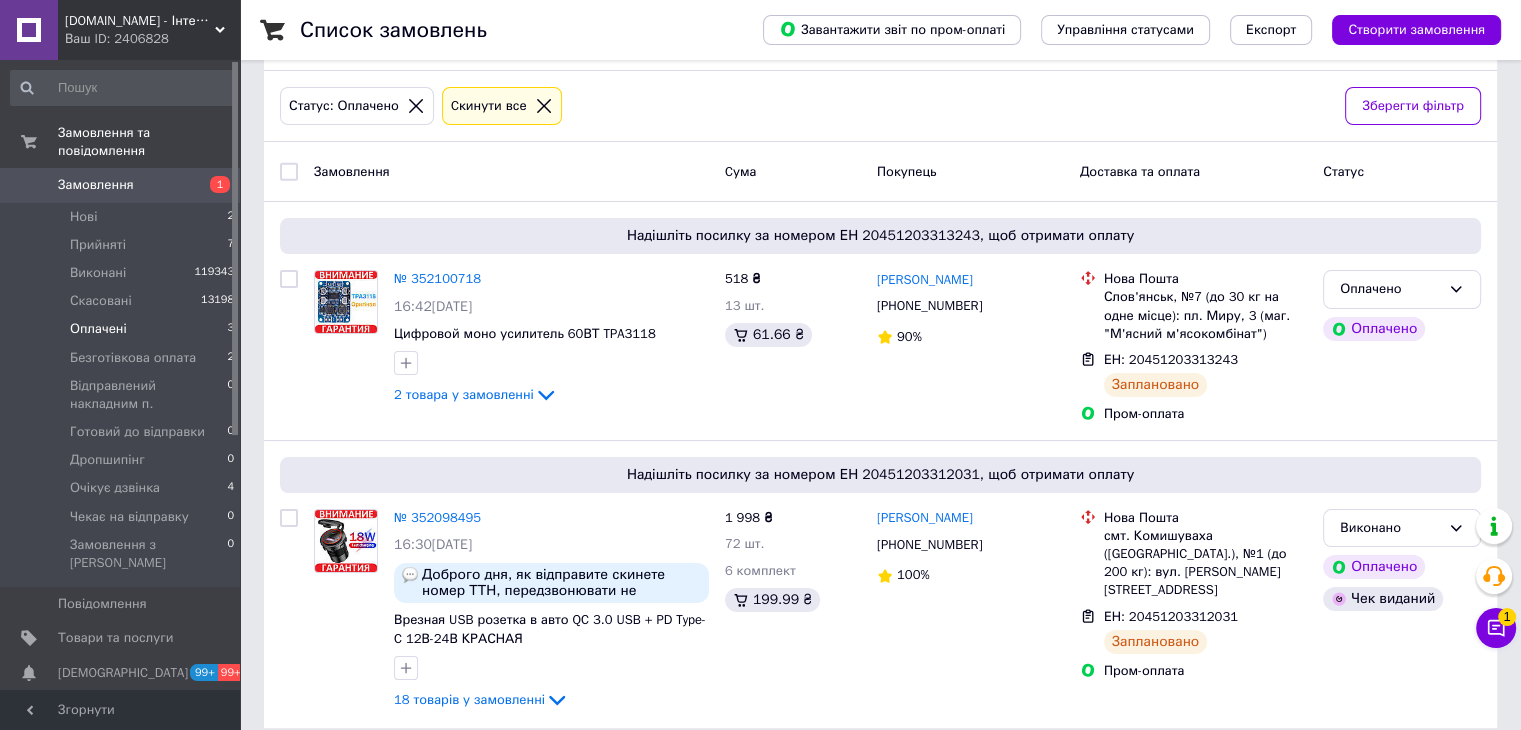scroll, scrollTop: 106, scrollLeft: 0, axis: vertical 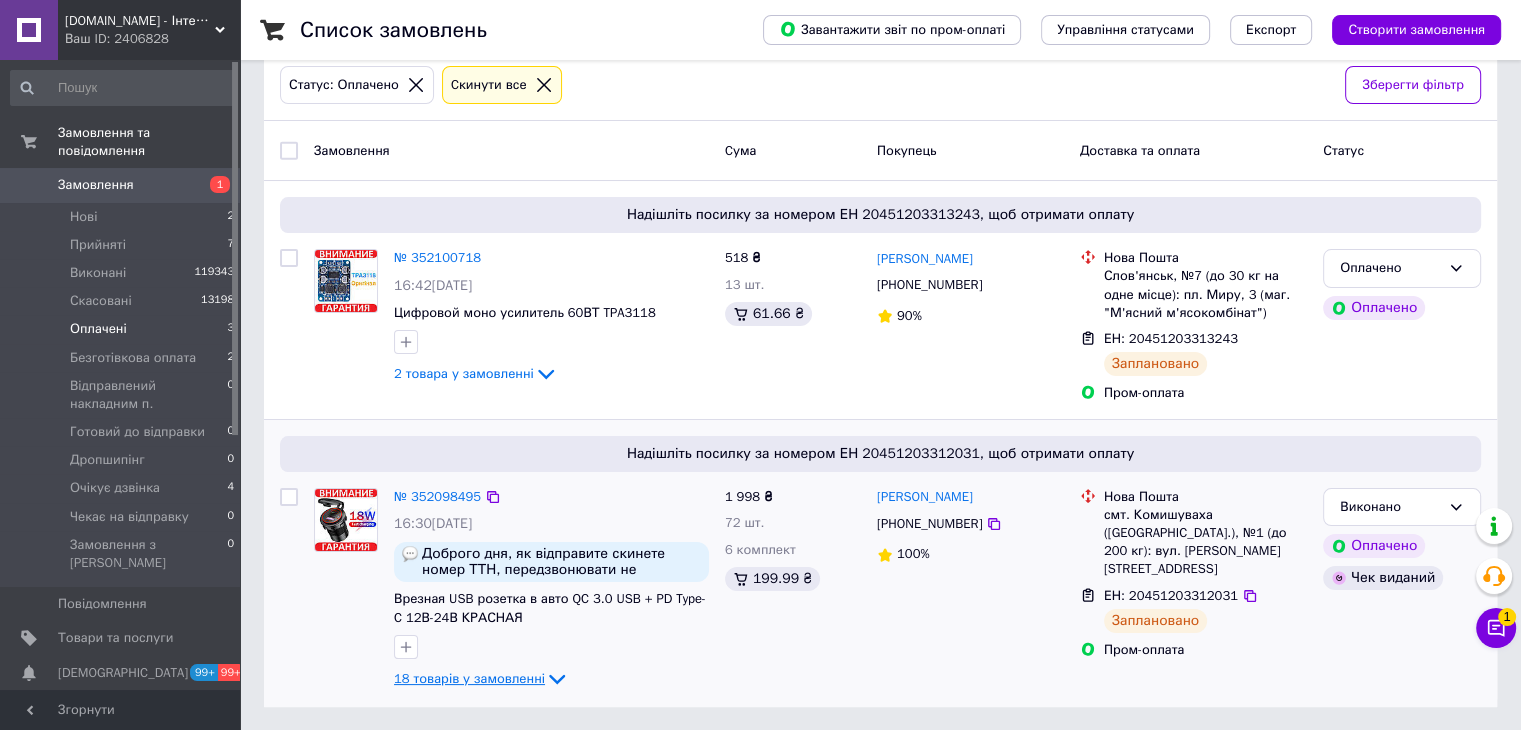 click 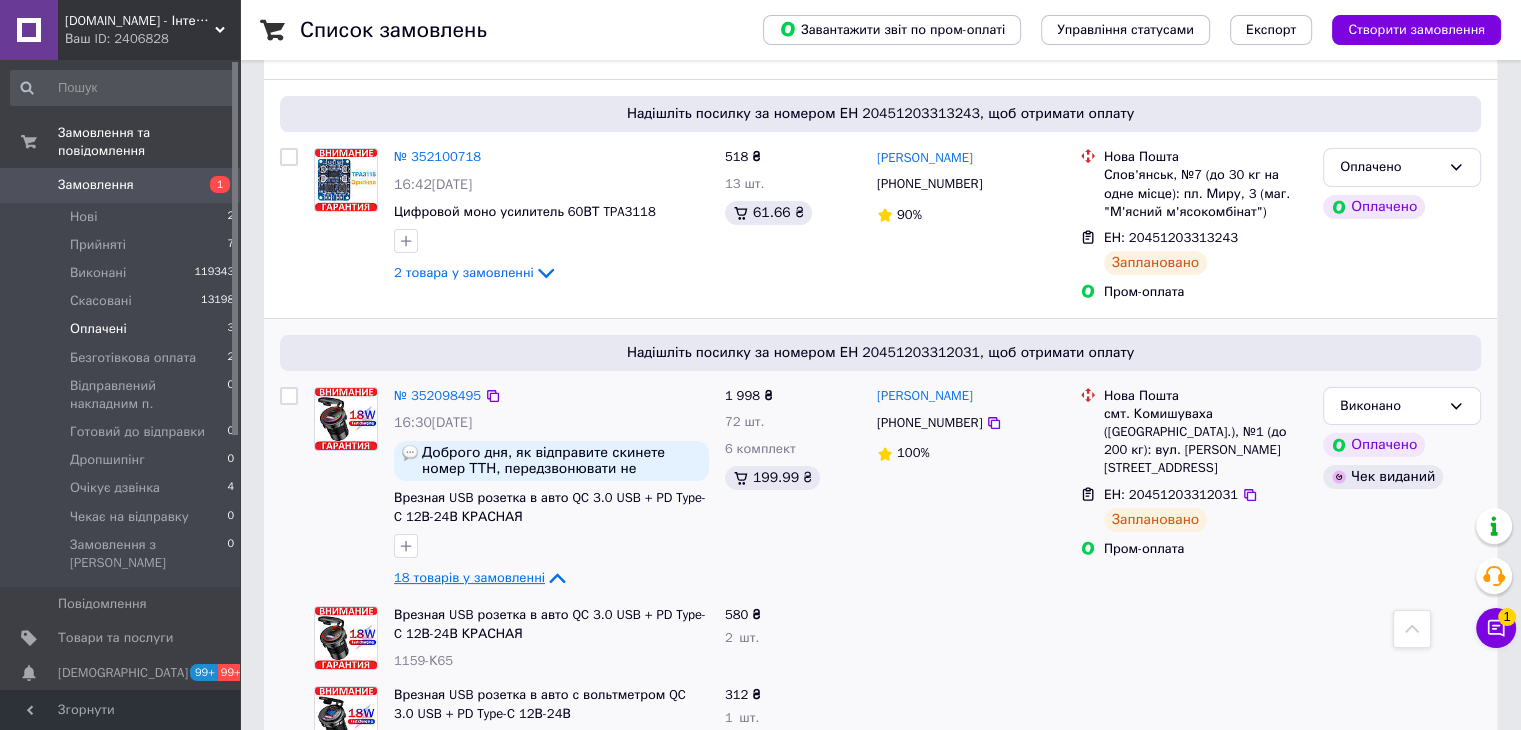 scroll, scrollTop: 206, scrollLeft: 0, axis: vertical 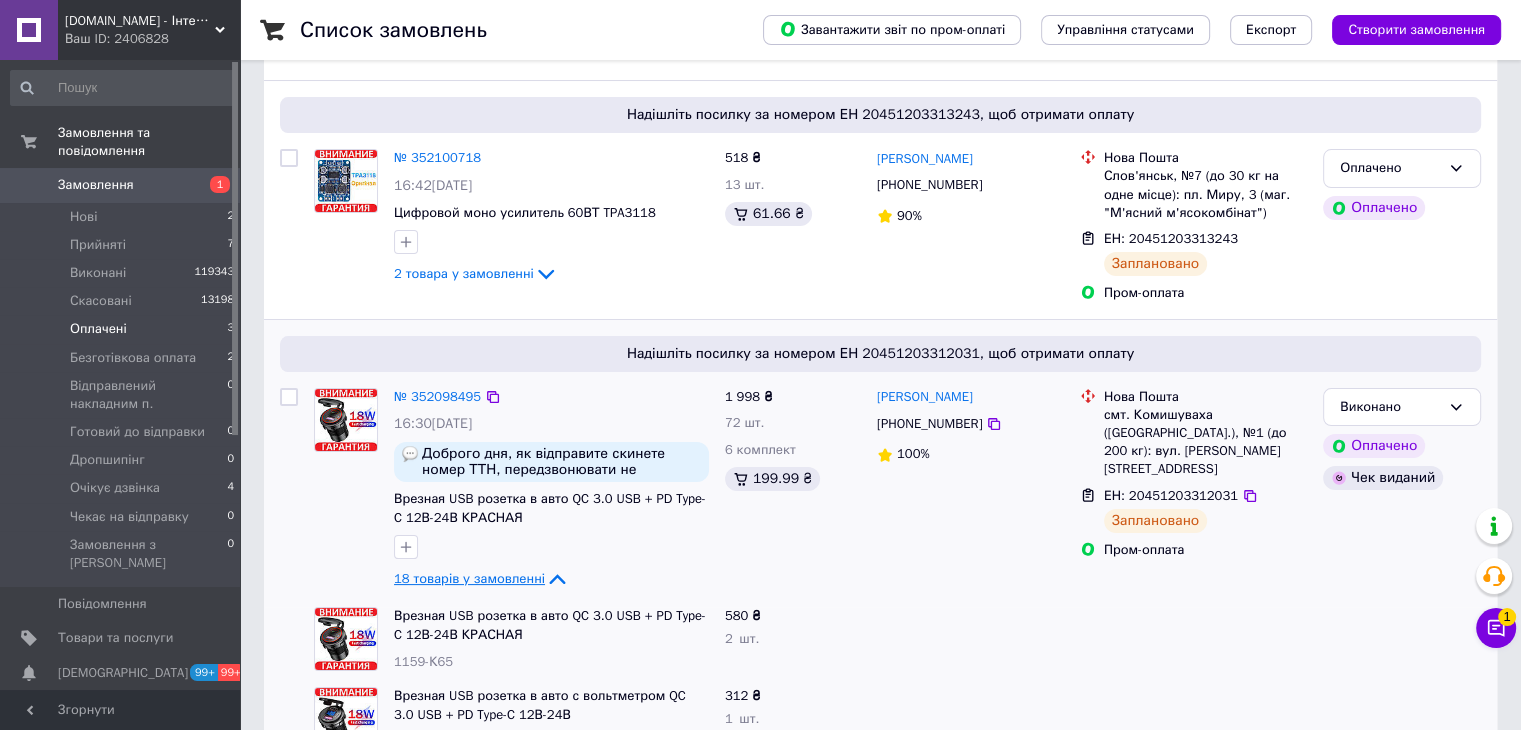 click 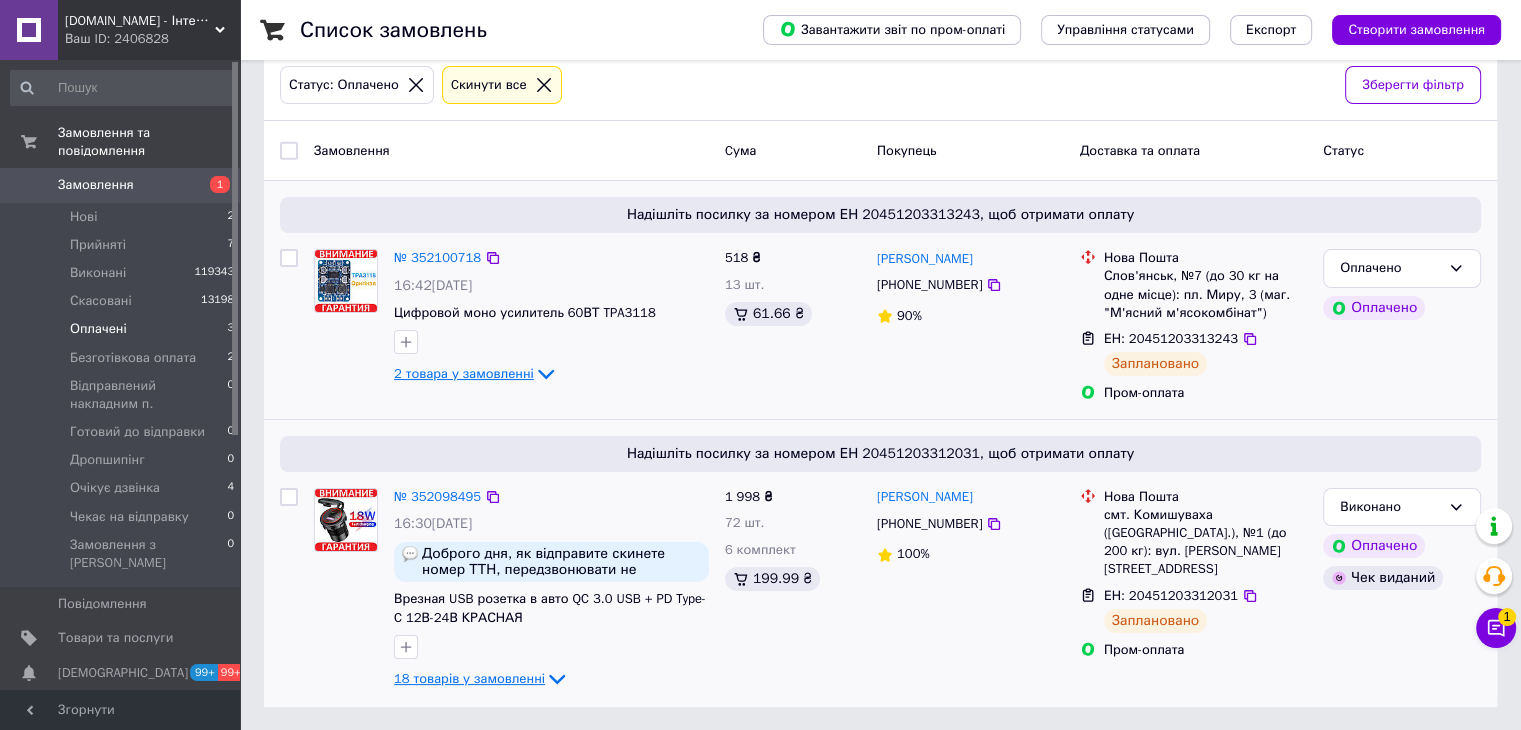 click 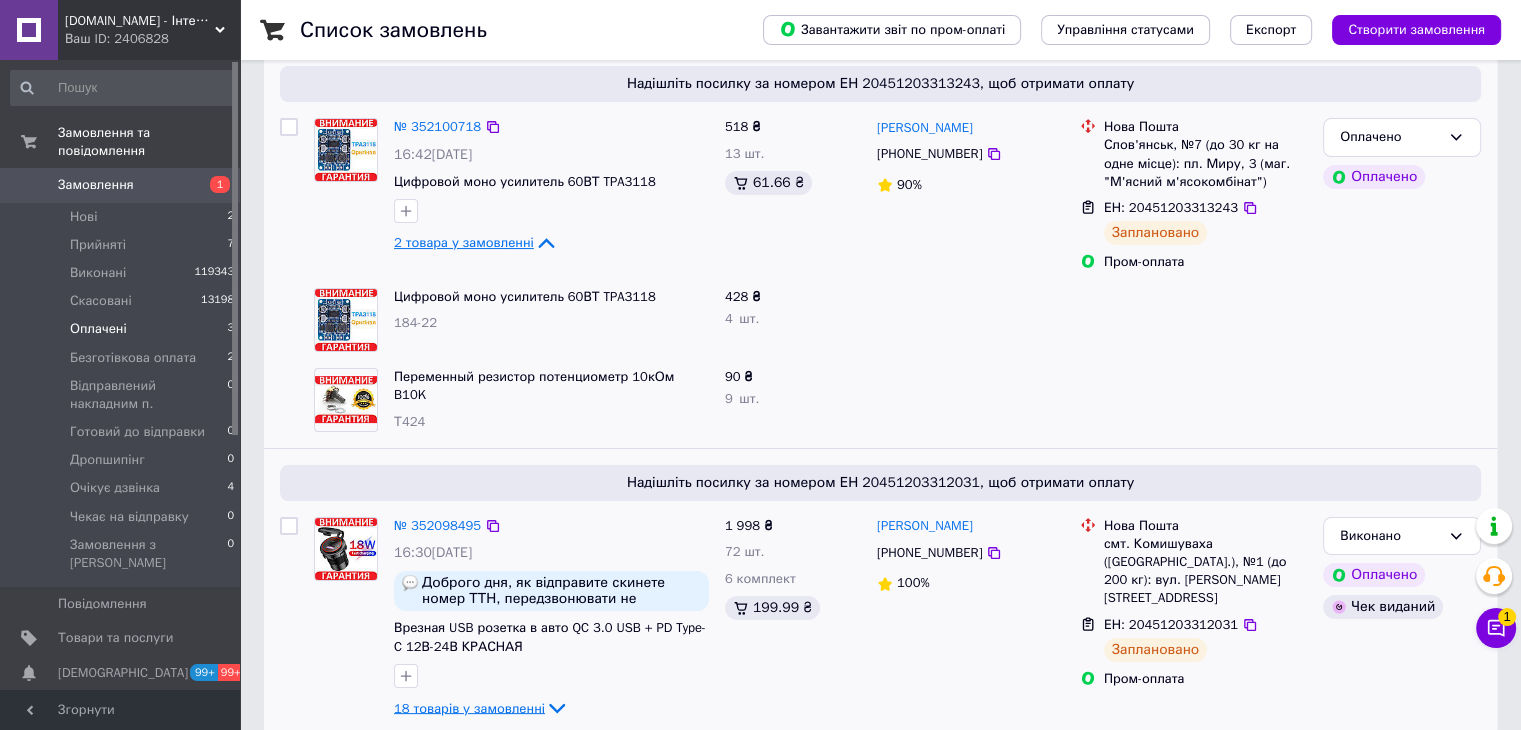 scroll, scrollTop: 266, scrollLeft: 0, axis: vertical 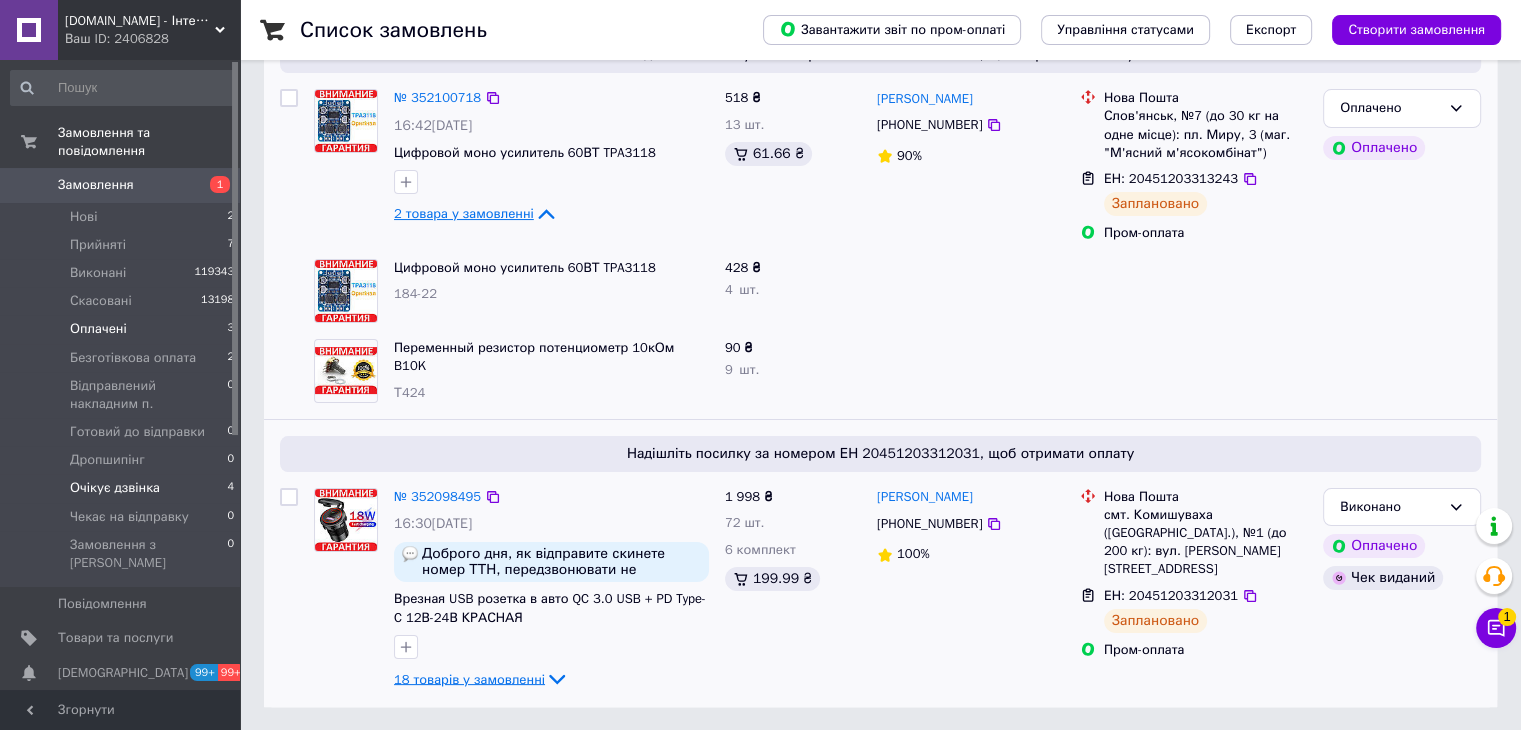 click on "Очікує дзвінка" at bounding box center [115, 488] 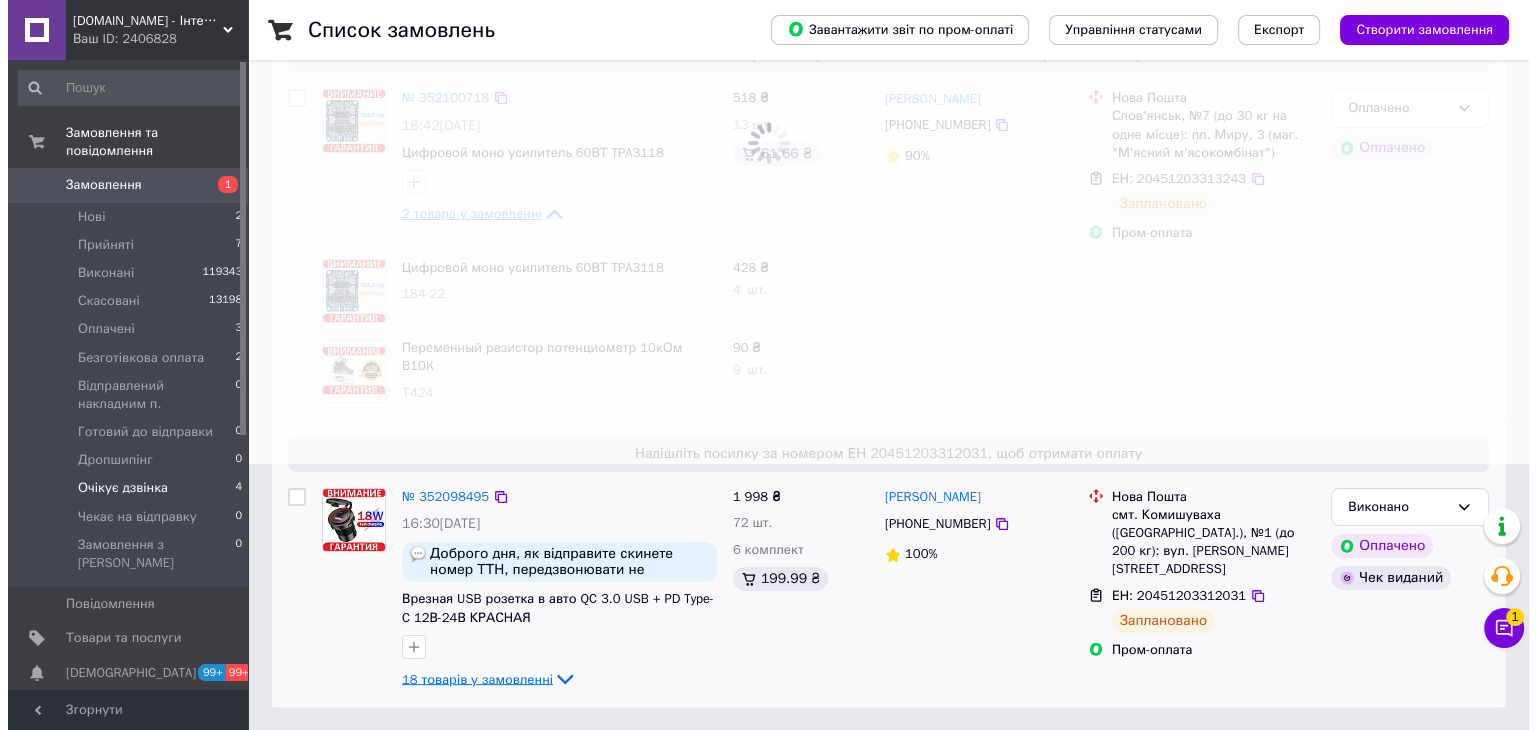 scroll, scrollTop: 0, scrollLeft: 0, axis: both 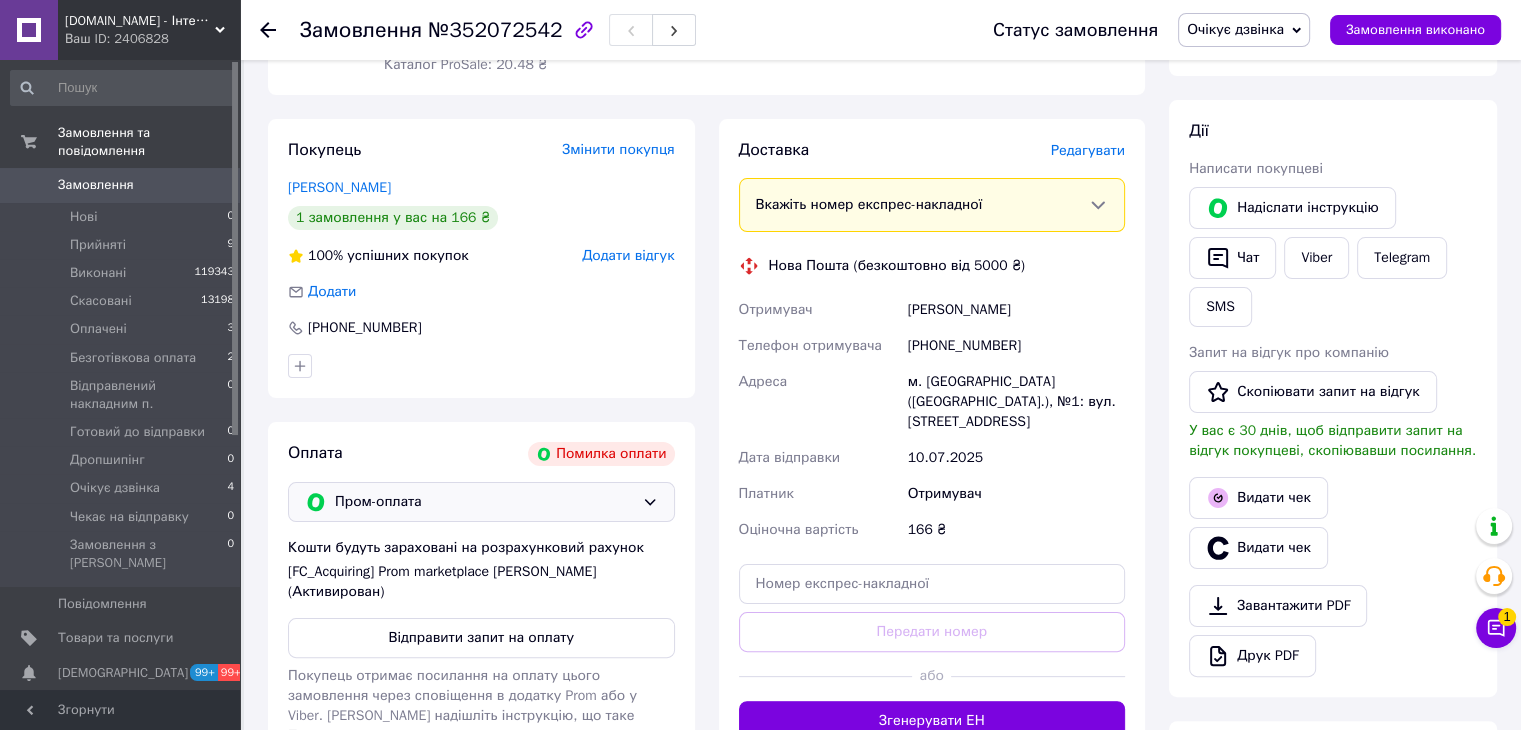 click 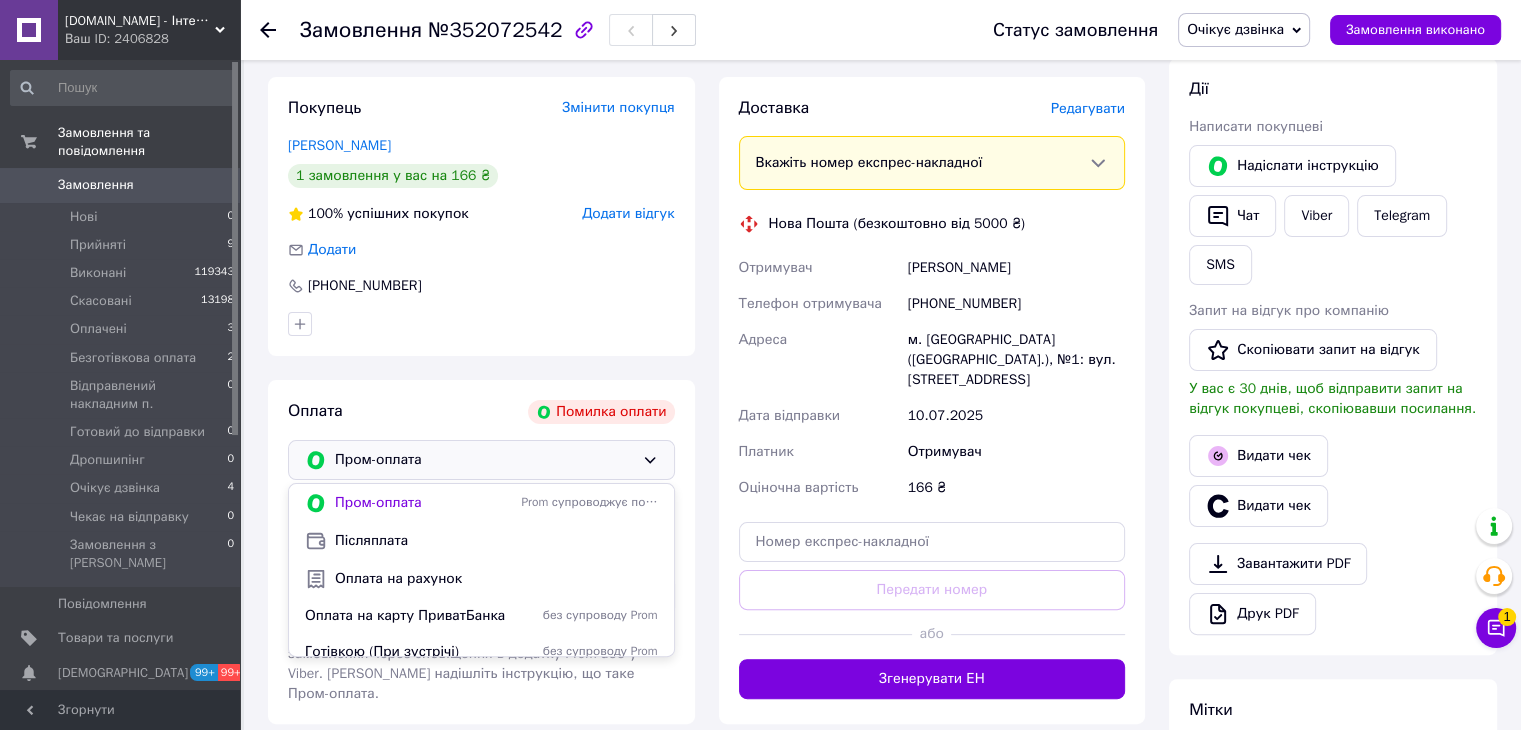 scroll, scrollTop: 500, scrollLeft: 0, axis: vertical 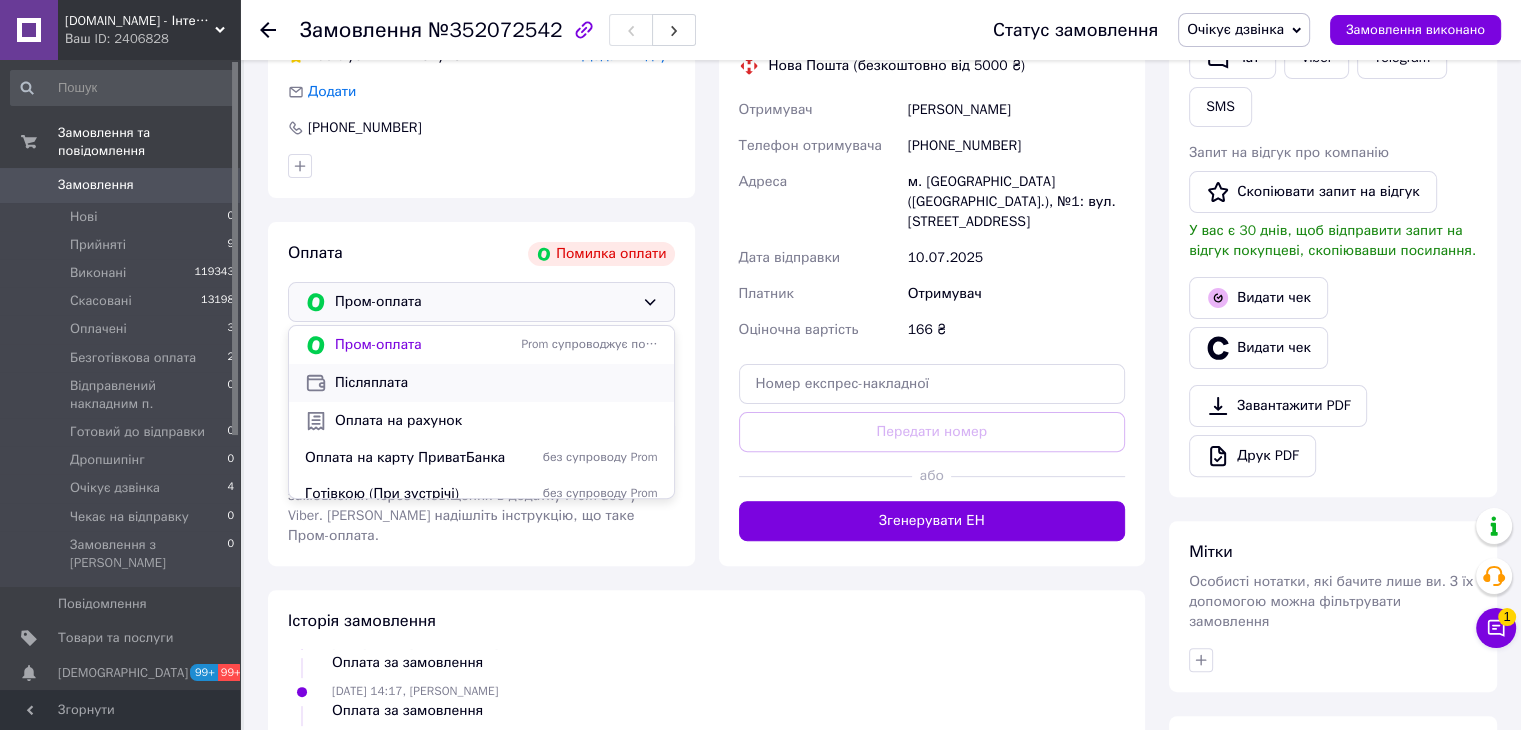 click on "Післяплата" at bounding box center (481, 383) 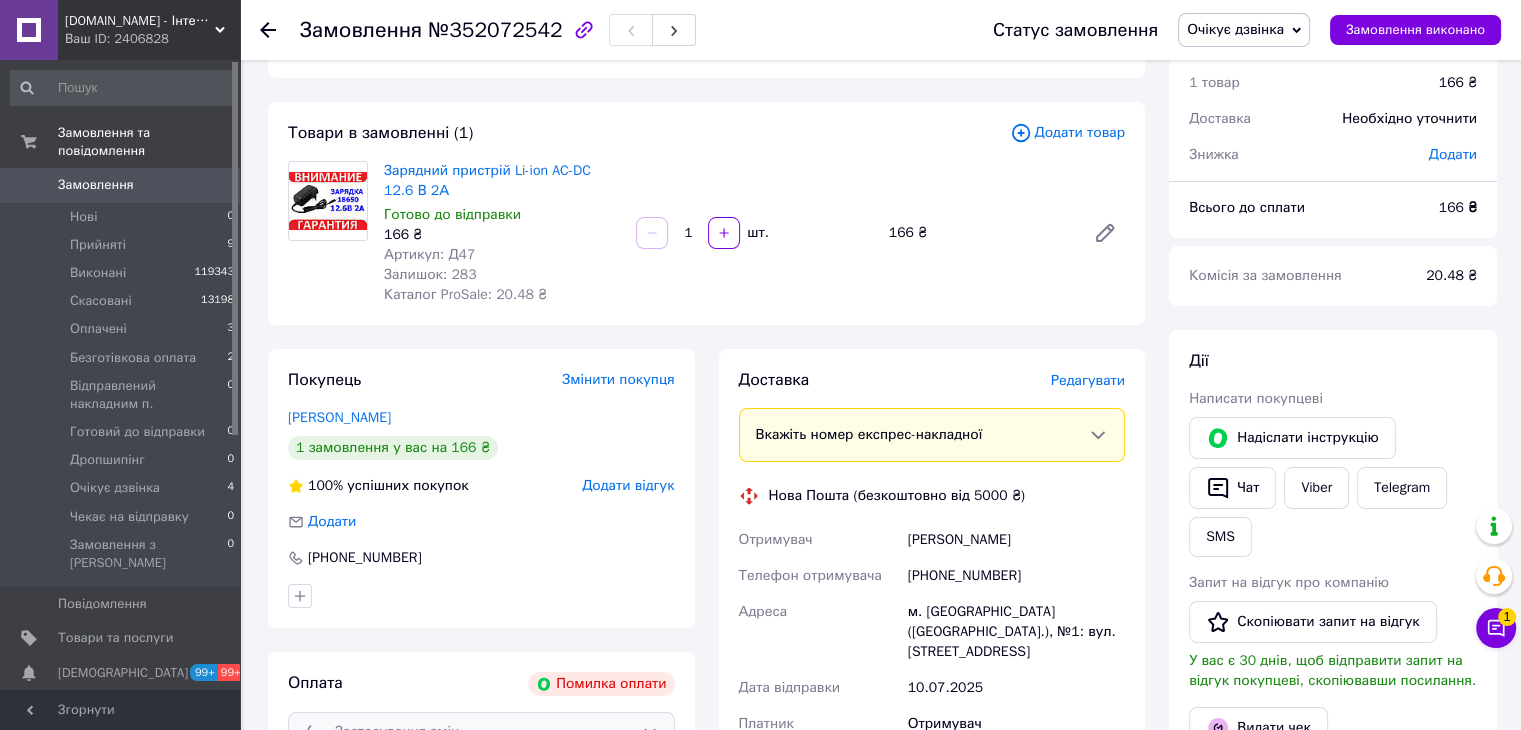 scroll, scrollTop: 0, scrollLeft: 0, axis: both 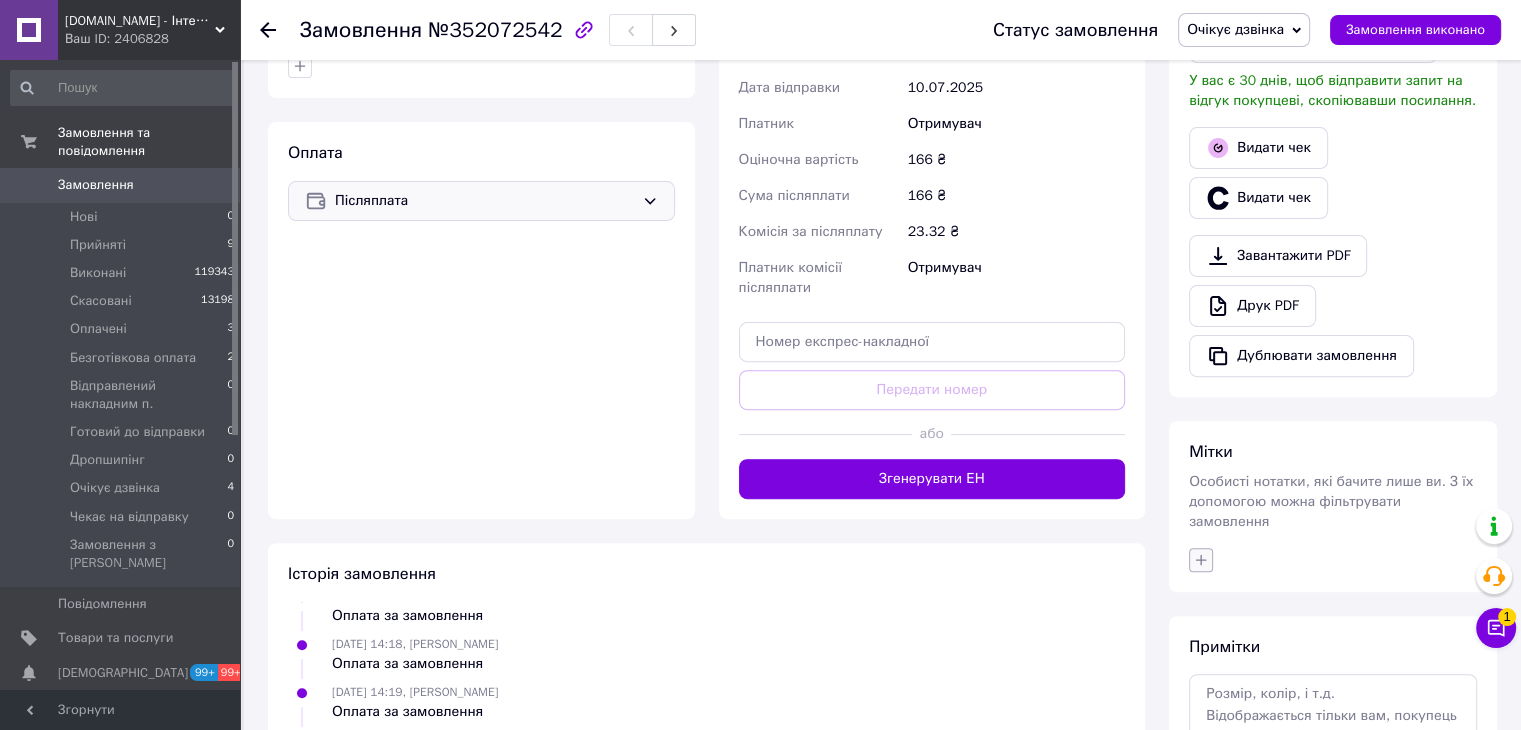 drag, startPoint x: 1202, startPoint y: 540, endPoint x: 1260, endPoint y: 521, distance: 61.03278 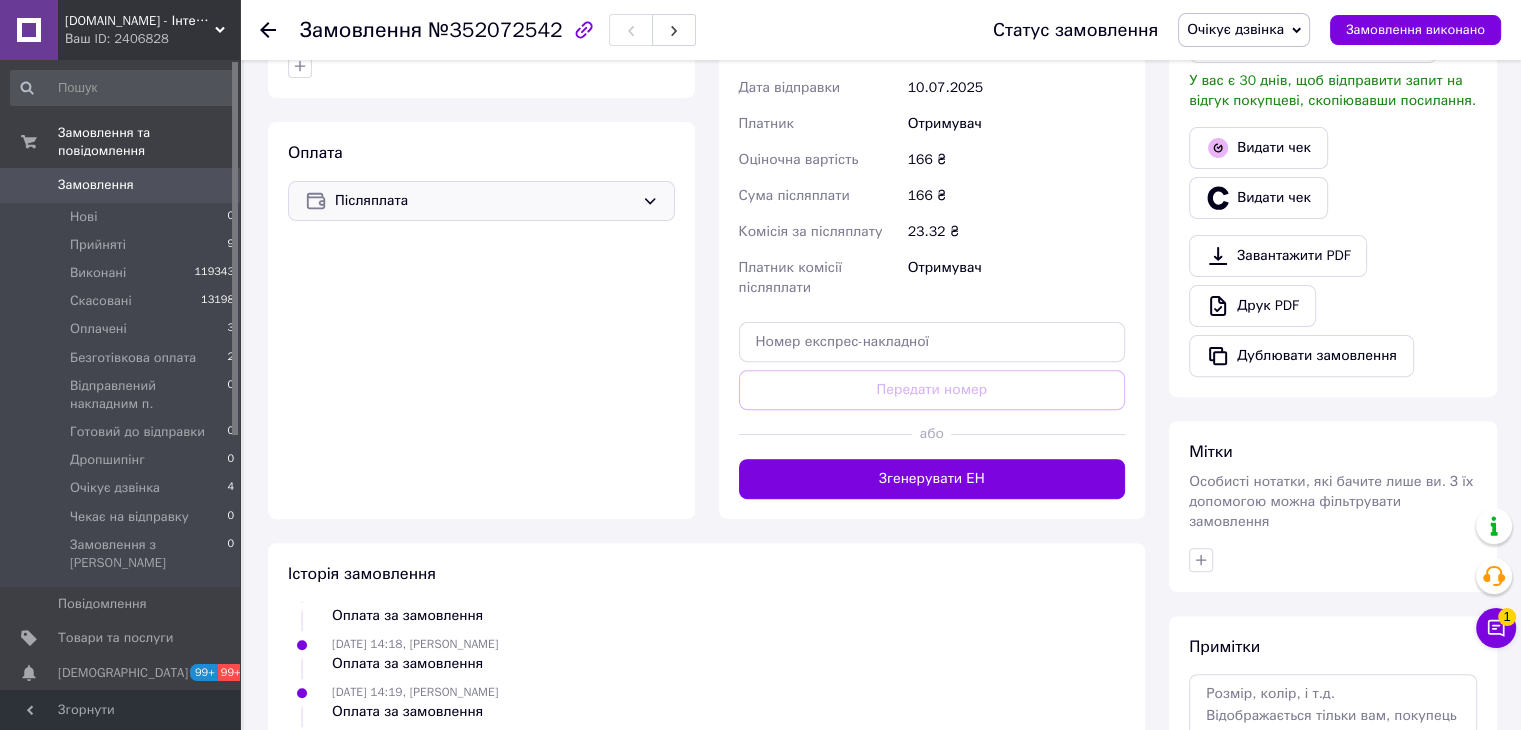 click 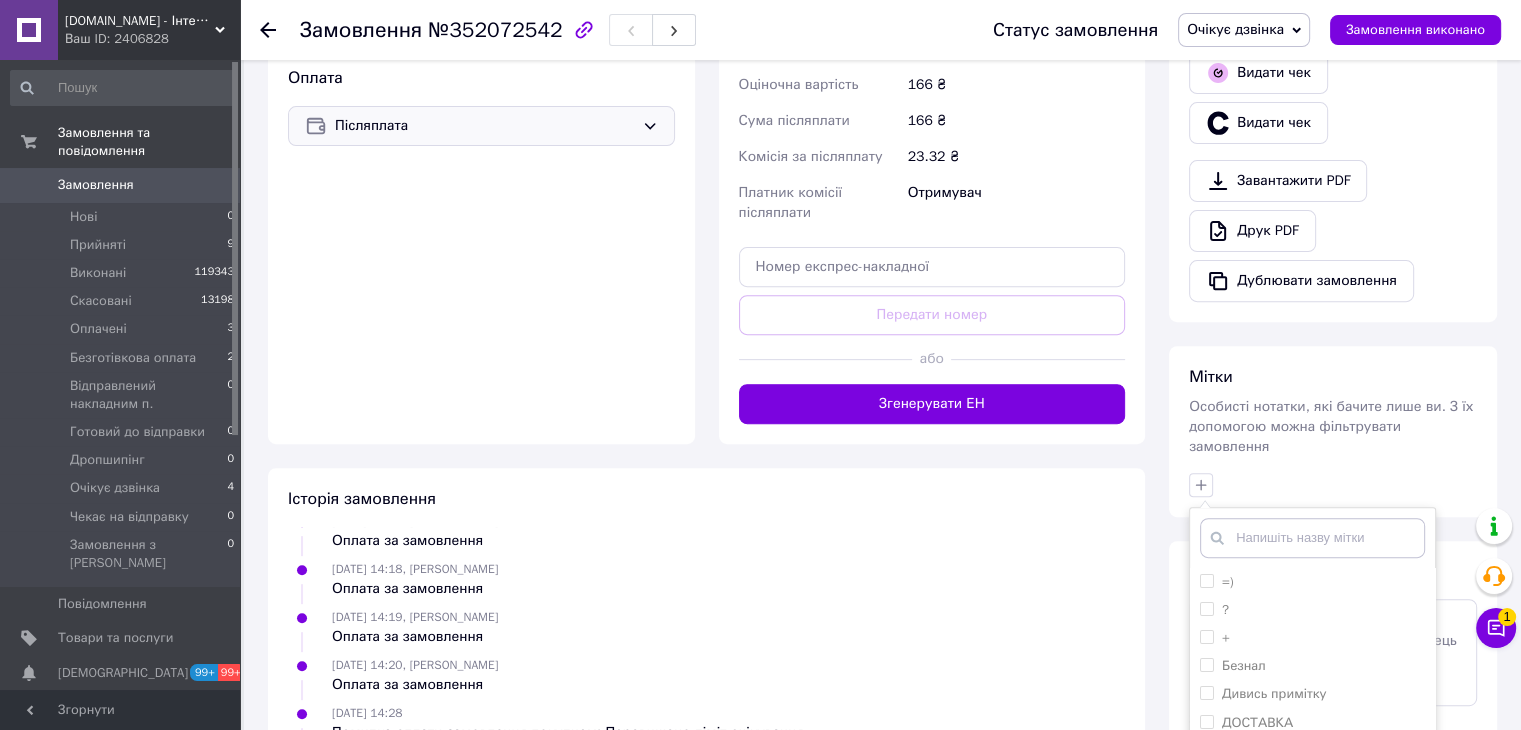 scroll, scrollTop: 900, scrollLeft: 0, axis: vertical 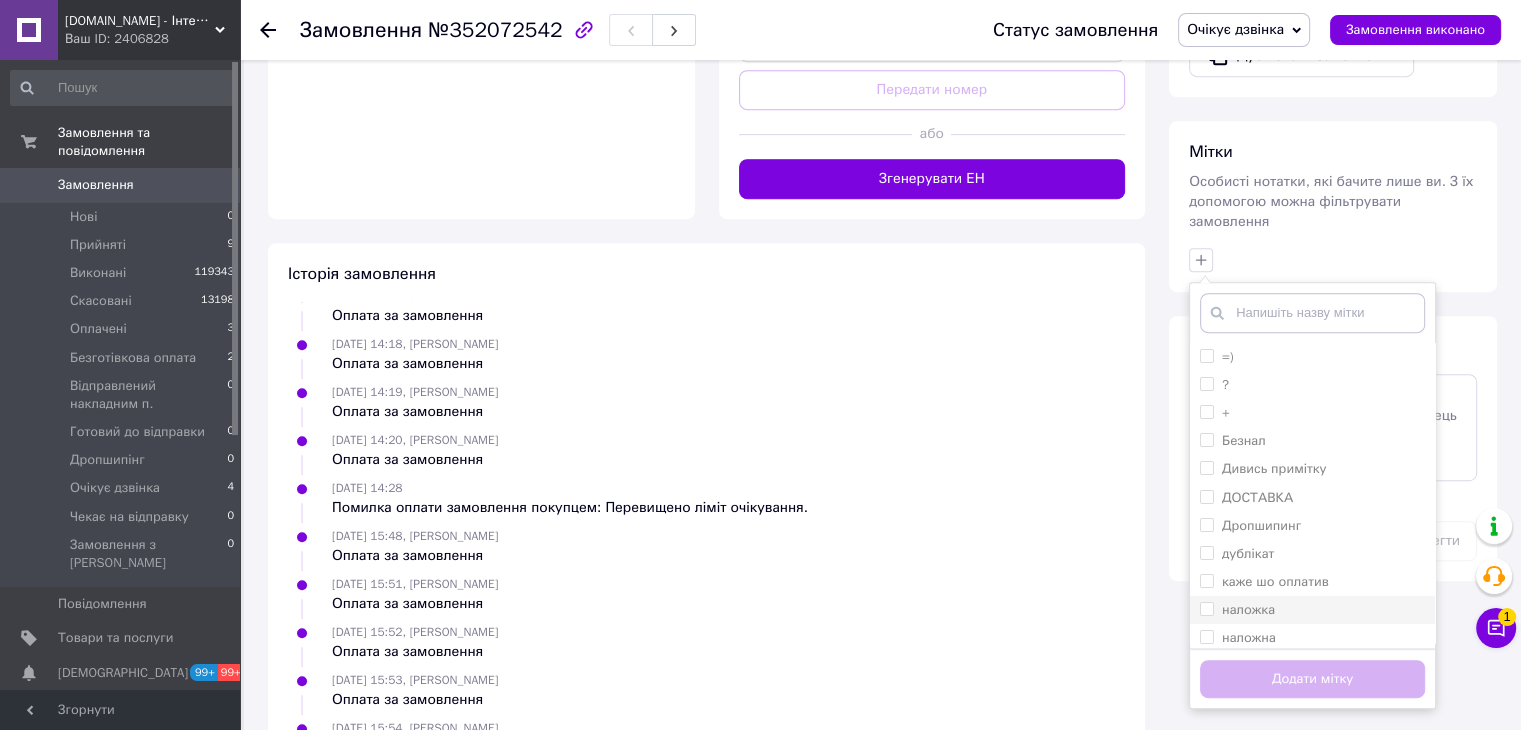 click on "наложка" at bounding box center [1206, 608] 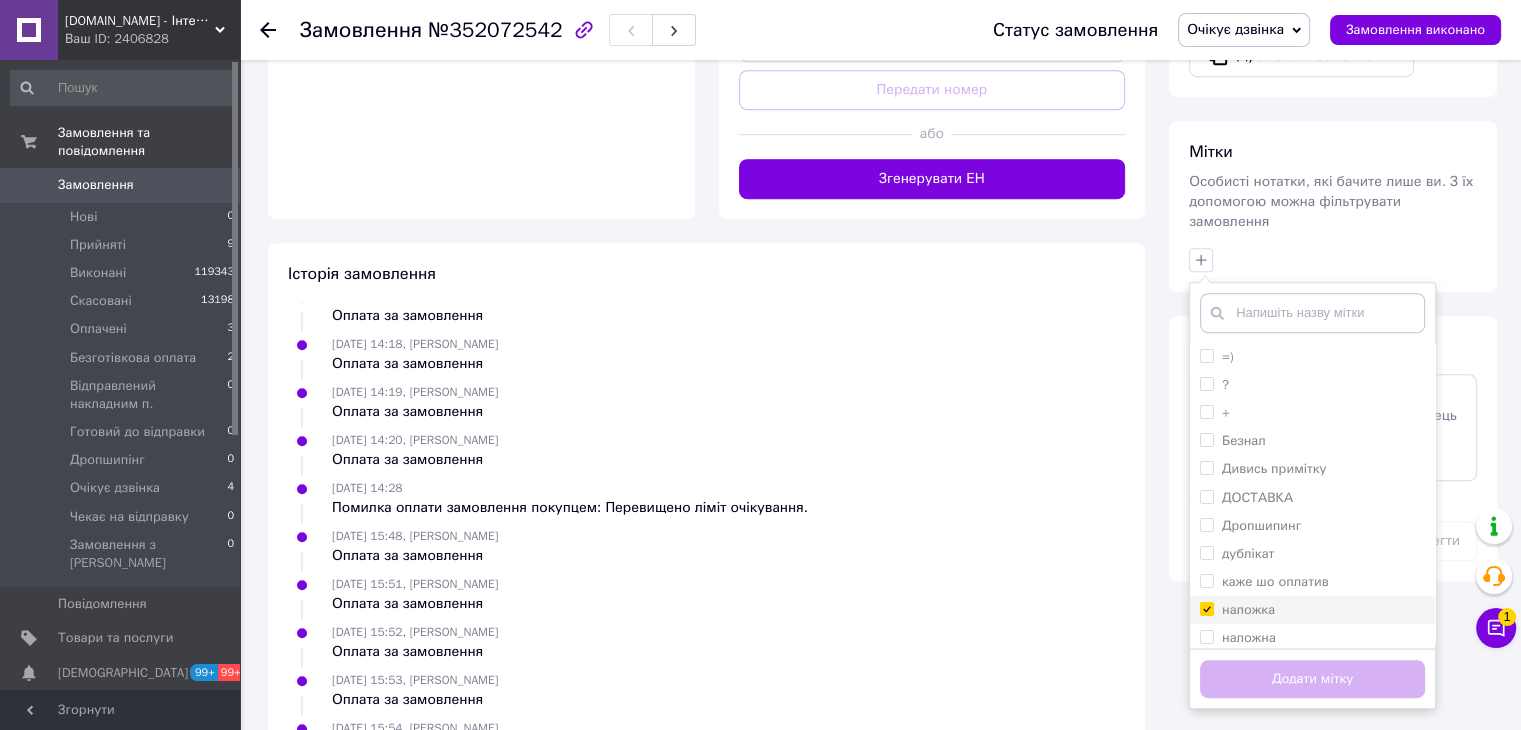 checkbox on "true" 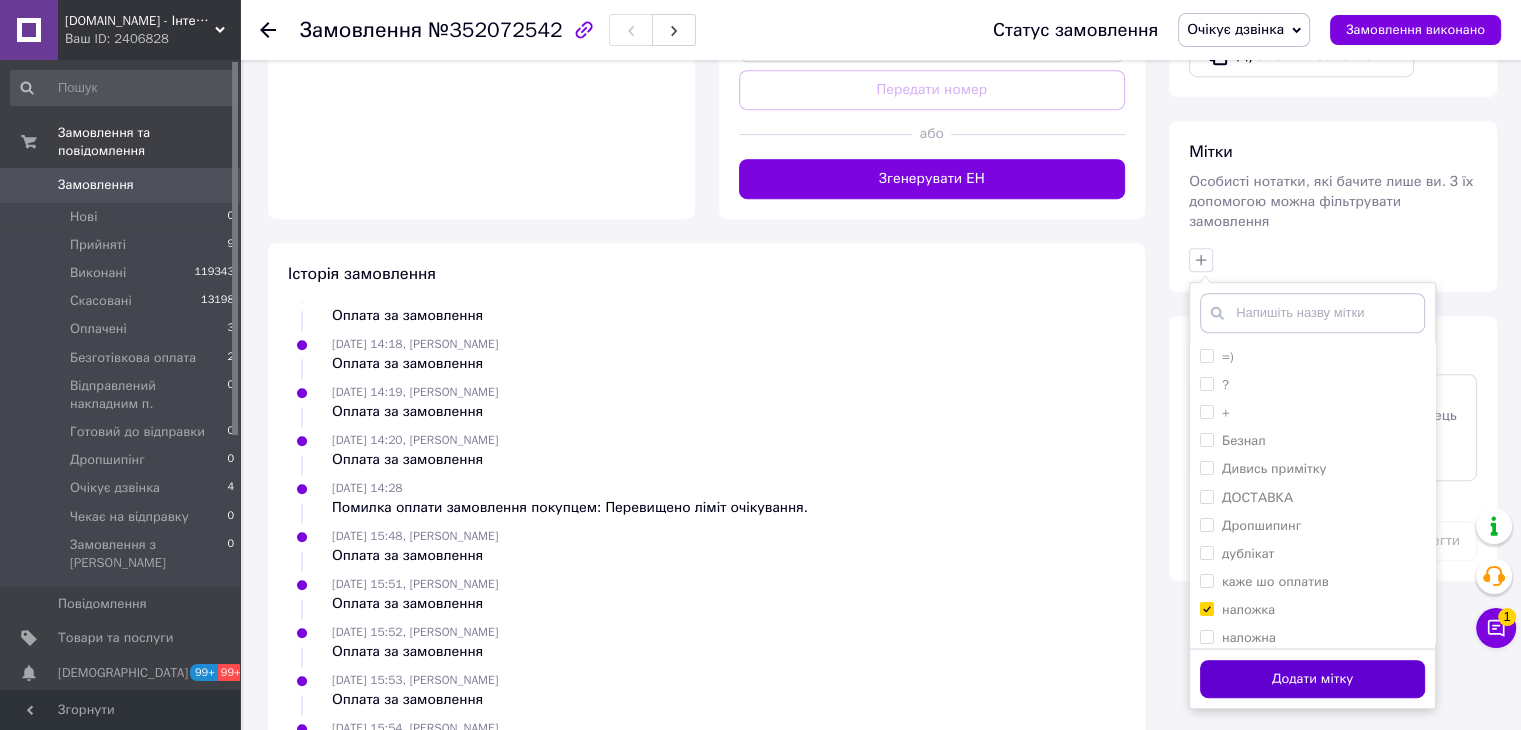 click on "Додати мітку" at bounding box center [1312, 679] 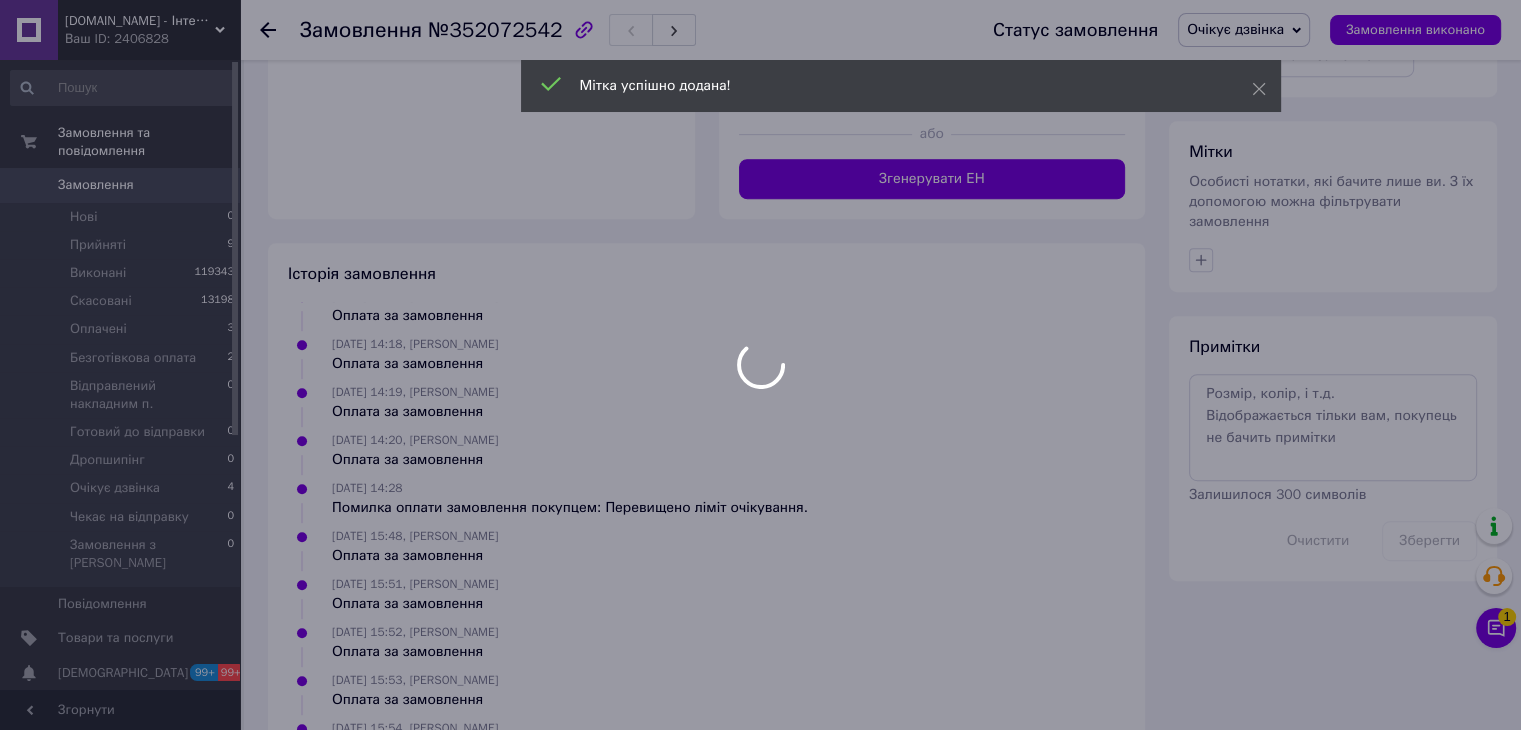 scroll, scrollTop: 165, scrollLeft: 0, axis: vertical 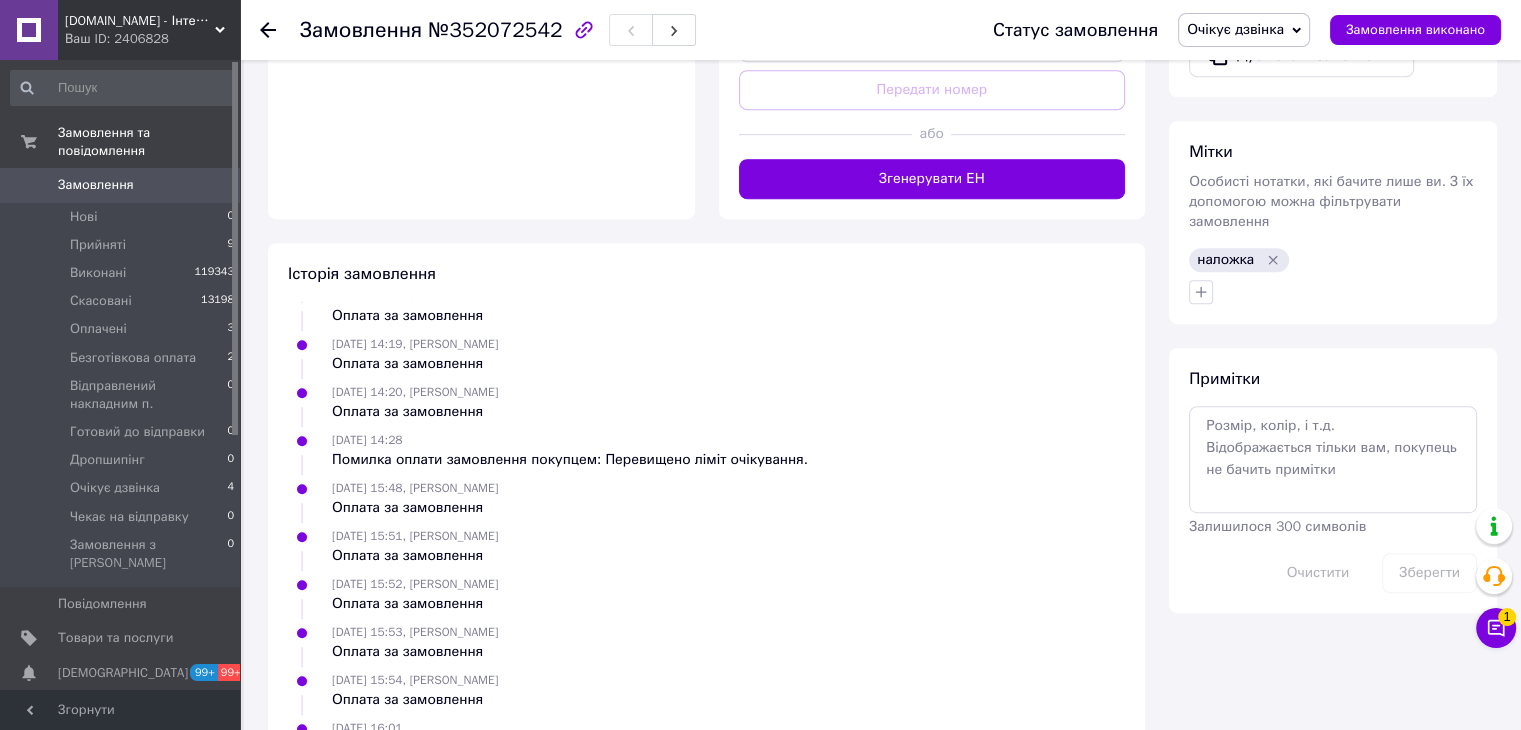 click on "Очікує дзвінка" at bounding box center (1235, 29) 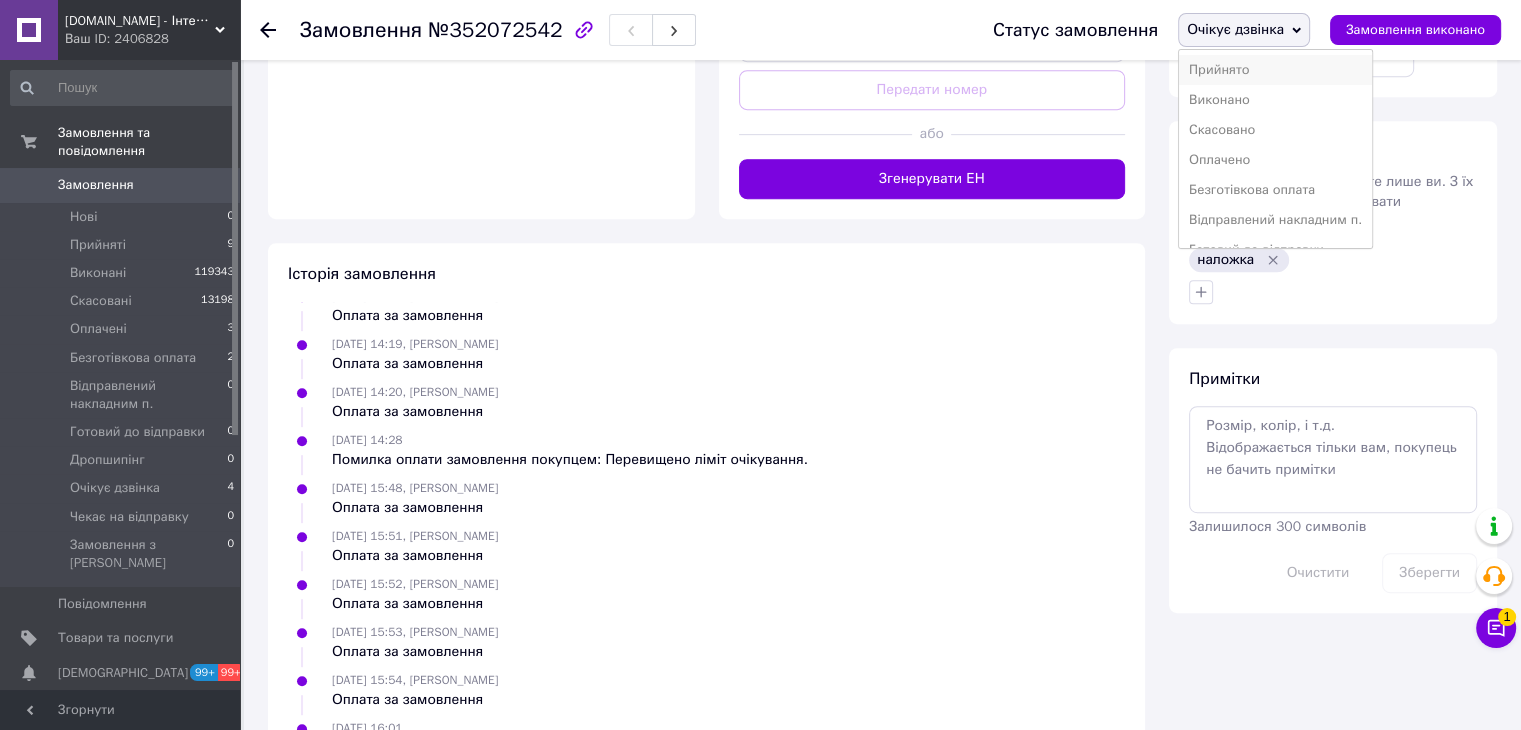 click on "Прийнято" at bounding box center (1275, 70) 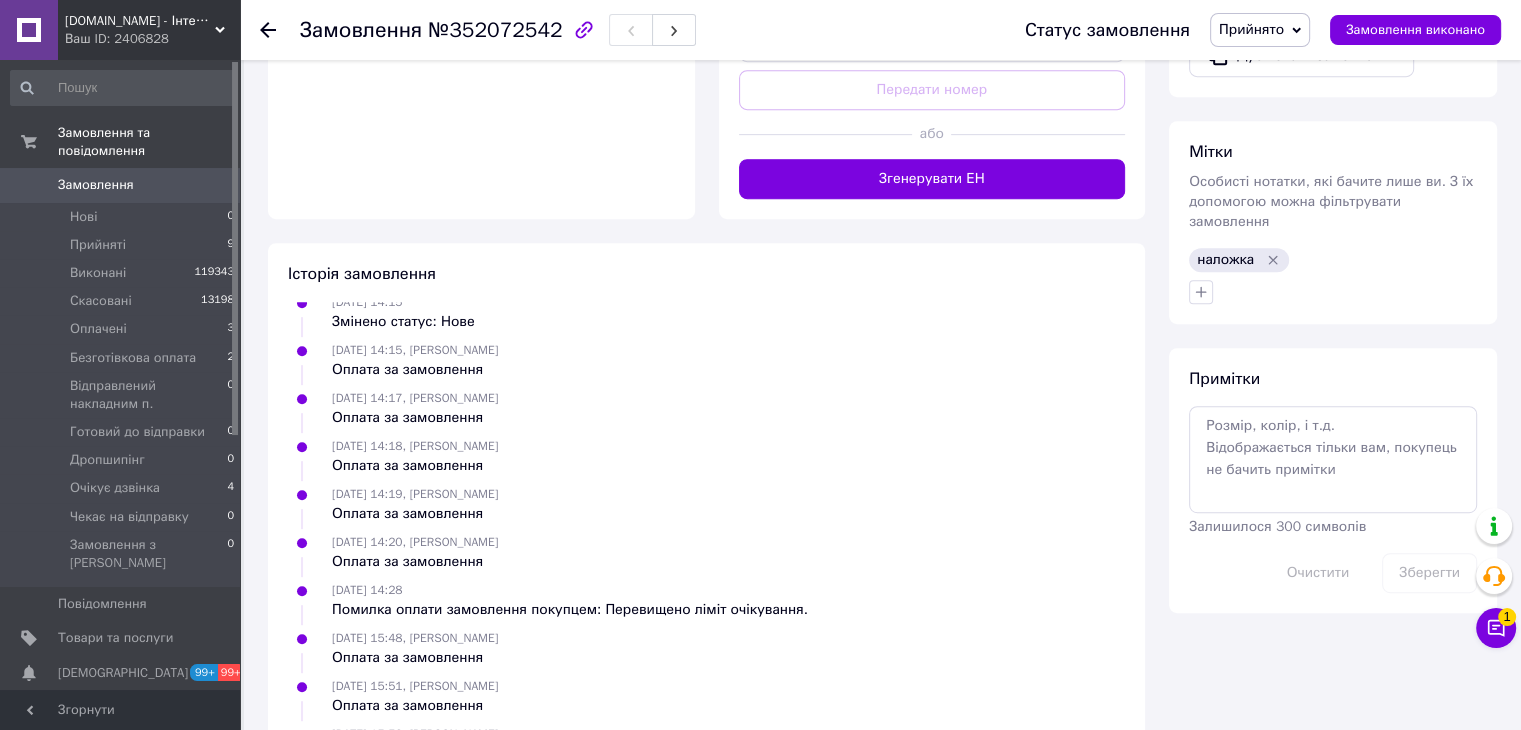 scroll, scrollTop: 0, scrollLeft: 0, axis: both 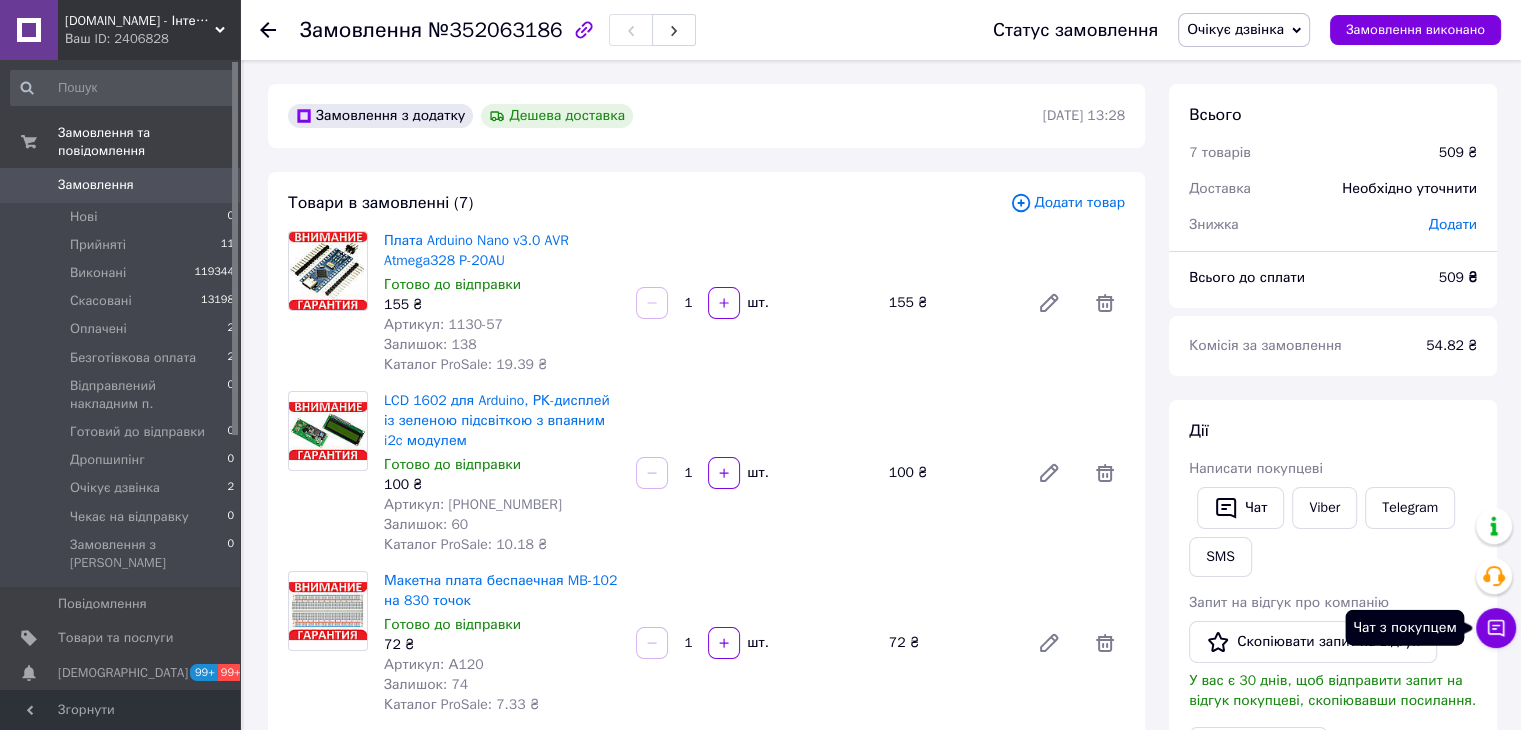 click 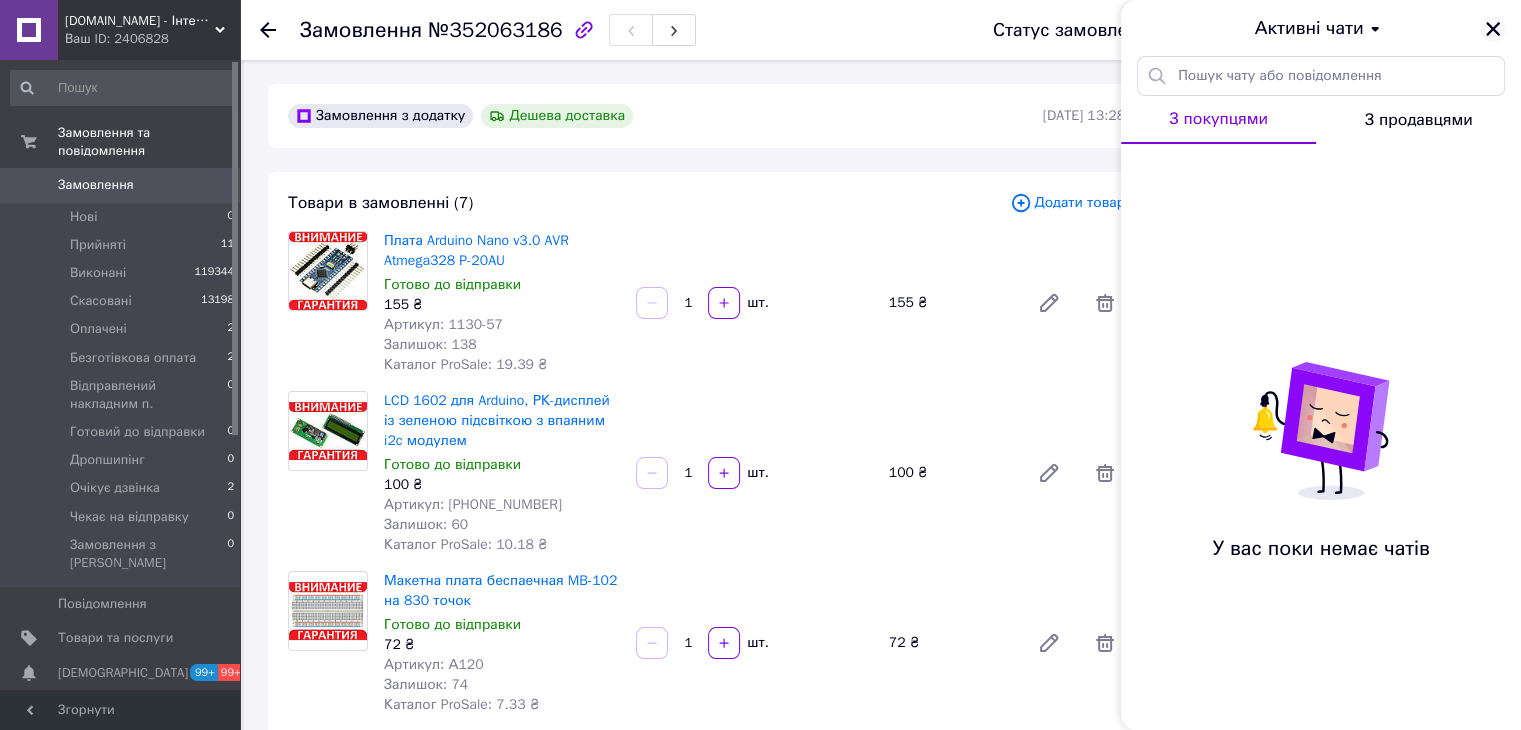 click 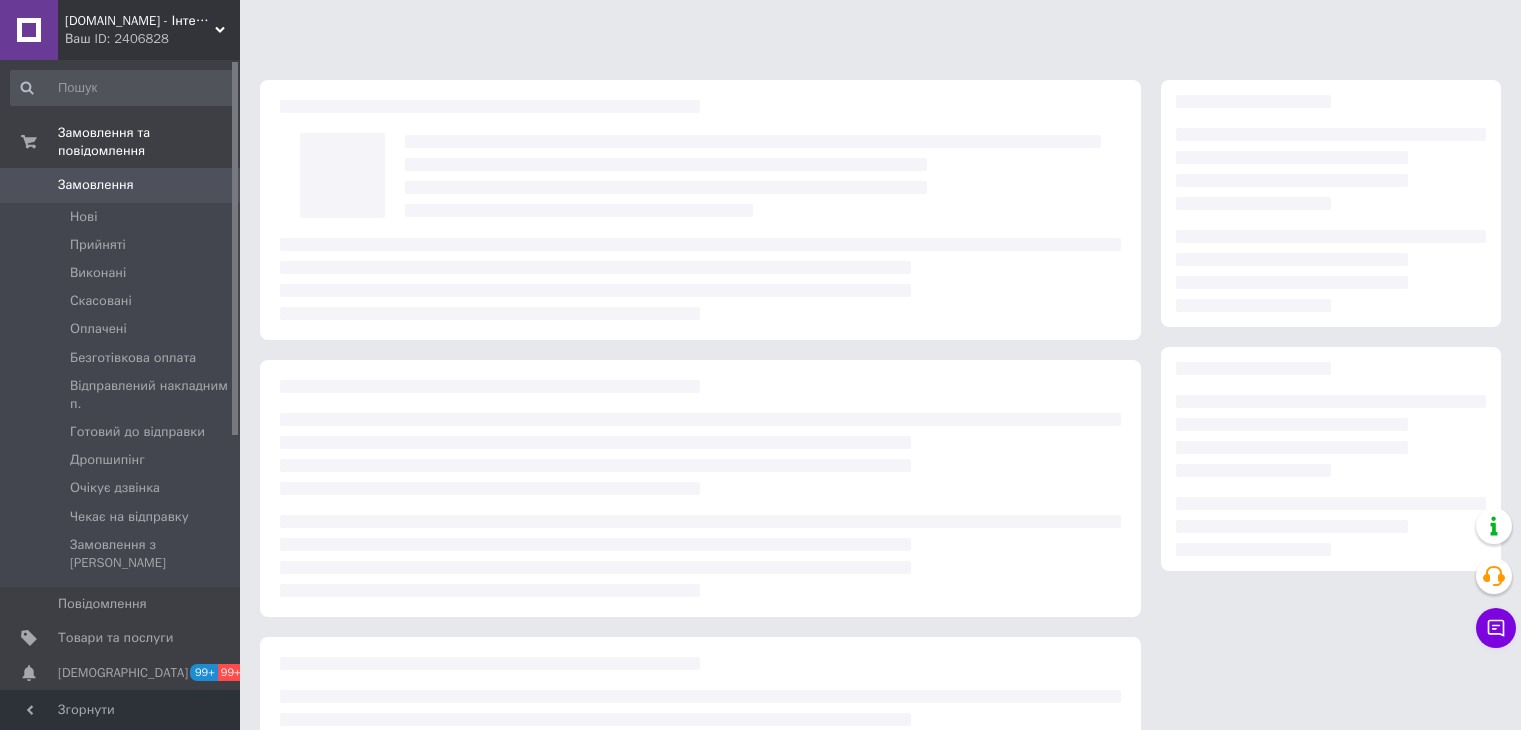 scroll, scrollTop: 0, scrollLeft: 0, axis: both 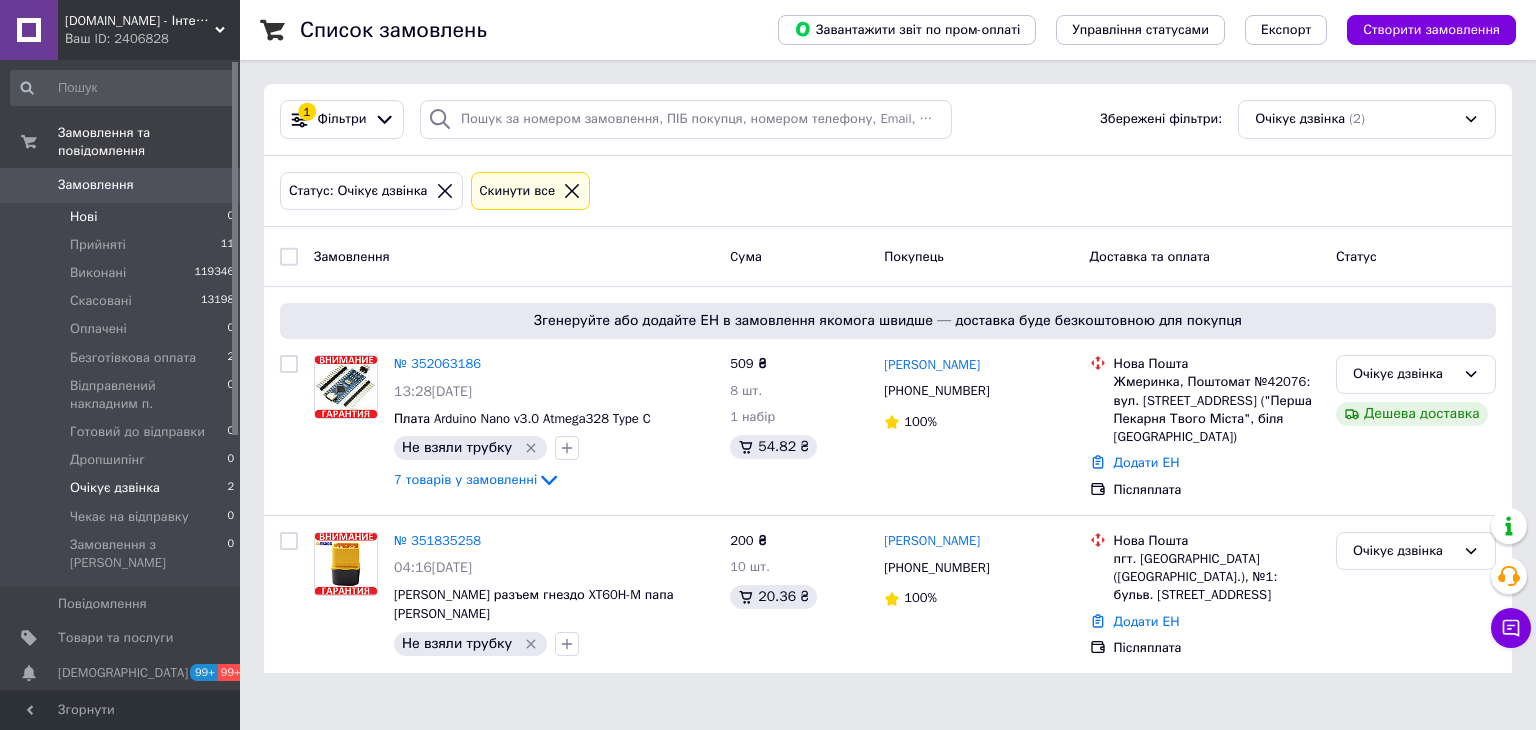 click on "Нові" at bounding box center [83, 217] 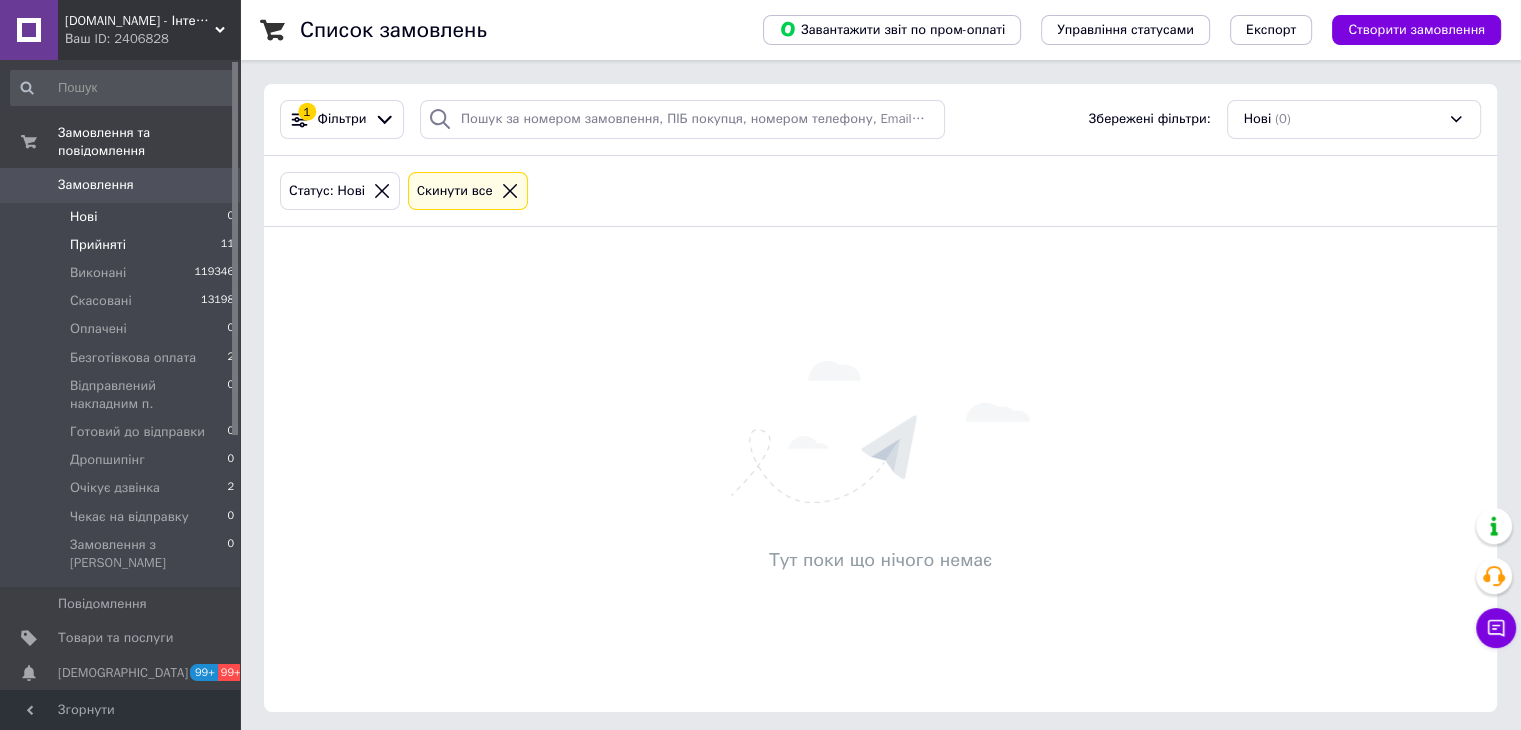 click on "Прийняті" at bounding box center (98, 245) 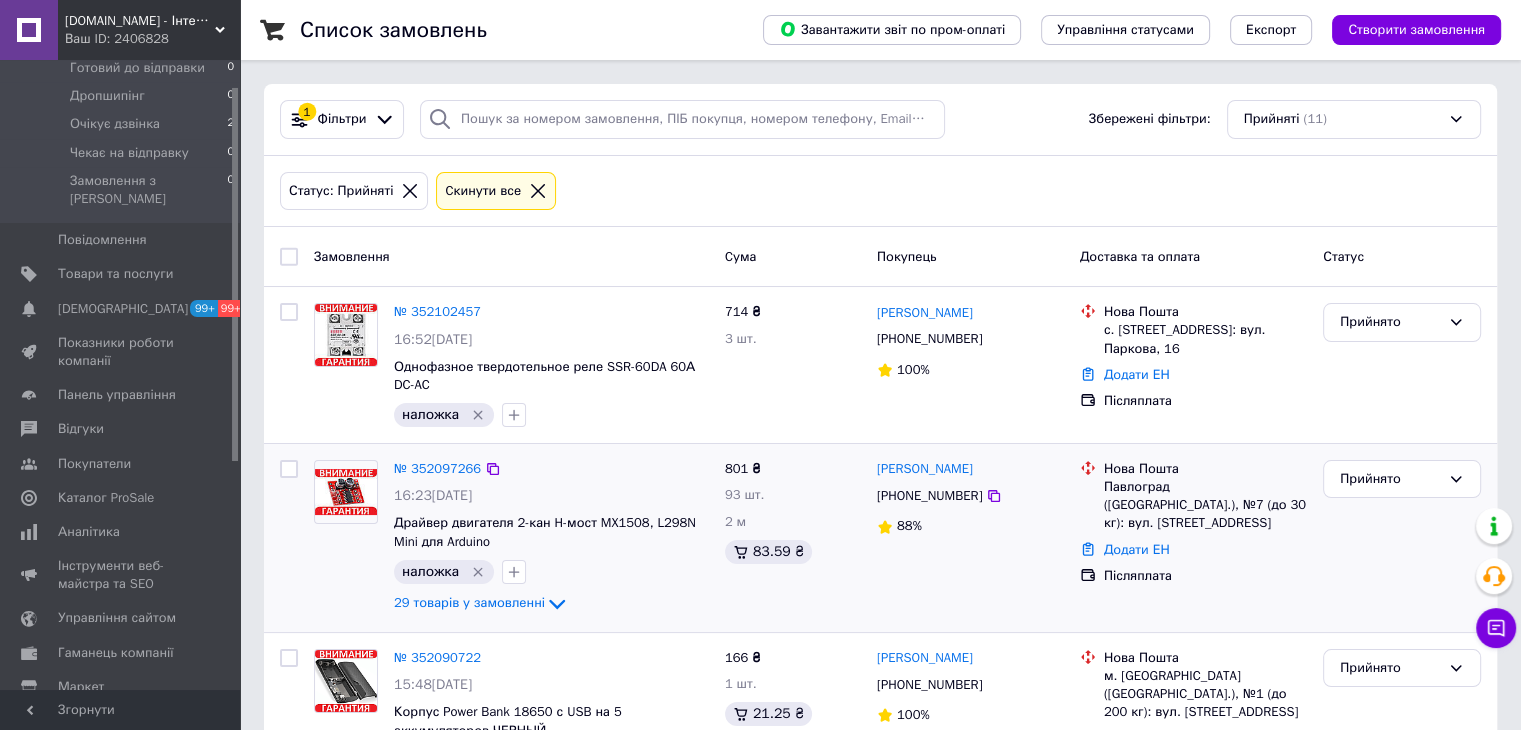 scroll, scrollTop: 400, scrollLeft: 0, axis: vertical 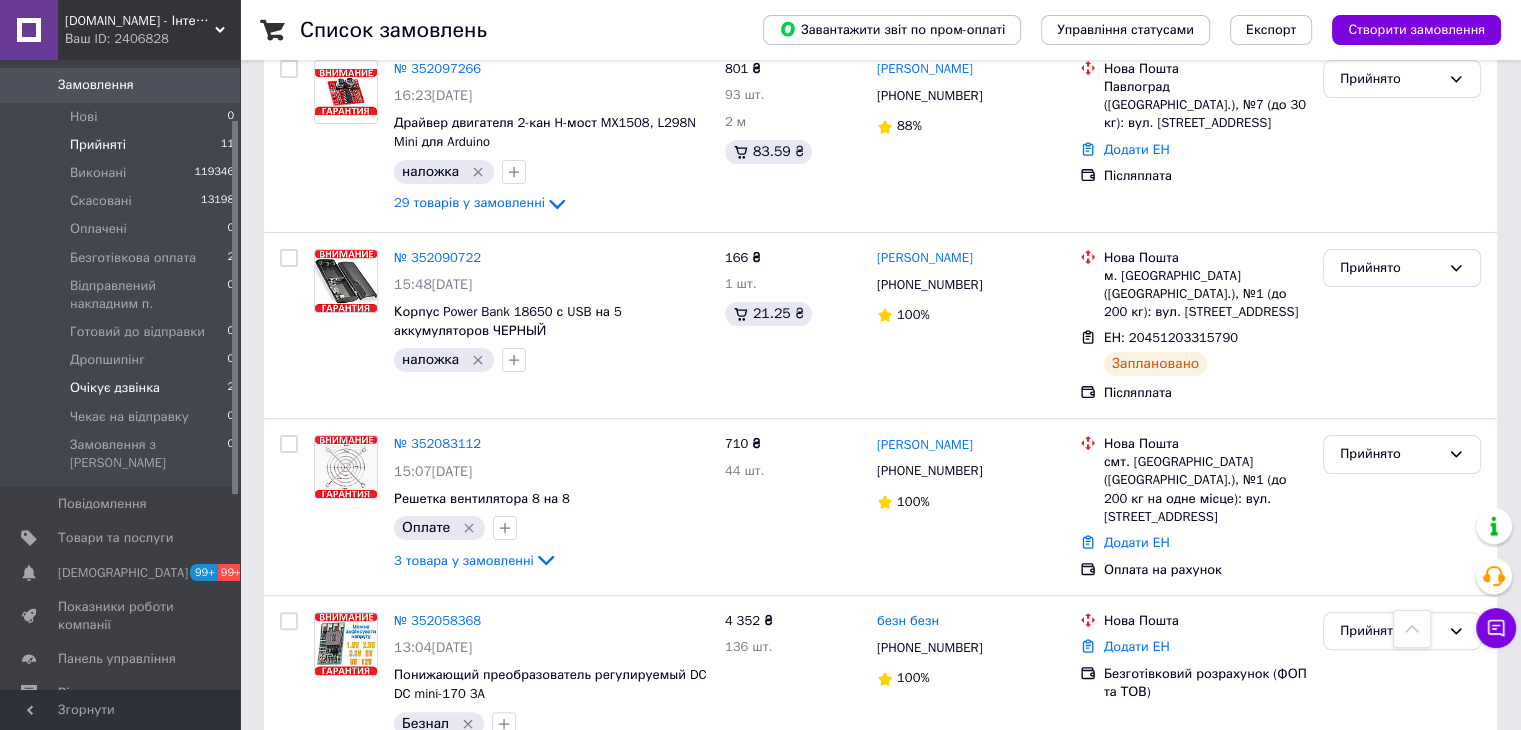 click on "Очікує дзвінка" at bounding box center (115, 388) 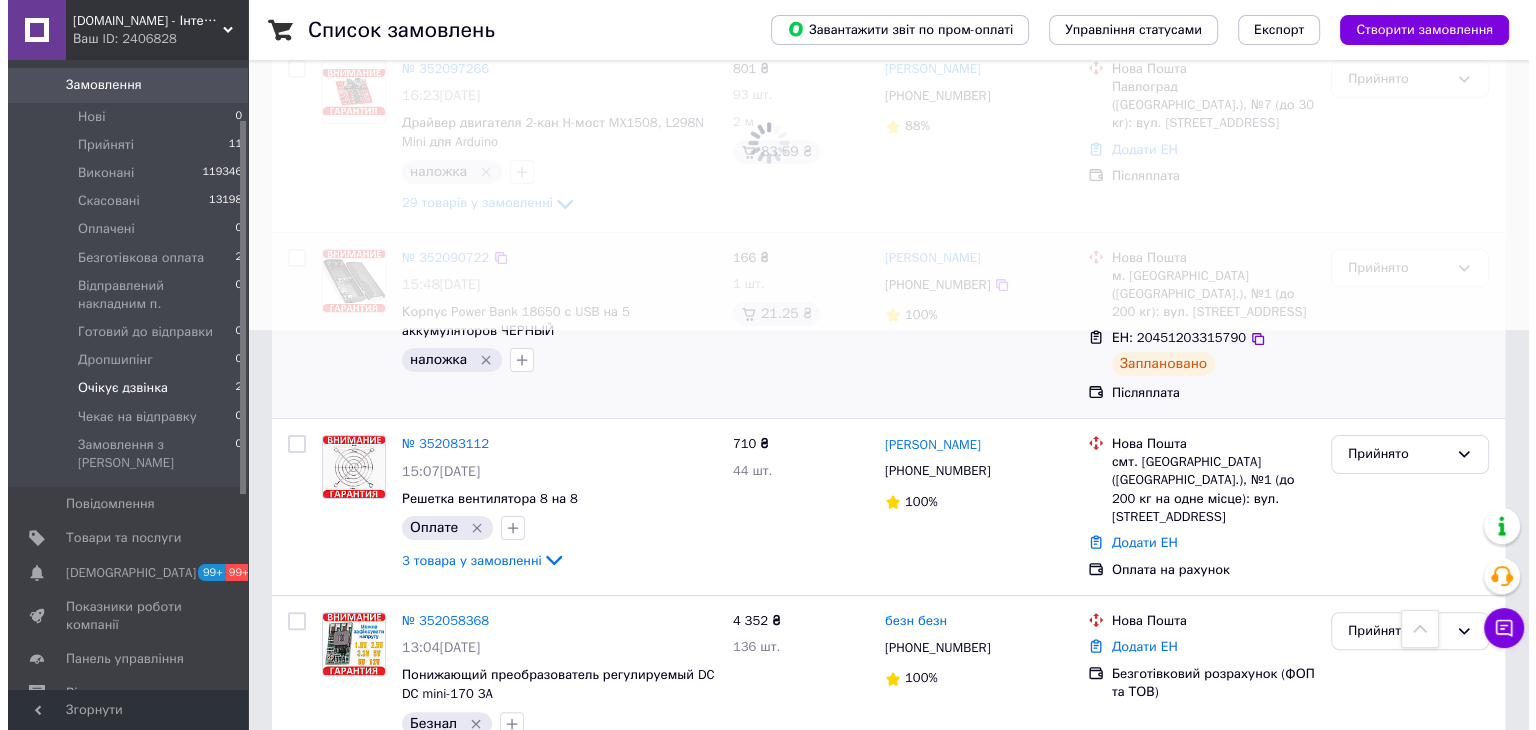 scroll, scrollTop: 0, scrollLeft: 0, axis: both 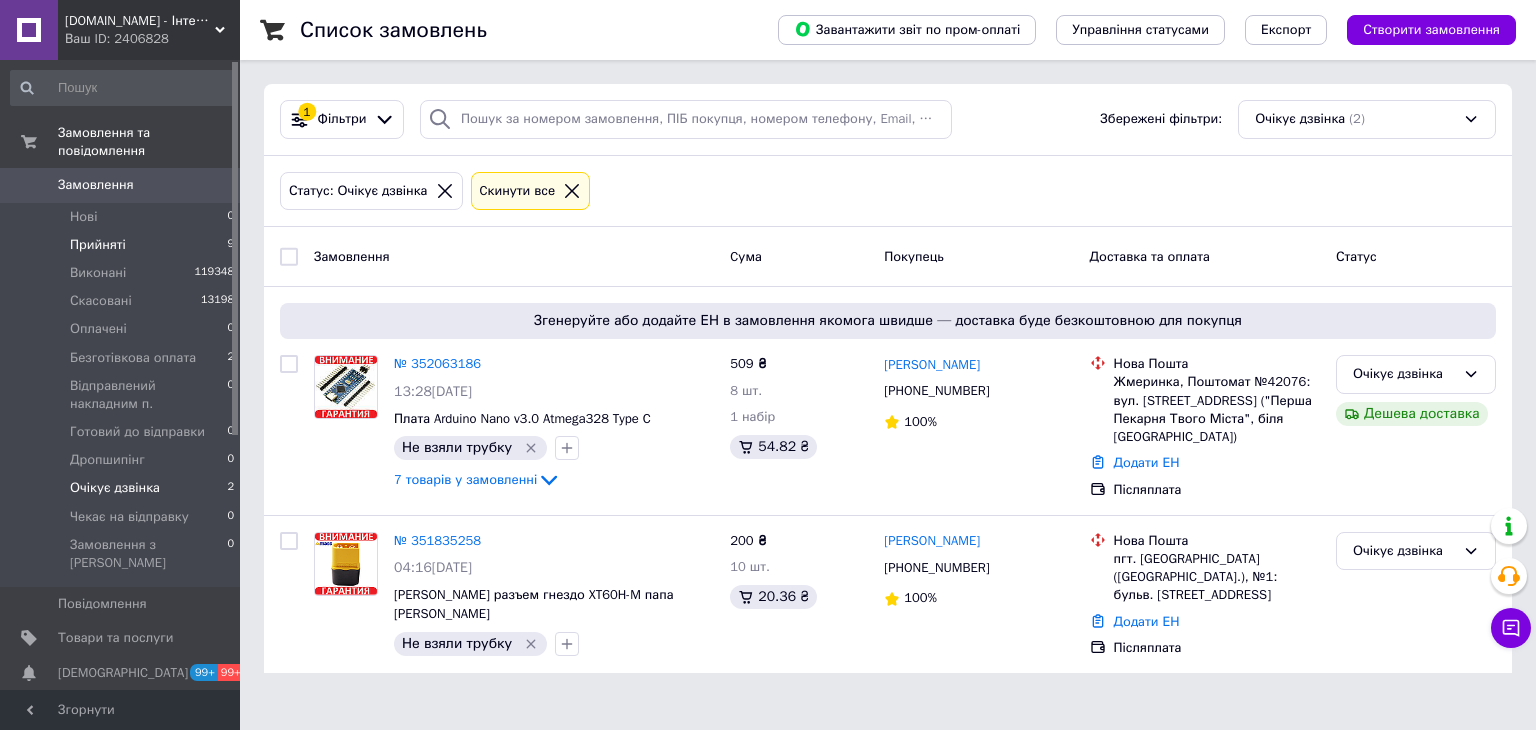 click on "Прийняті" at bounding box center [98, 245] 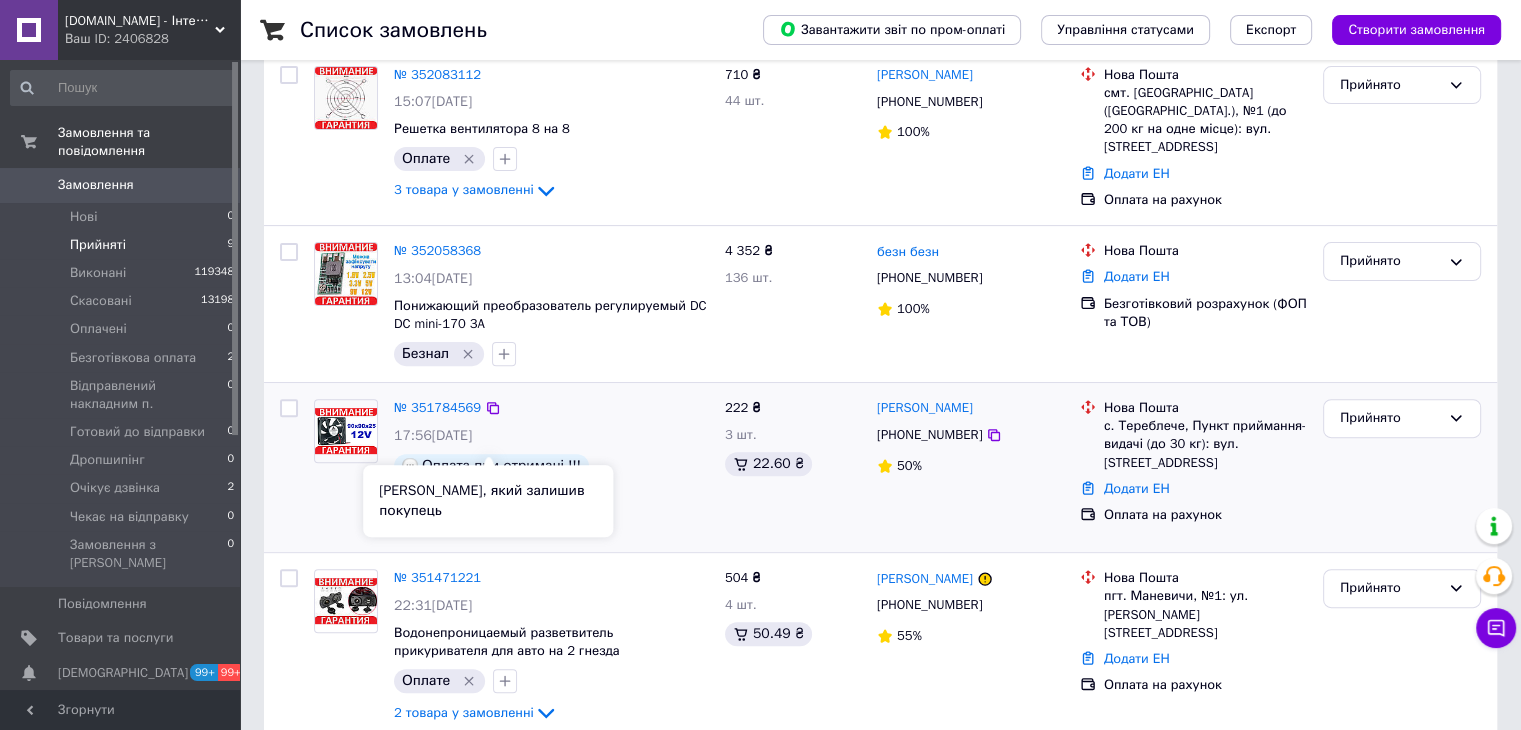 scroll, scrollTop: 600, scrollLeft: 0, axis: vertical 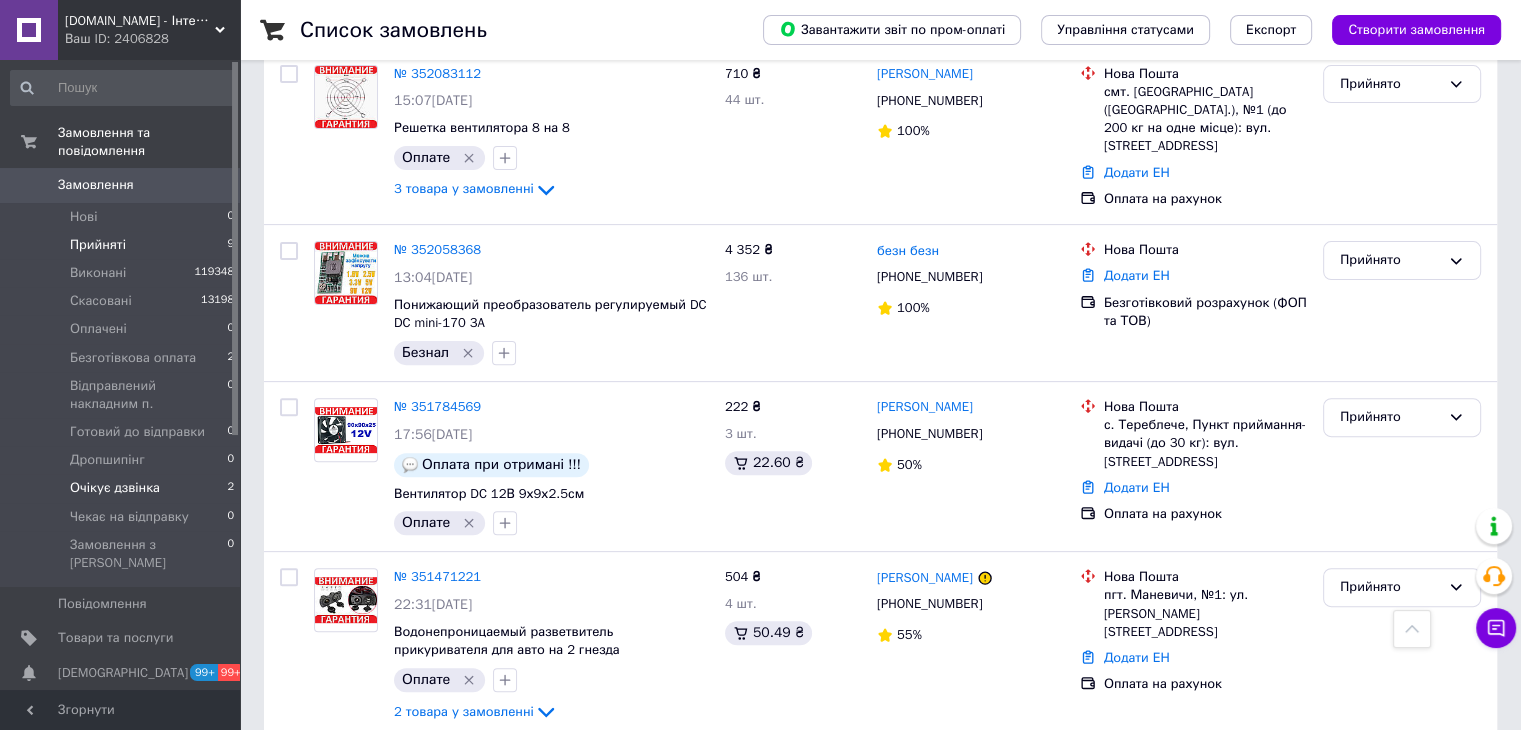 click on "Очікує дзвінка" at bounding box center [115, 488] 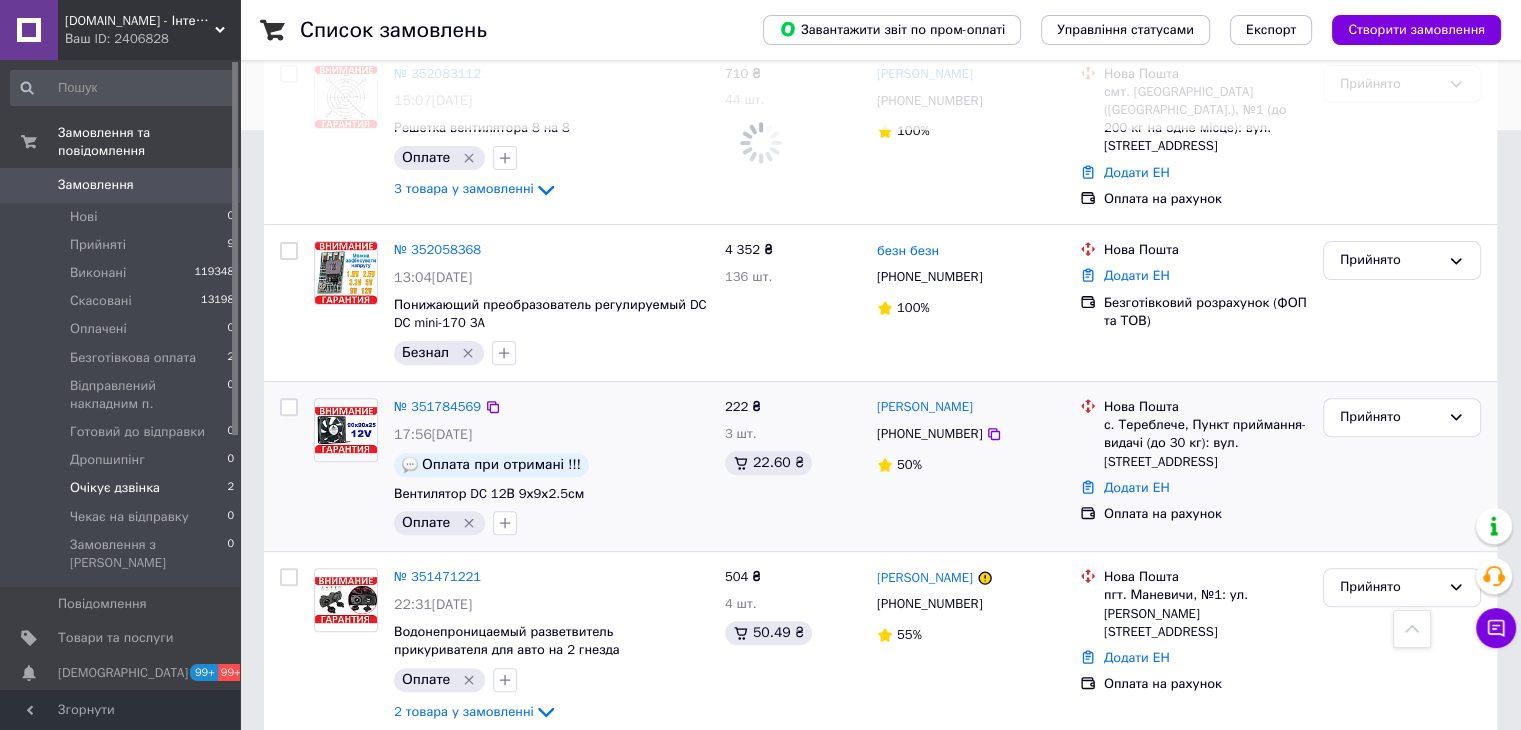 scroll, scrollTop: 0, scrollLeft: 0, axis: both 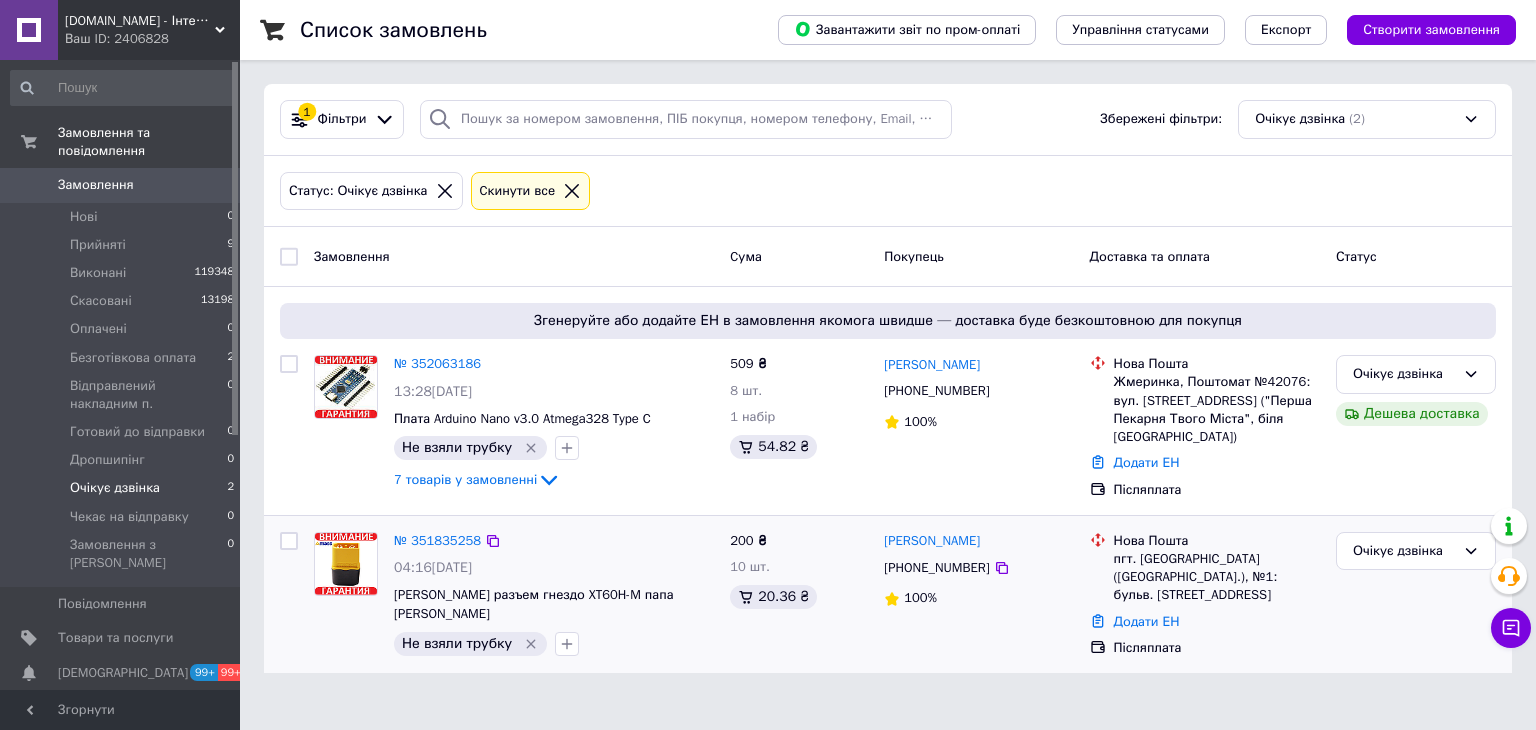 click 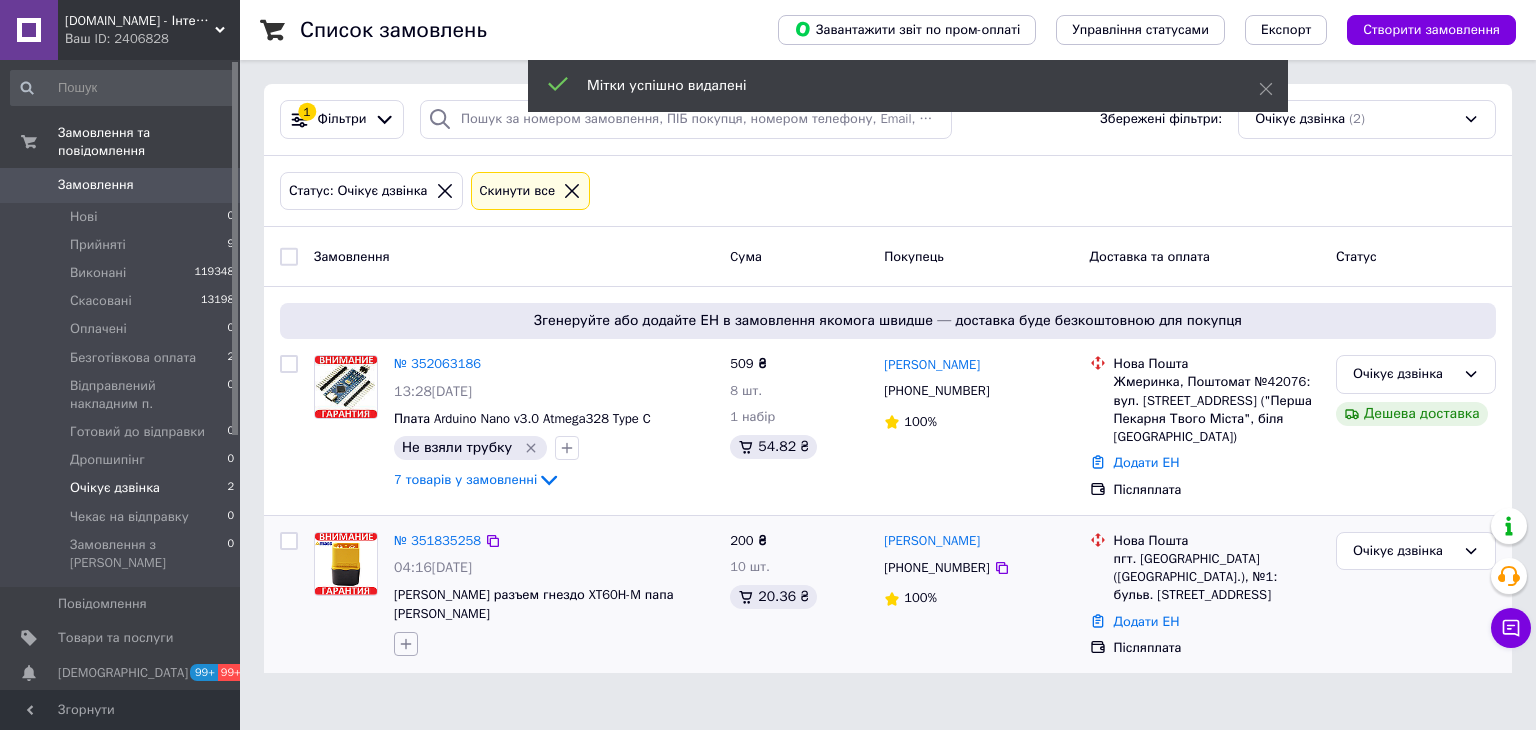 drag, startPoint x: 399, startPoint y: 627, endPoint x: 412, endPoint y: 629, distance: 13.152946 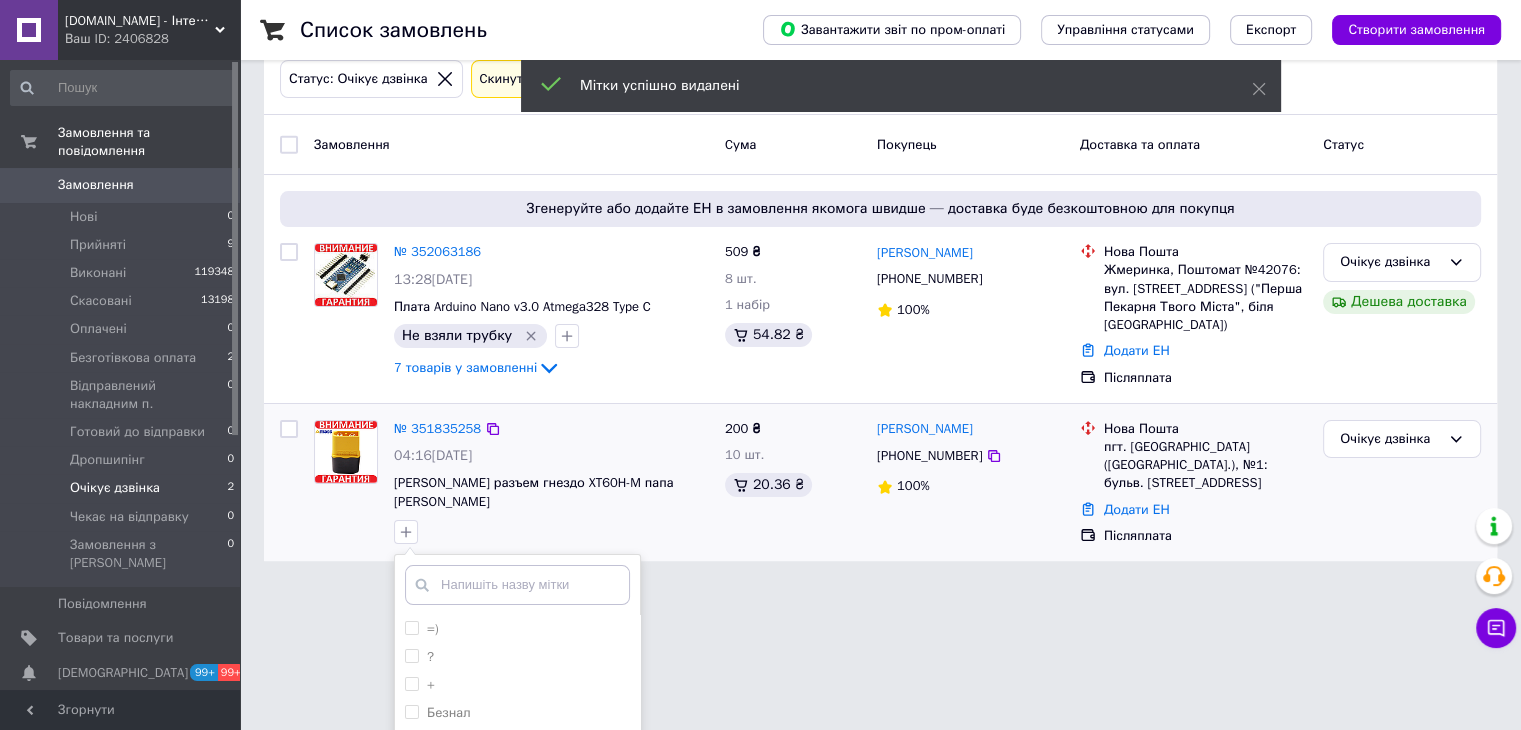 scroll, scrollTop: 300, scrollLeft: 0, axis: vertical 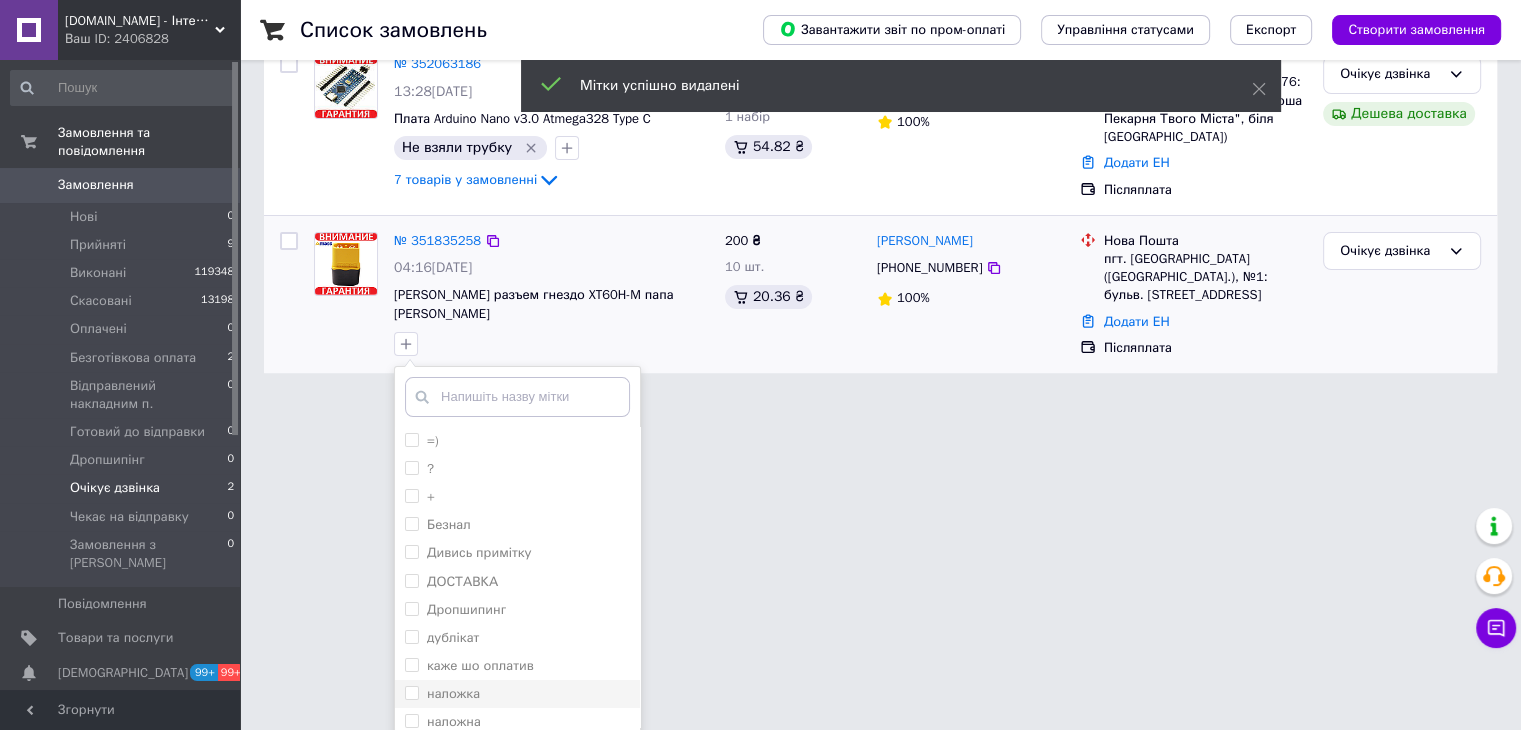 click on "наложка" at bounding box center [411, 692] 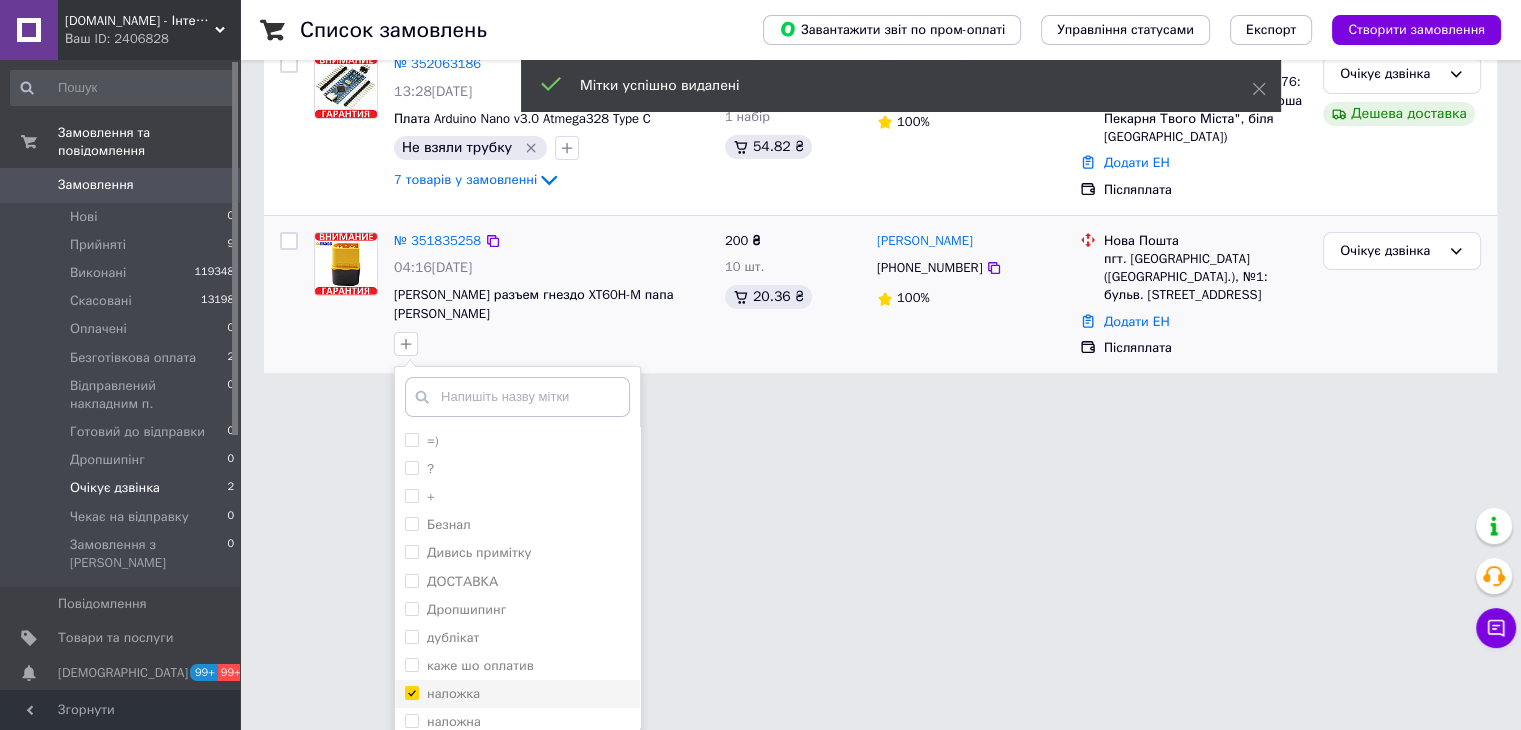 checkbox on "true" 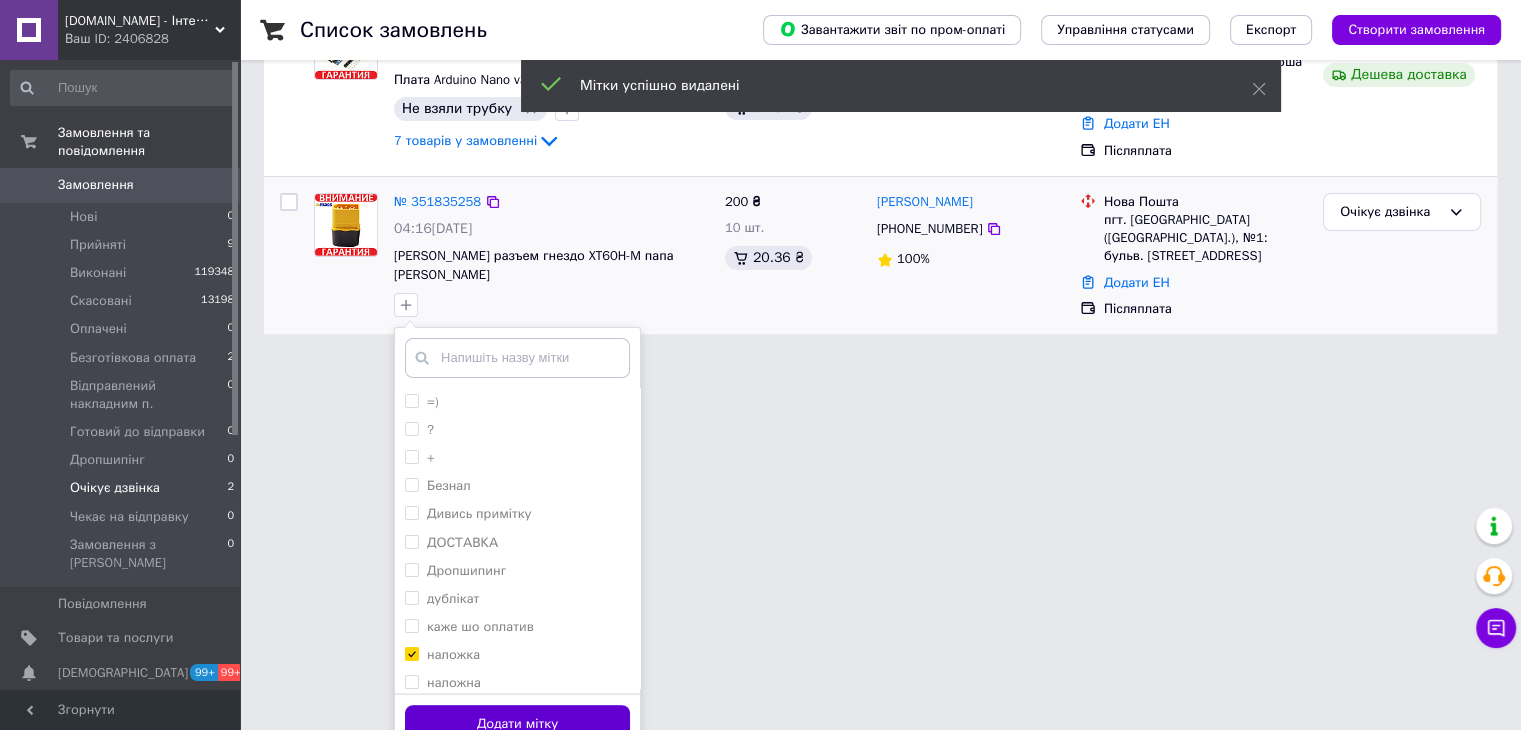 scroll, scrollTop: 342, scrollLeft: 0, axis: vertical 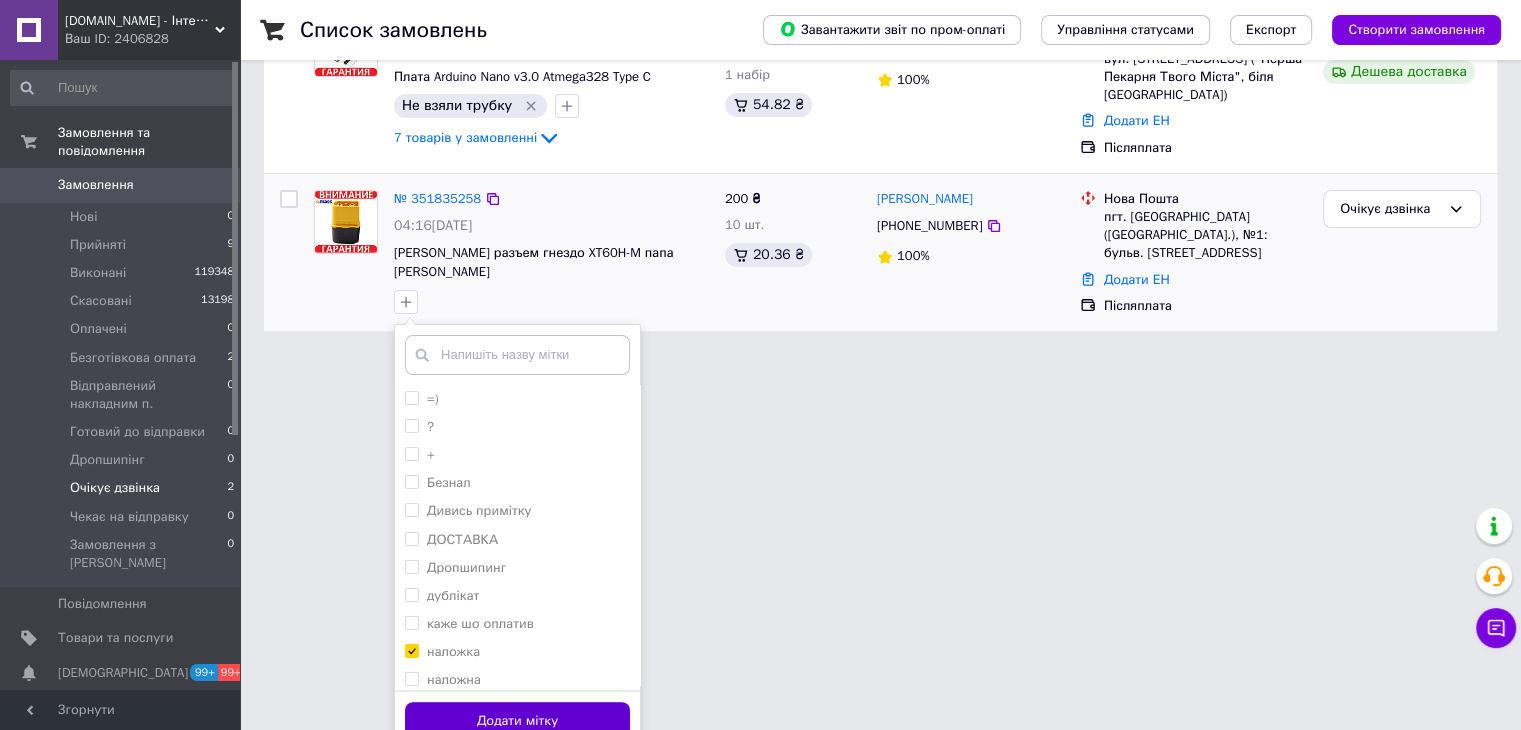 click on "Додати мітку" at bounding box center [517, 721] 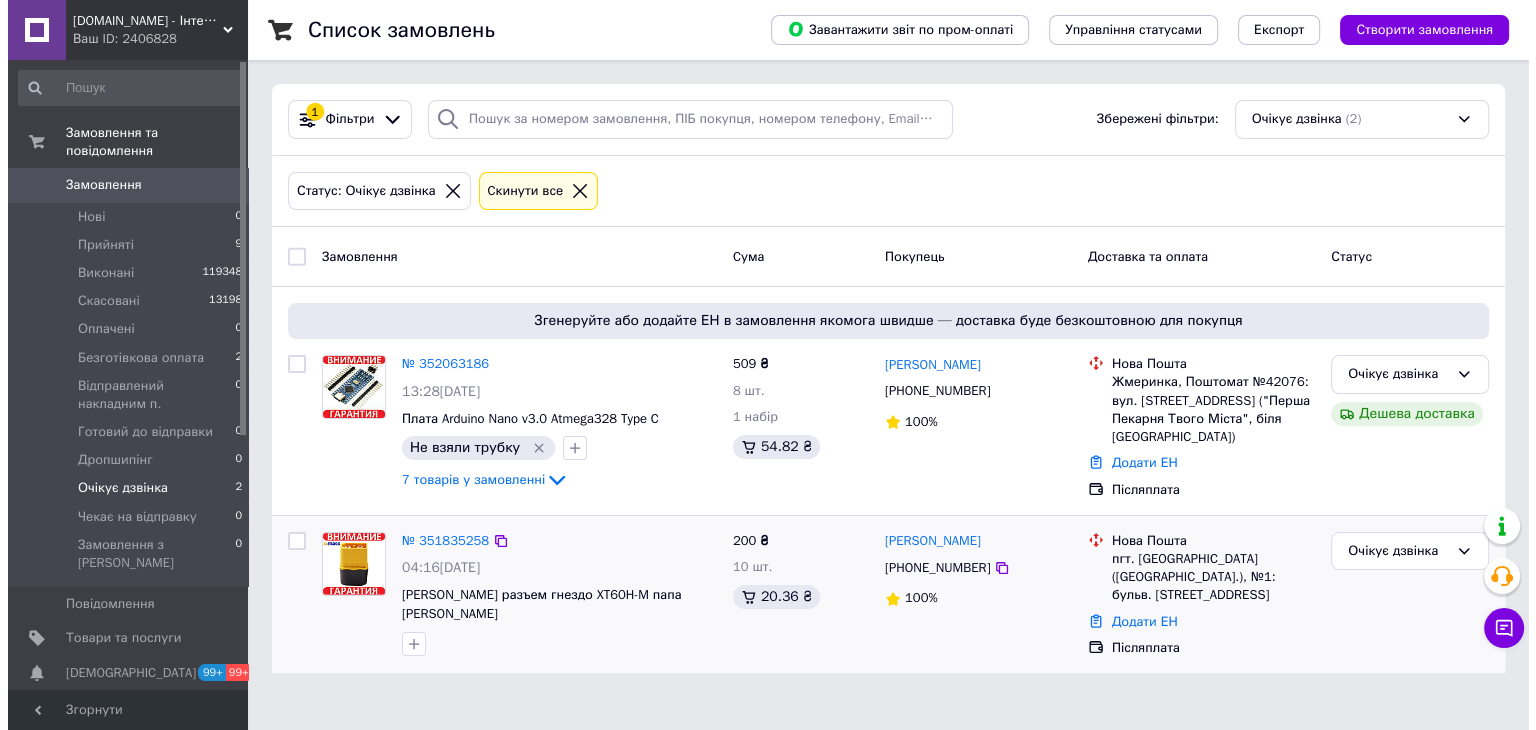 scroll, scrollTop: 0, scrollLeft: 0, axis: both 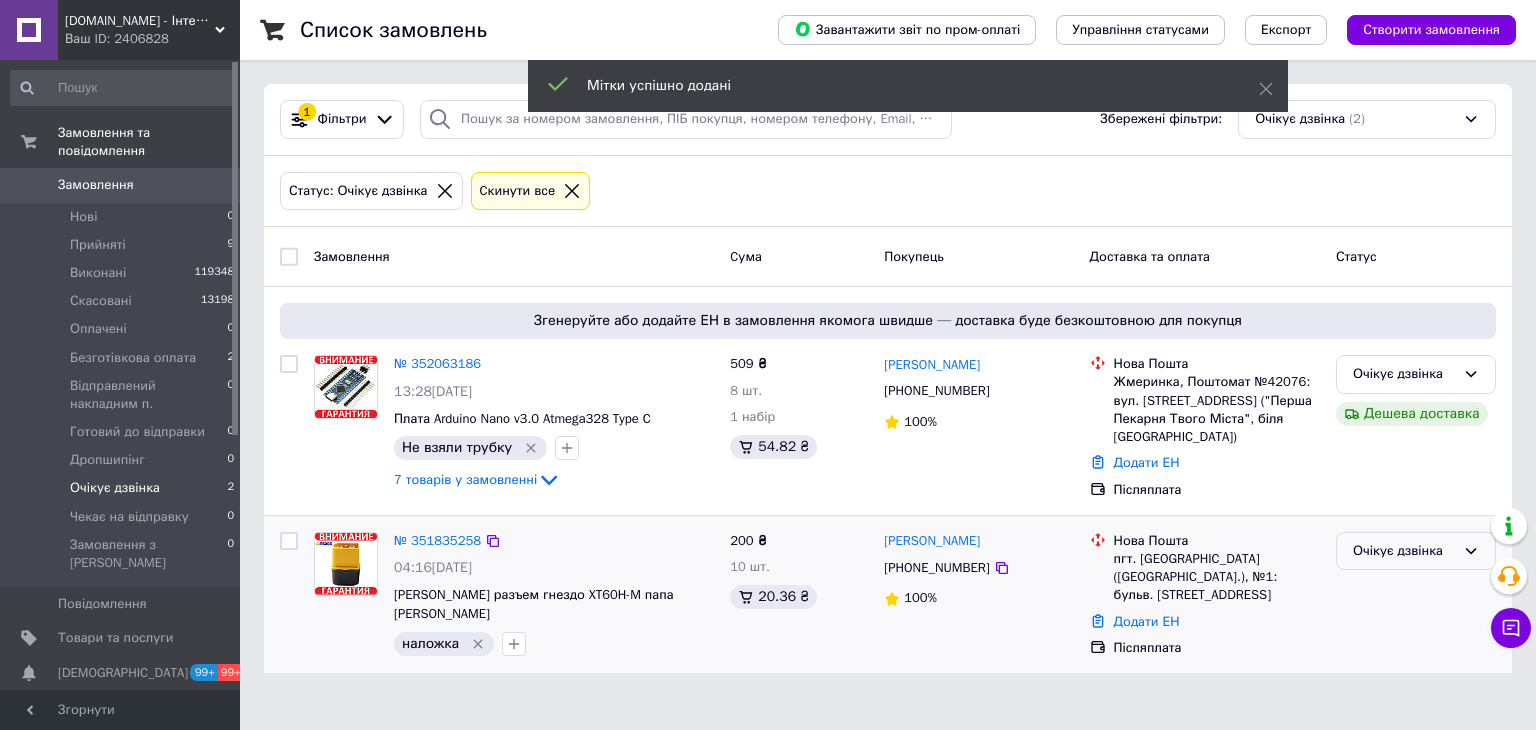 click on "Очікує дзвінка" at bounding box center [1404, 551] 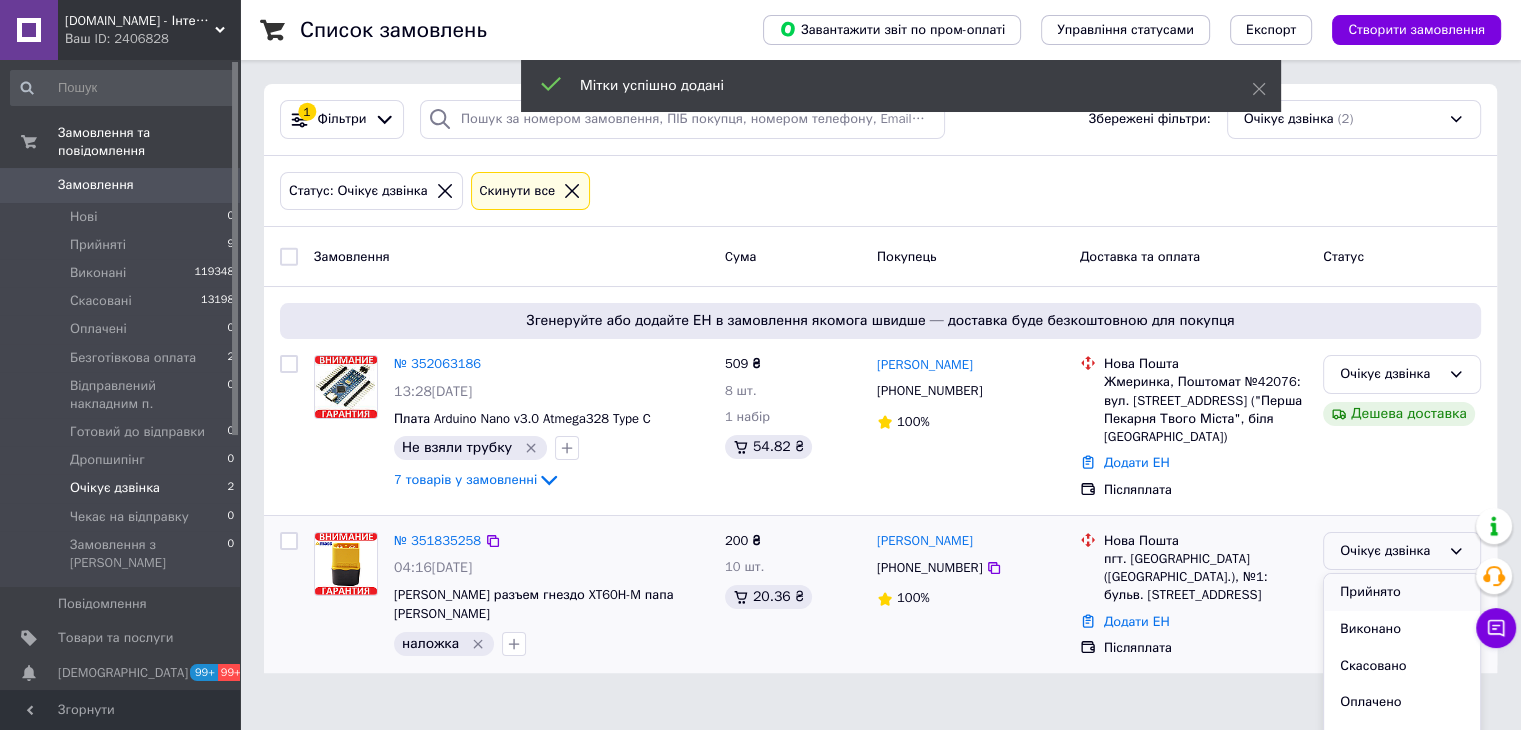 click on "Прийнято" at bounding box center [1402, 592] 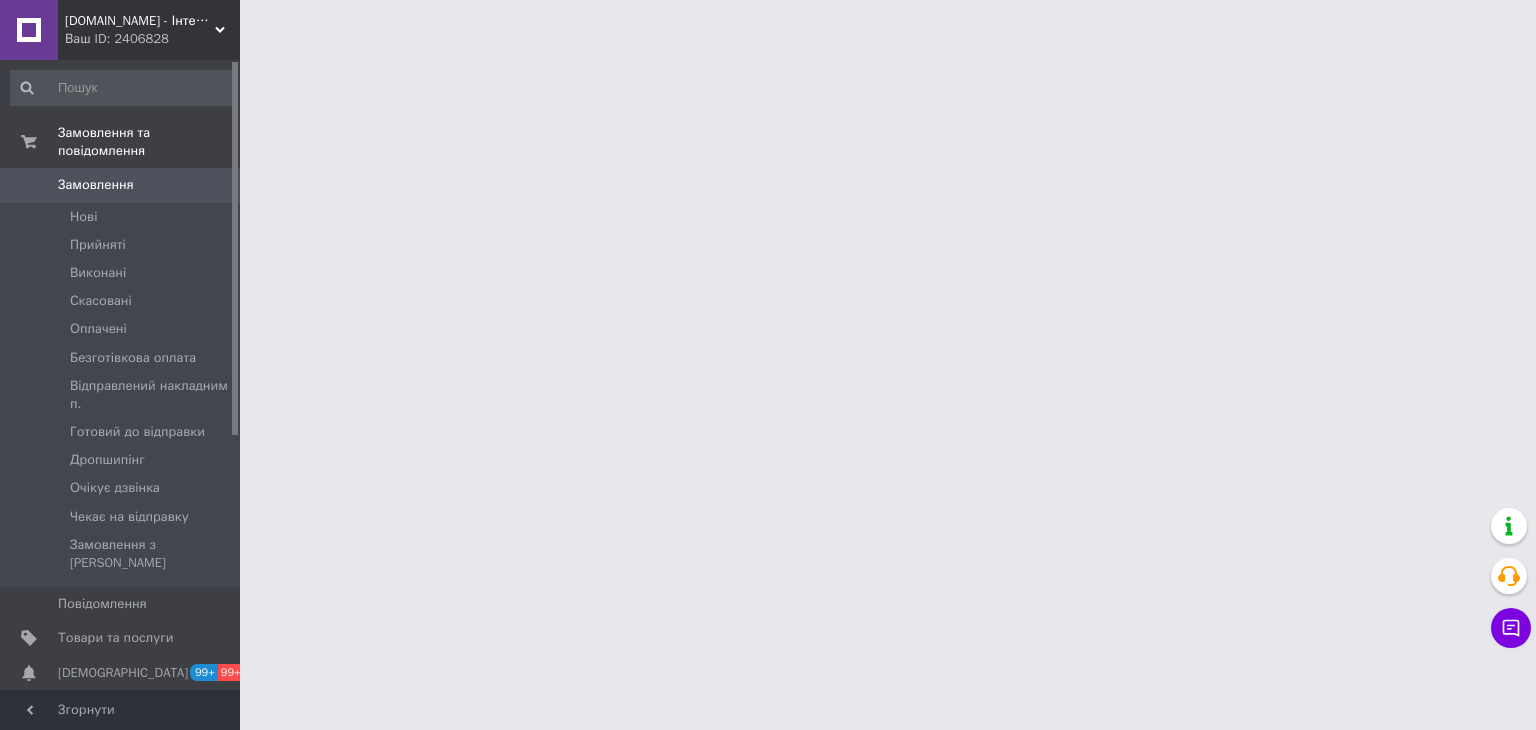 scroll, scrollTop: 0, scrollLeft: 0, axis: both 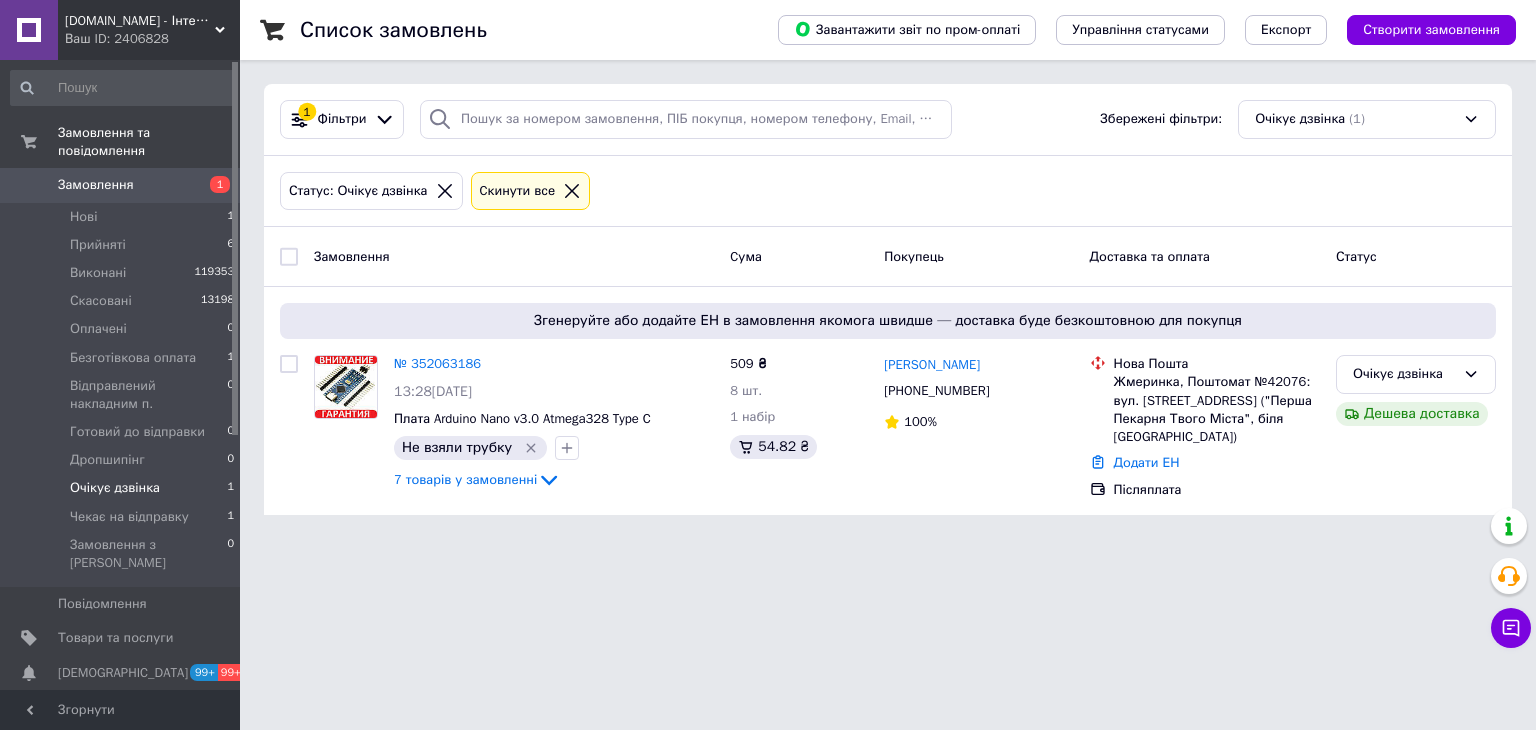 click 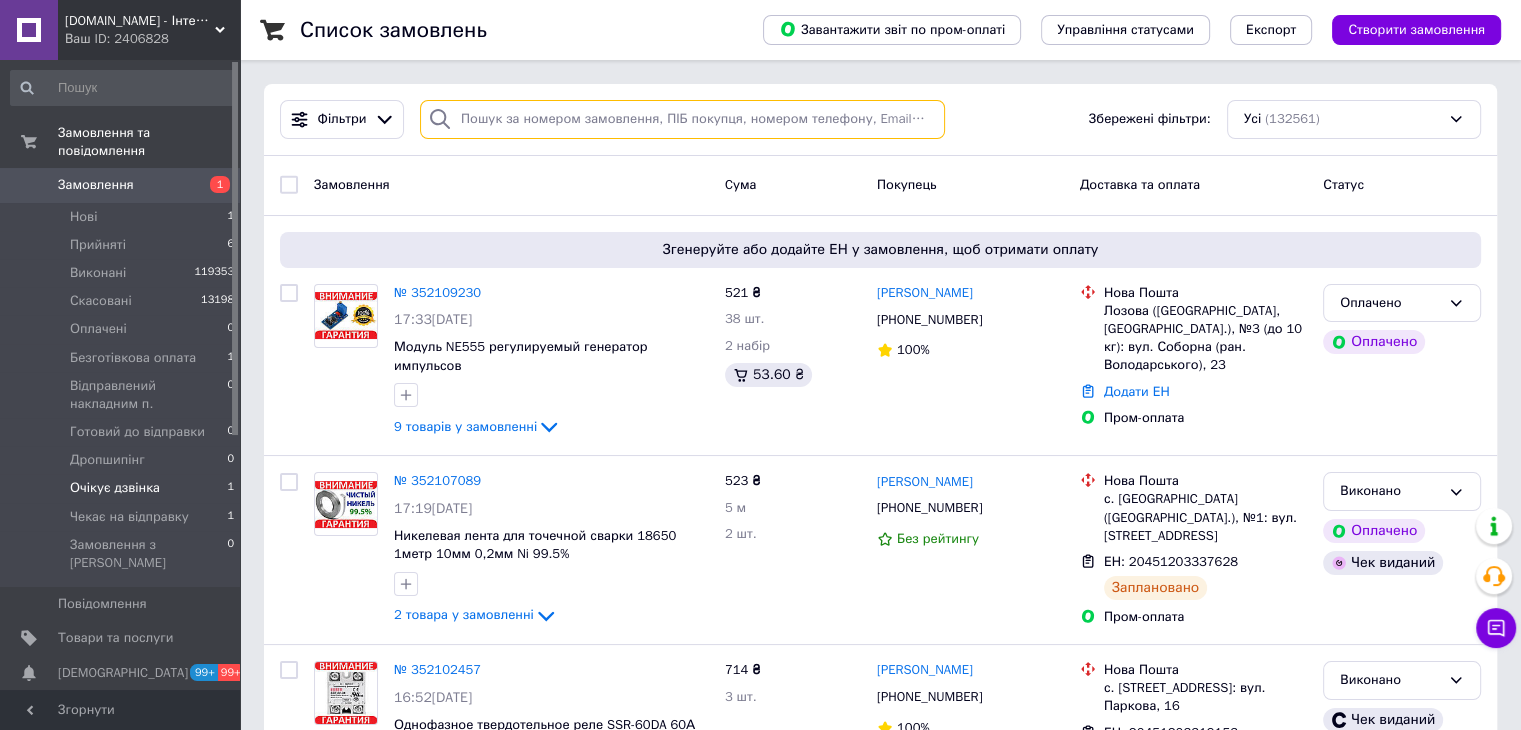 click at bounding box center [682, 119] 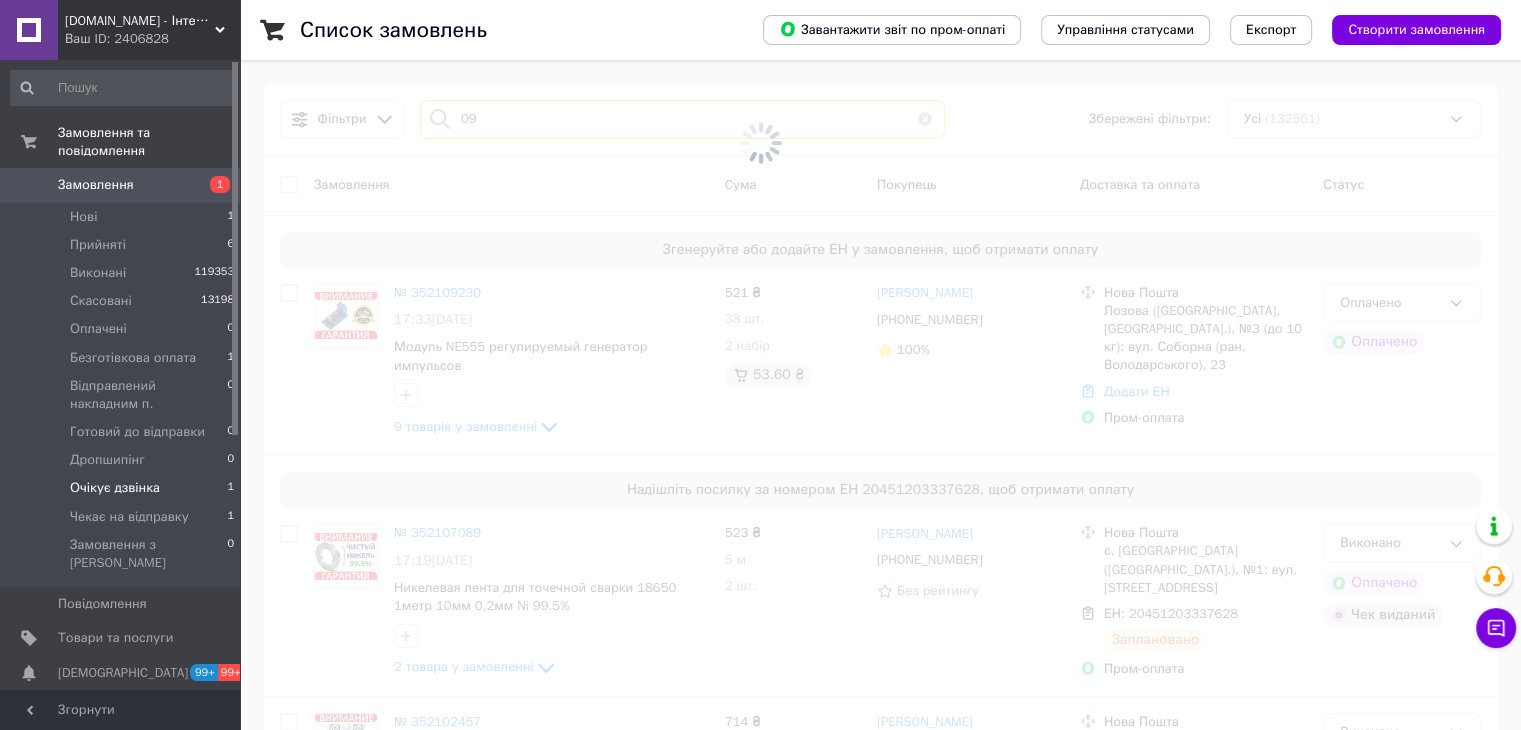 type on "0" 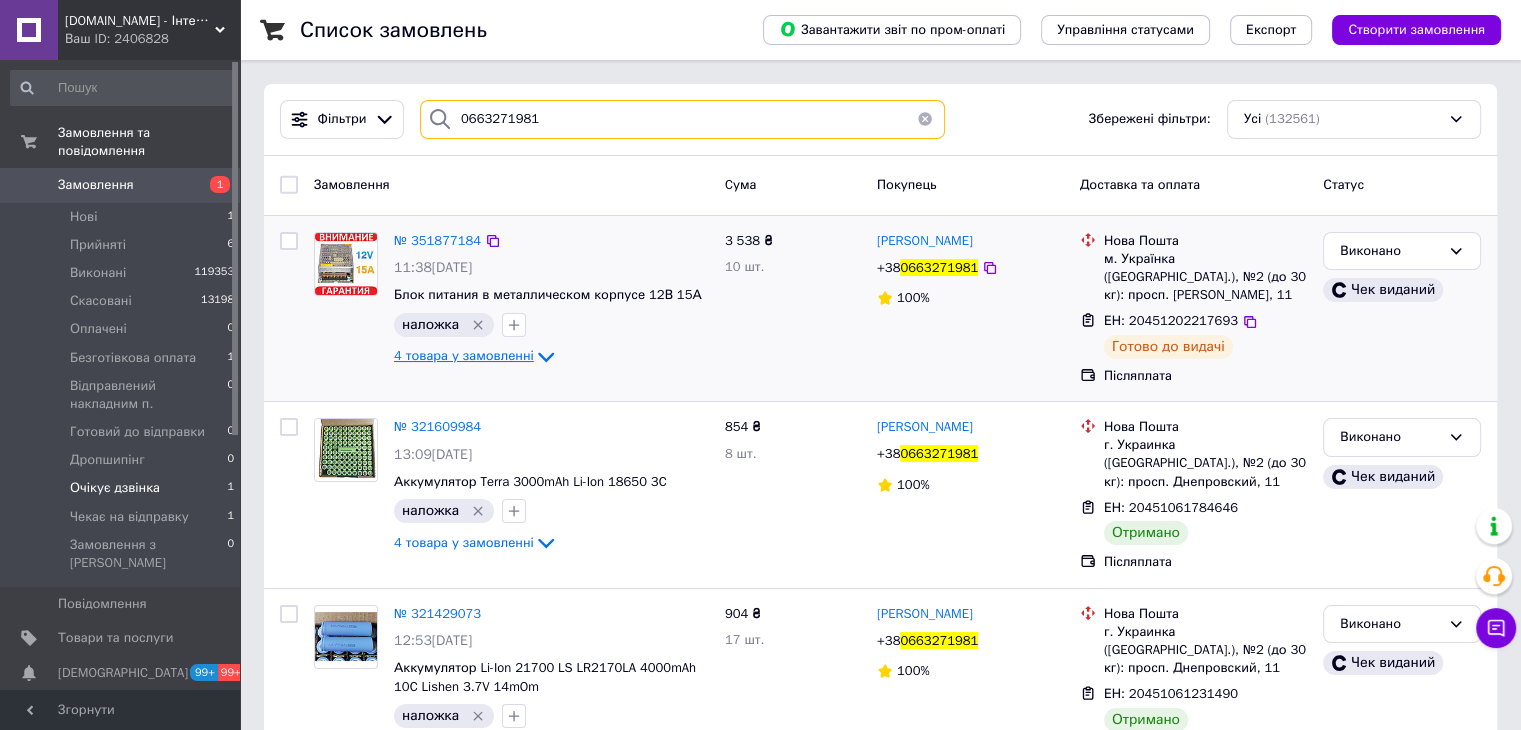 type on "0663271981" 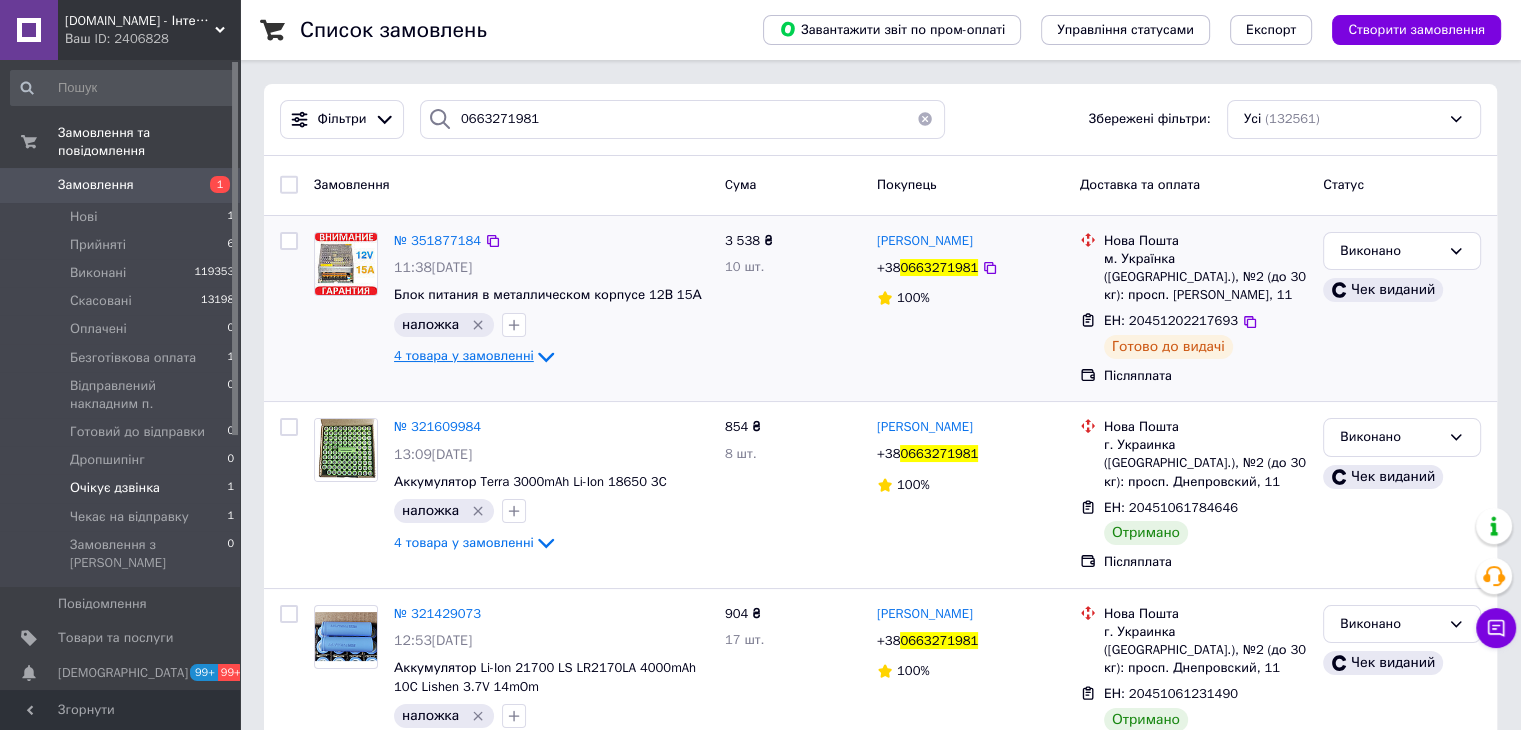 click 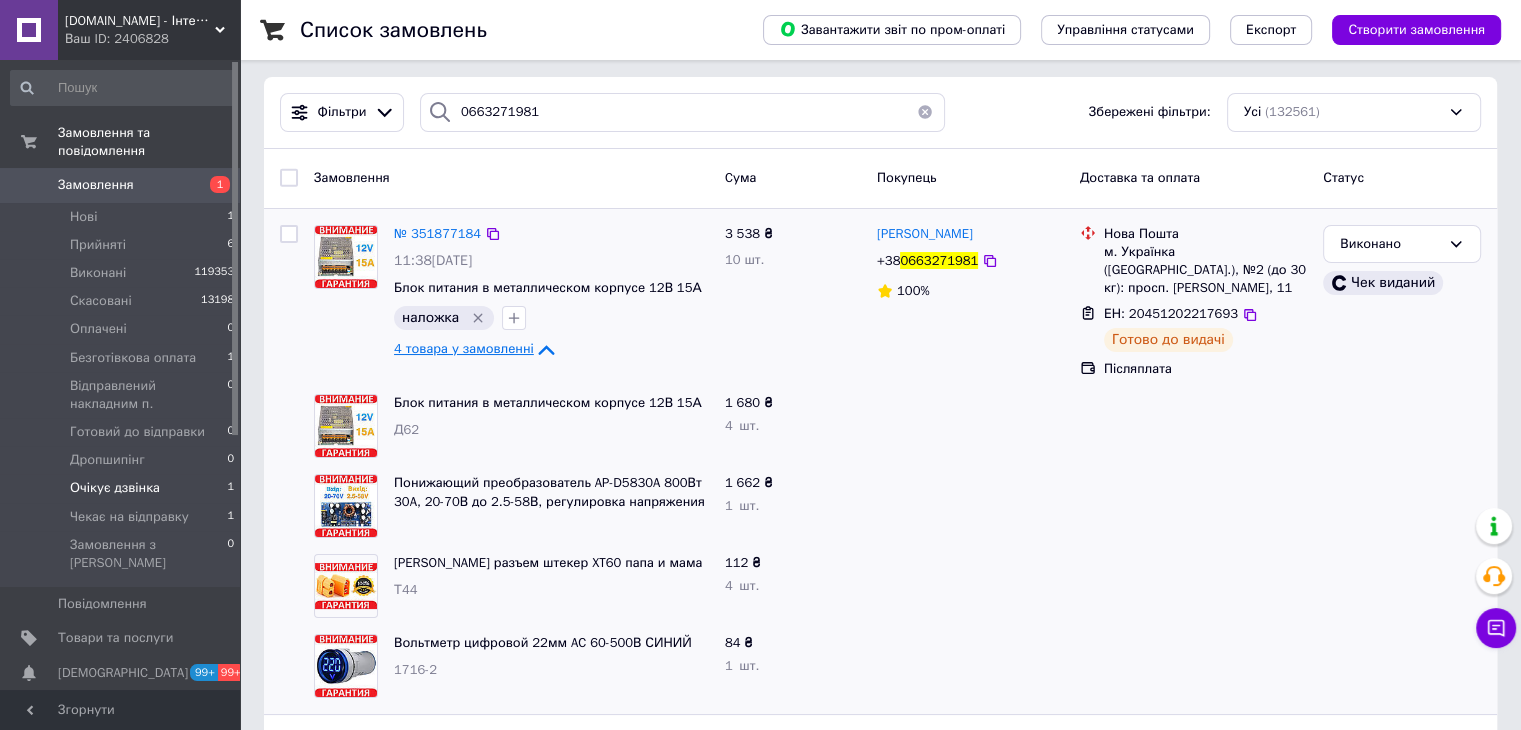 scroll, scrollTop: 0, scrollLeft: 0, axis: both 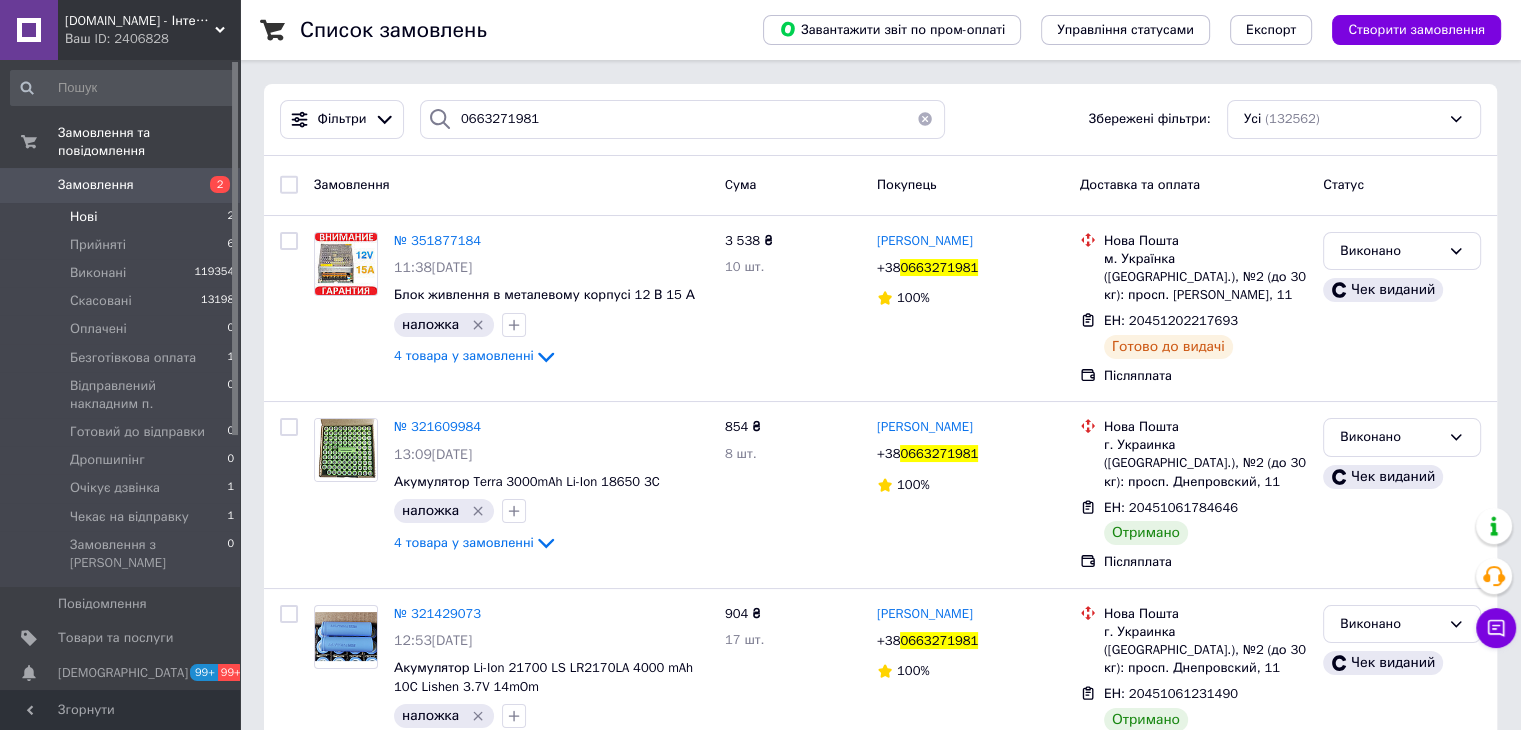 click on "Нові 2" at bounding box center [123, 217] 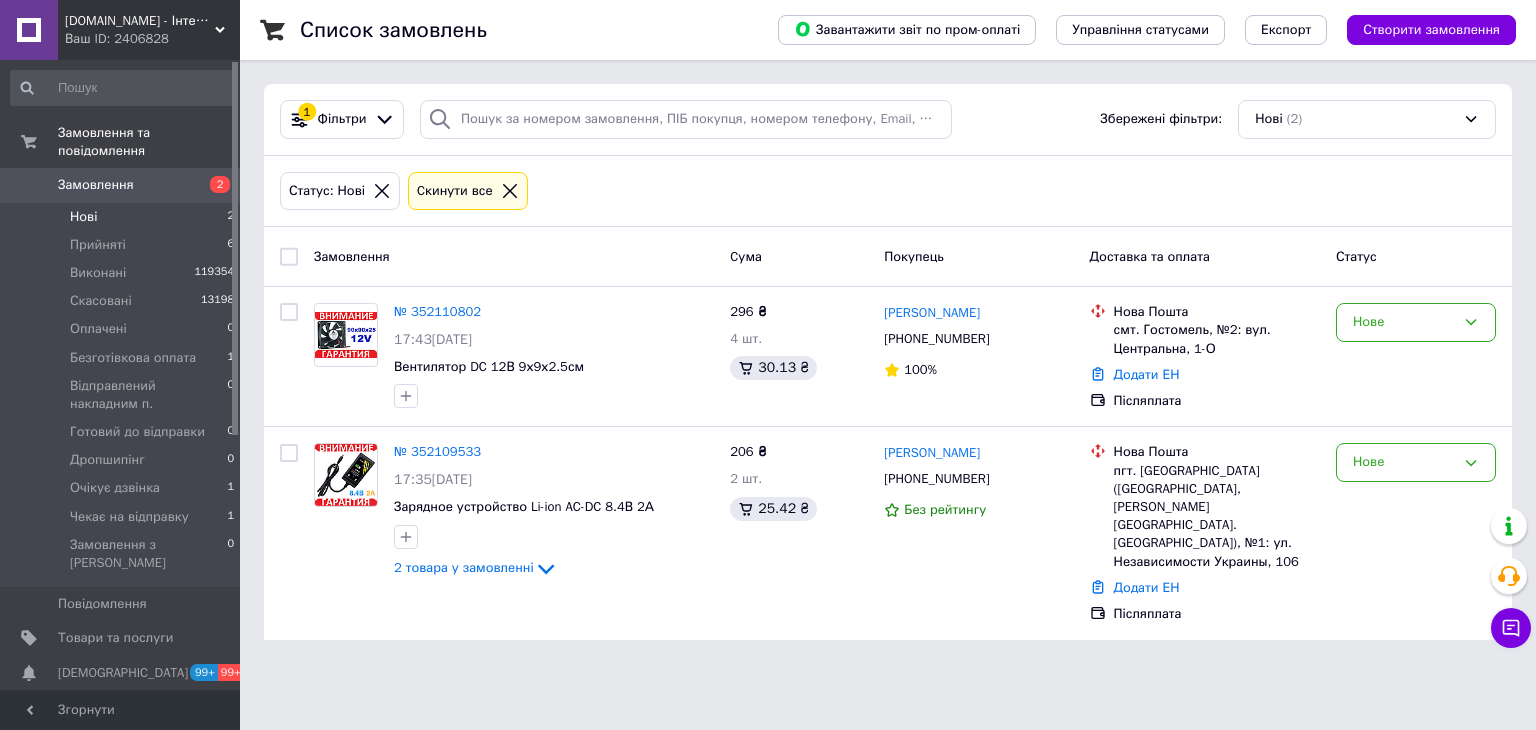 click at bounding box center [510, 191] 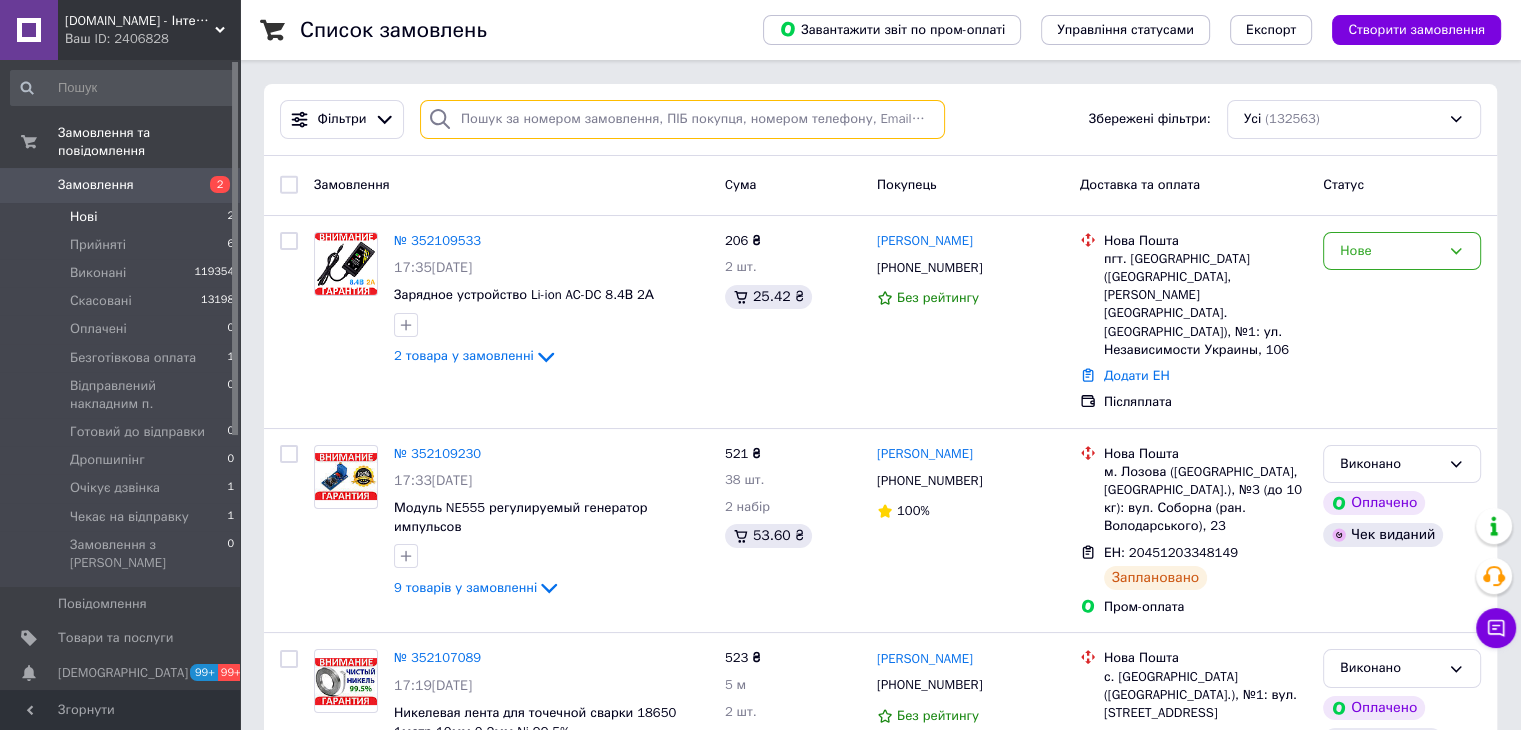 click at bounding box center [682, 119] 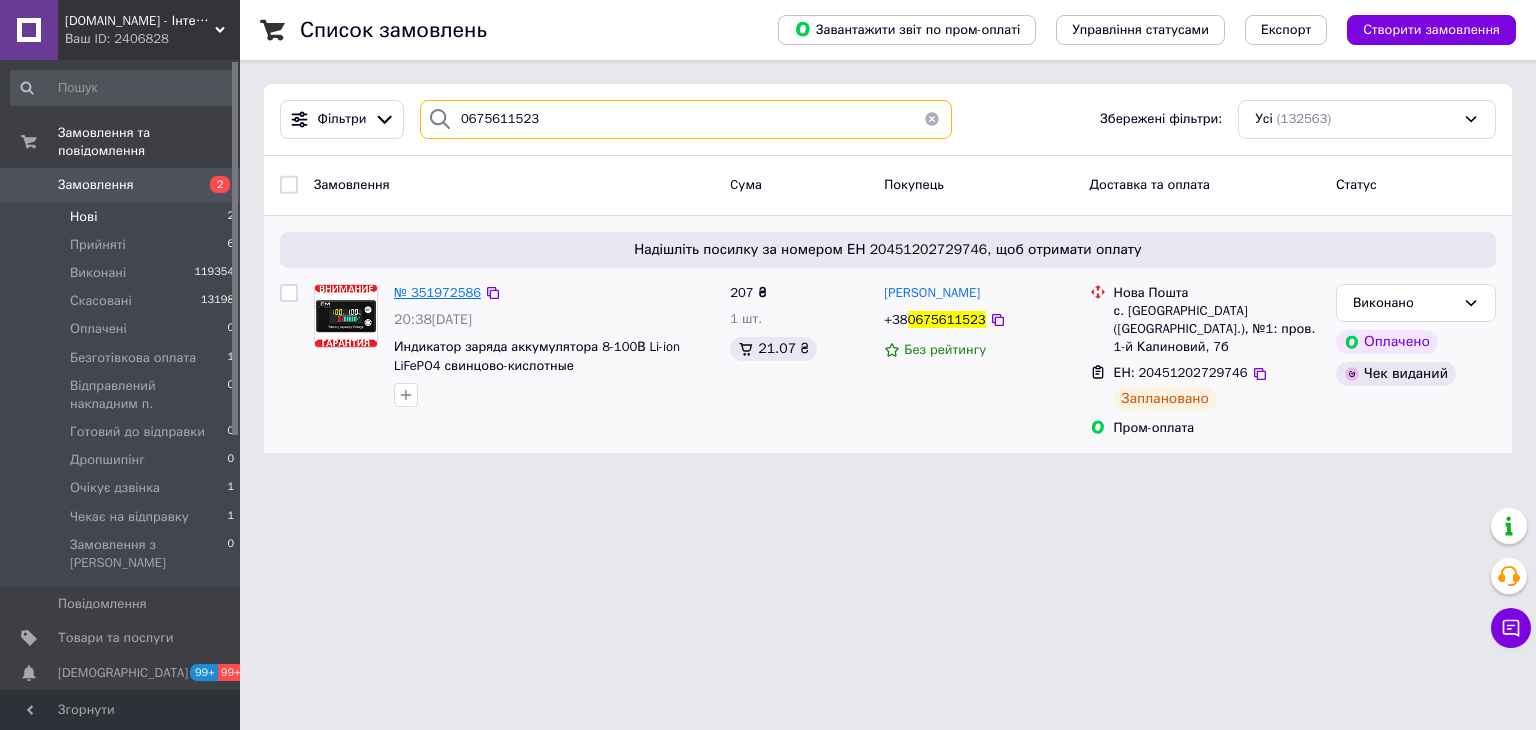 type on "0675611523" 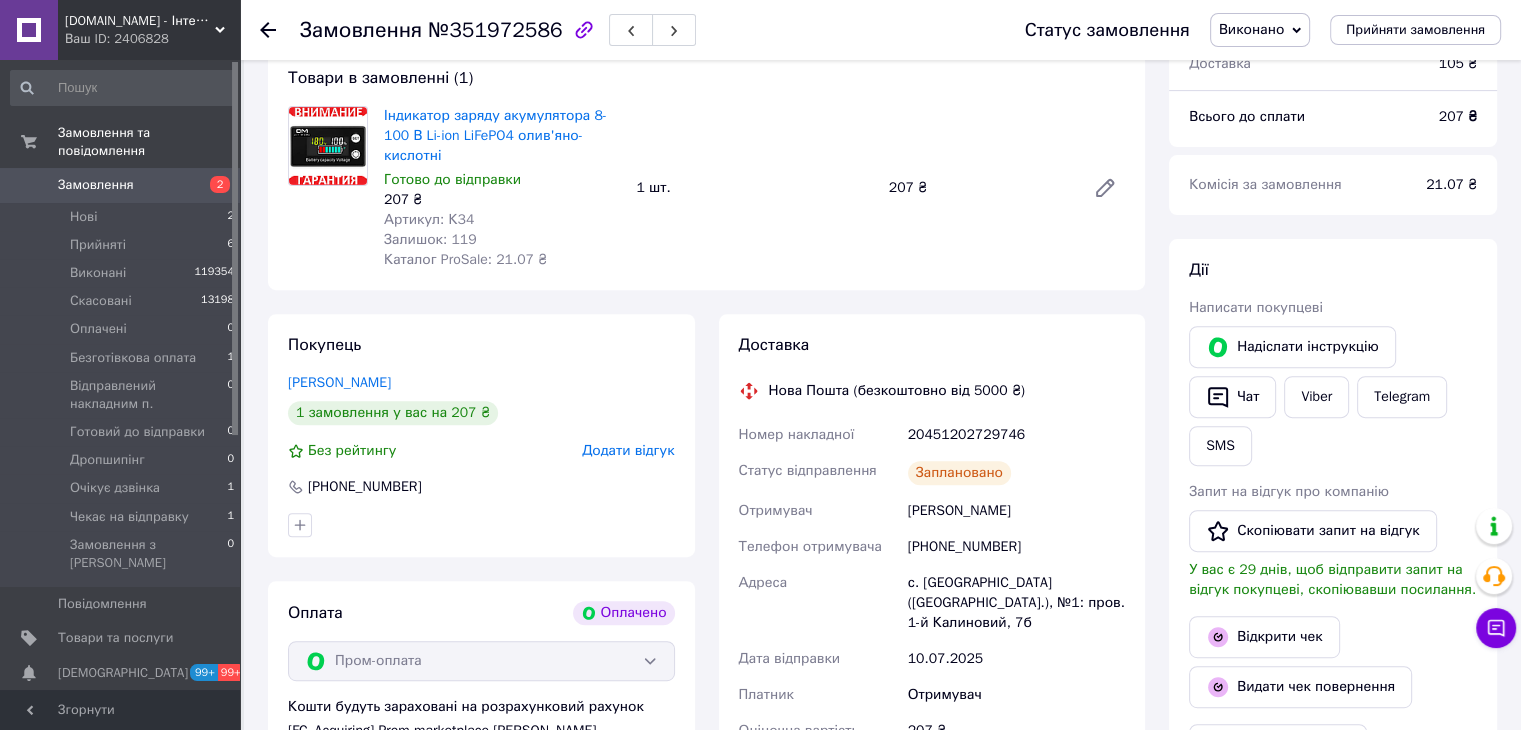 scroll, scrollTop: 700, scrollLeft: 0, axis: vertical 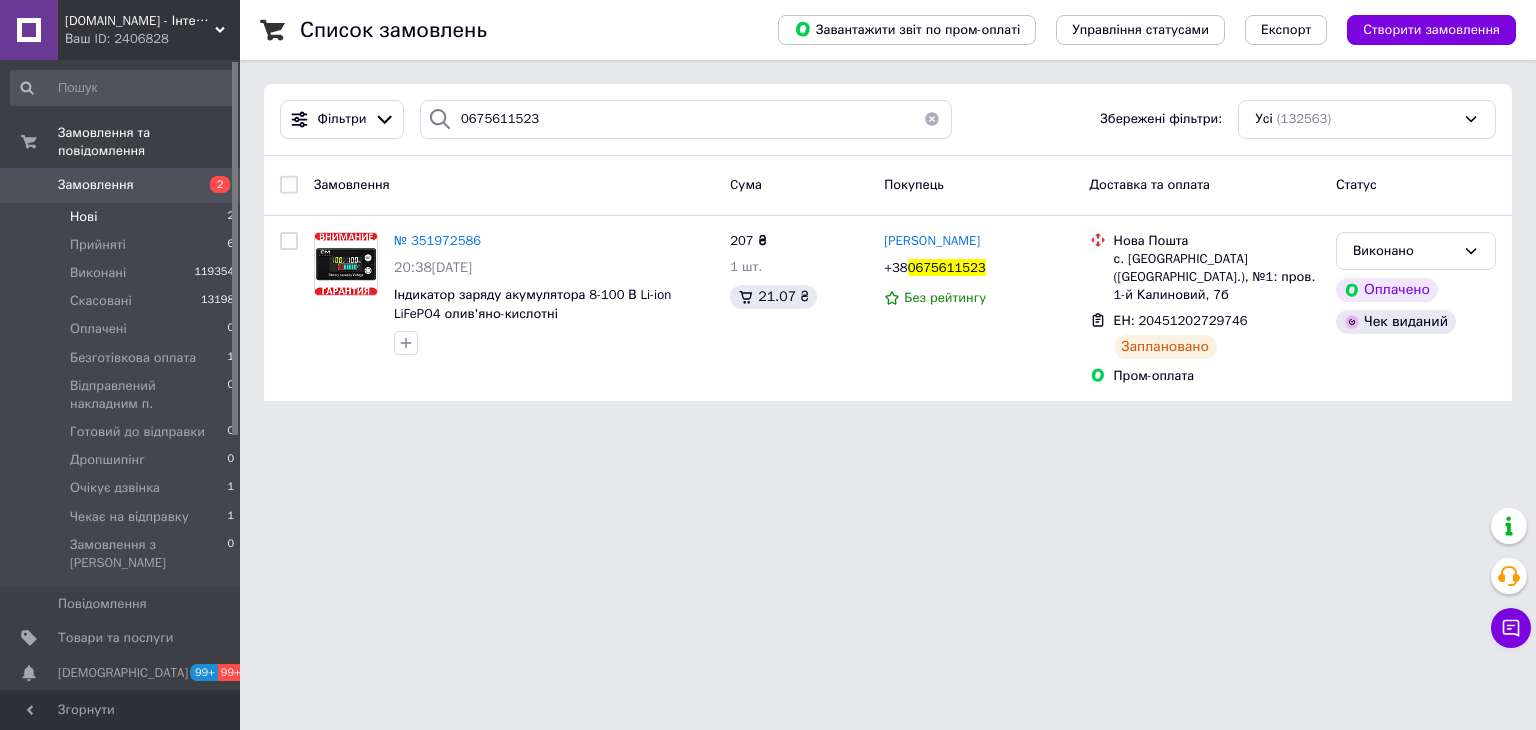 click on "Нові" at bounding box center [83, 217] 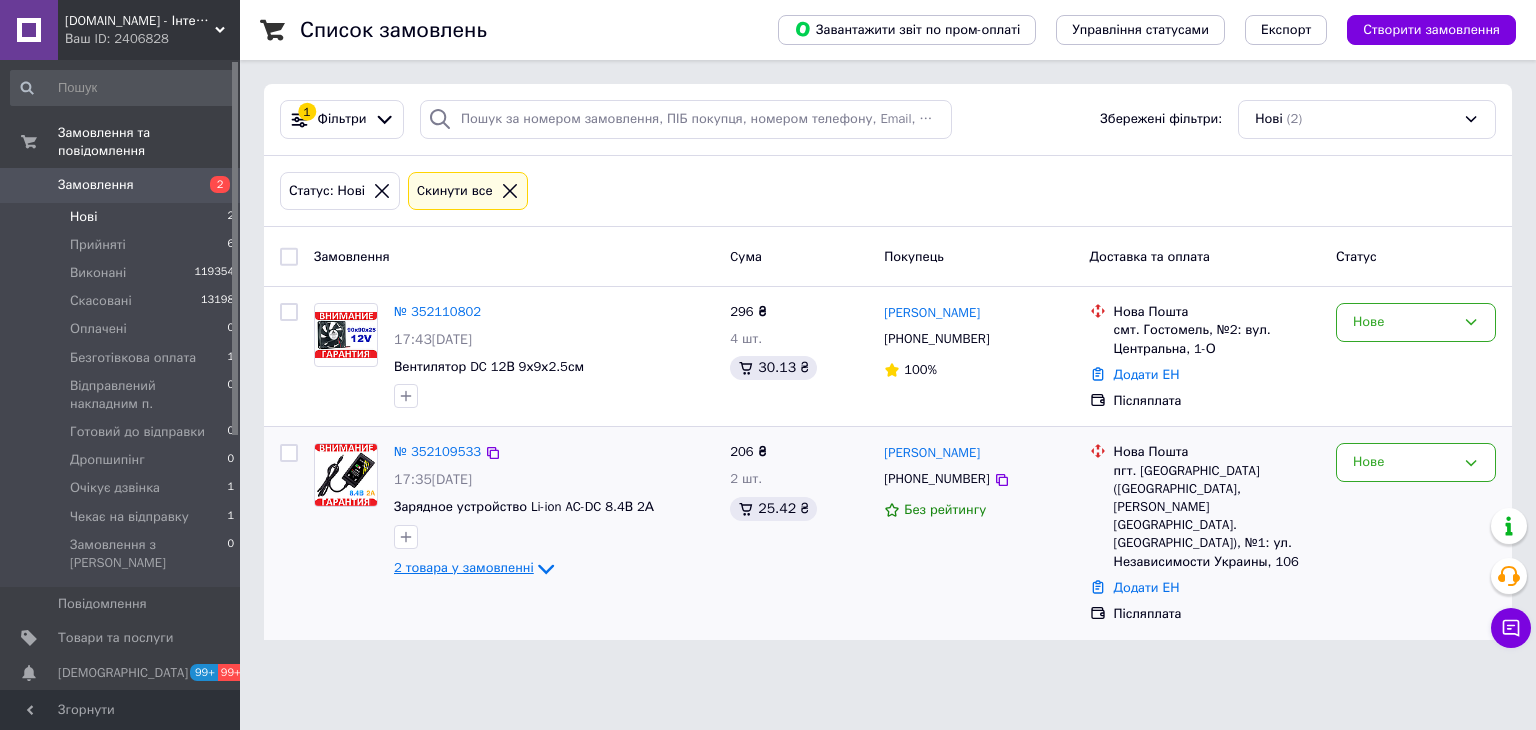 click 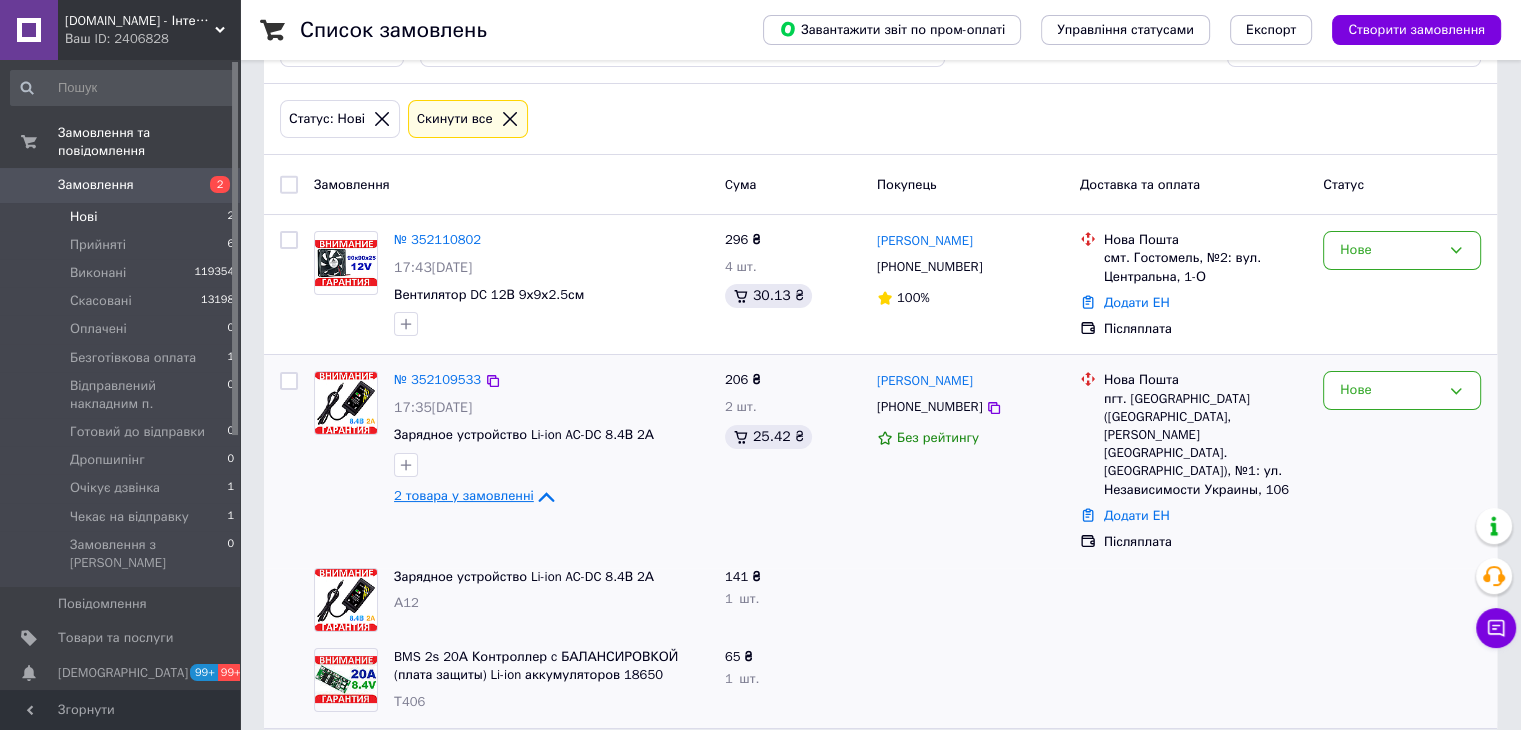 scroll, scrollTop: 75, scrollLeft: 0, axis: vertical 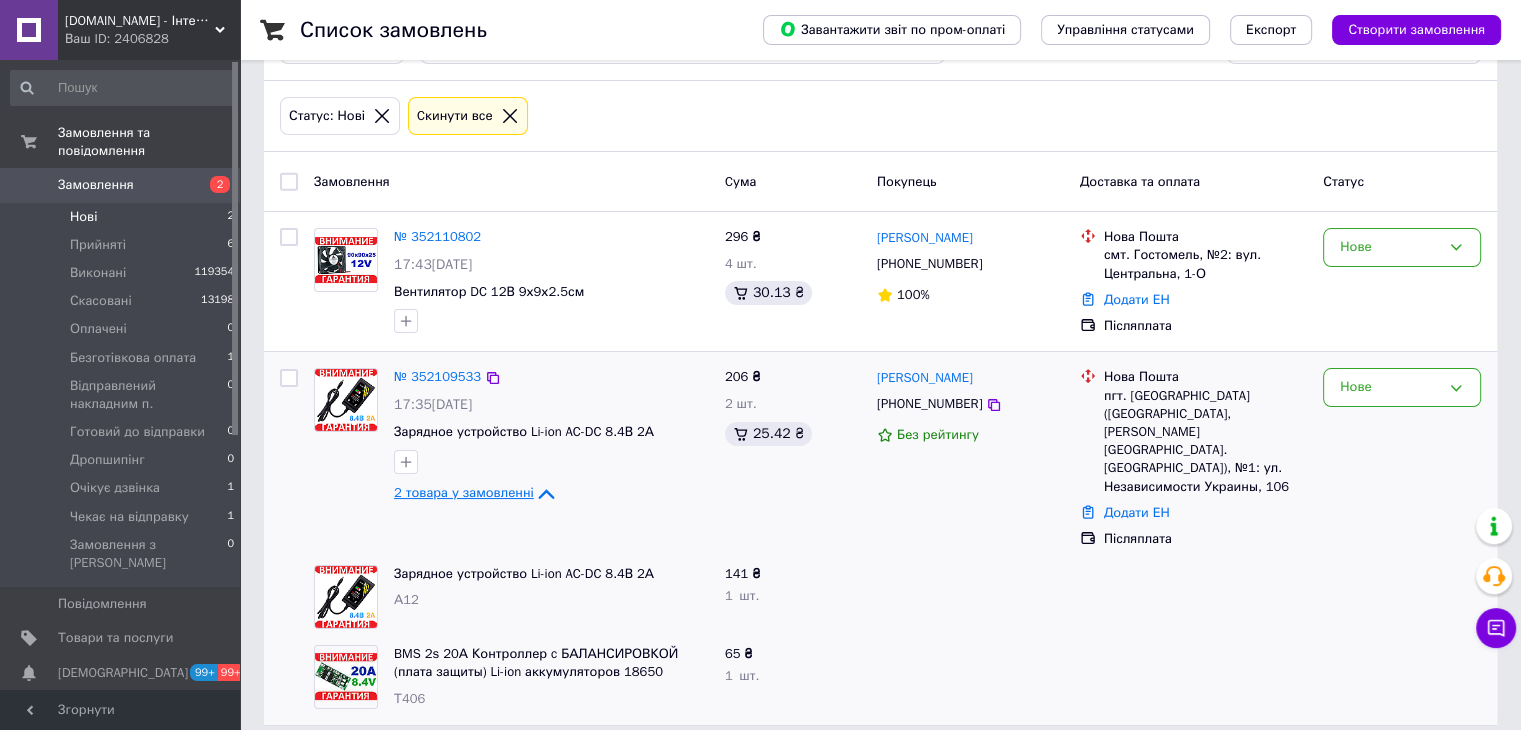 click 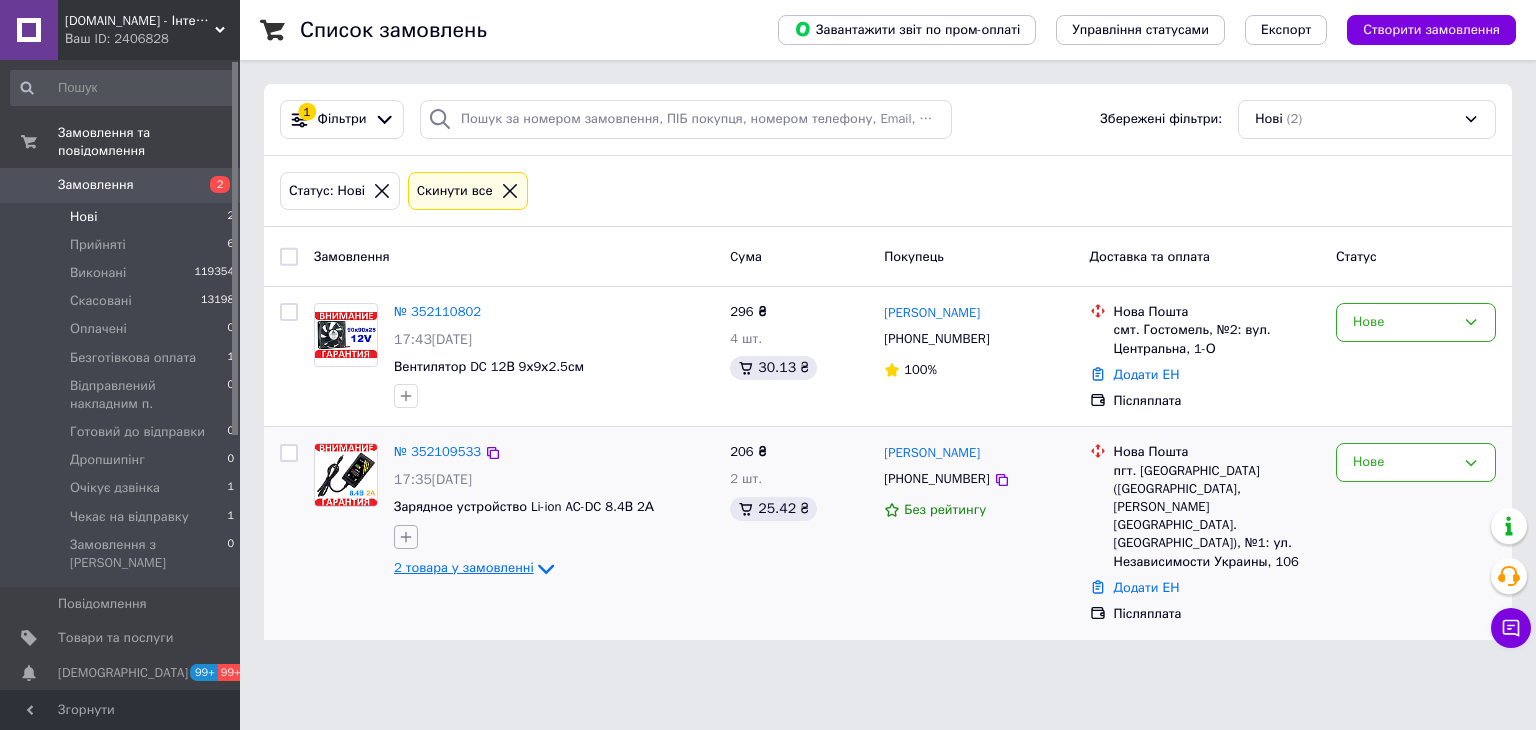 click 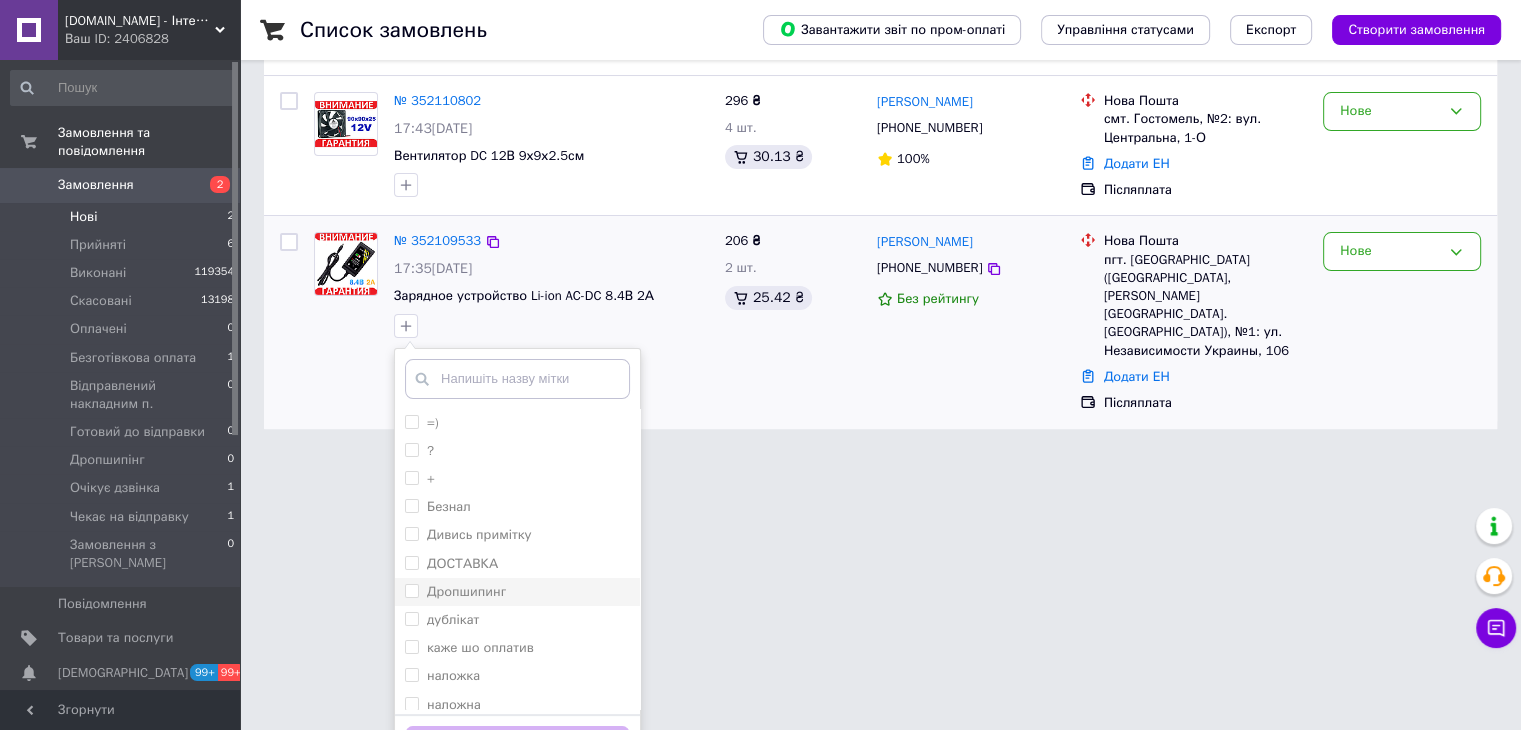 scroll, scrollTop: 254, scrollLeft: 0, axis: vertical 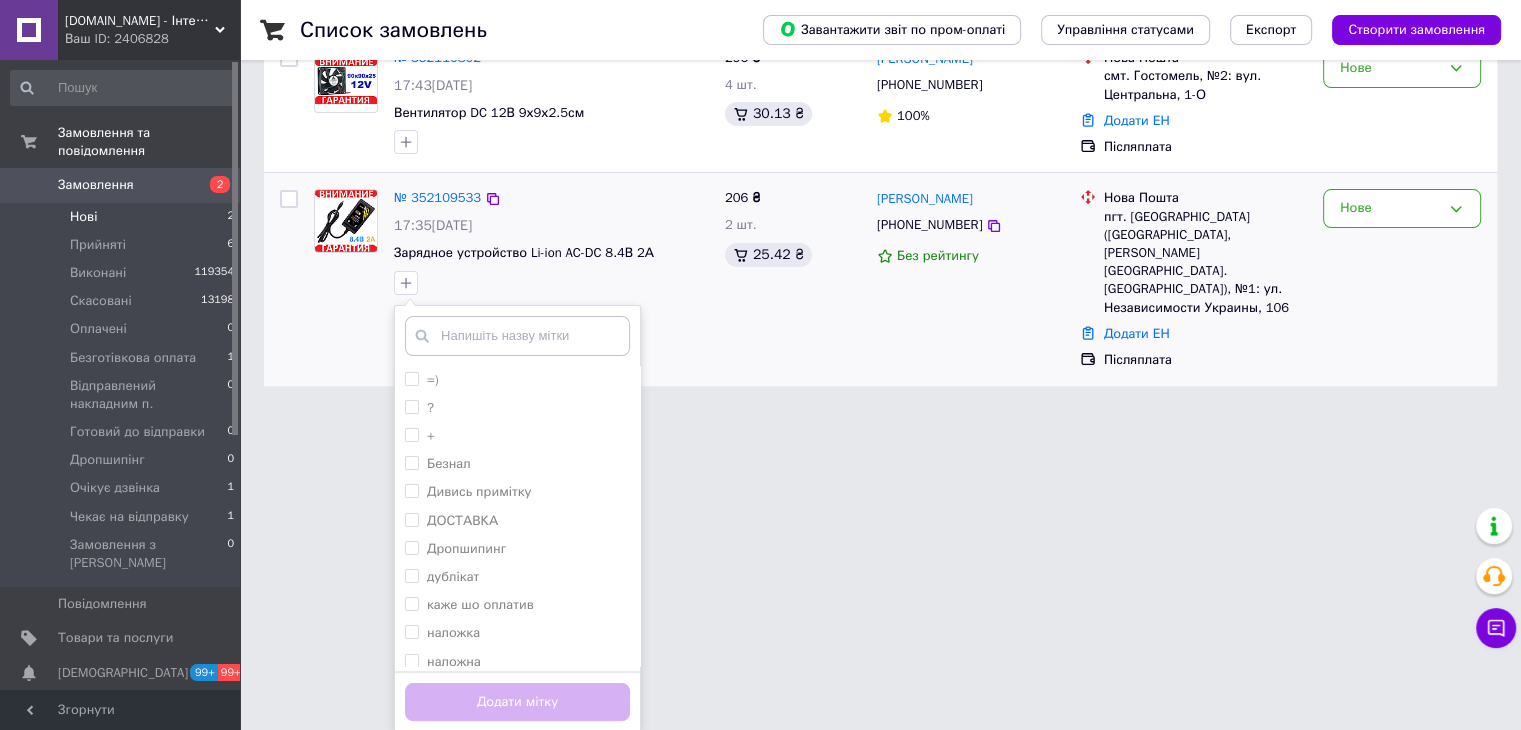 drag, startPoint x: 413, startPoint y: 633, endPoint x: 520, endPoint y: 673, distance: 114.232216 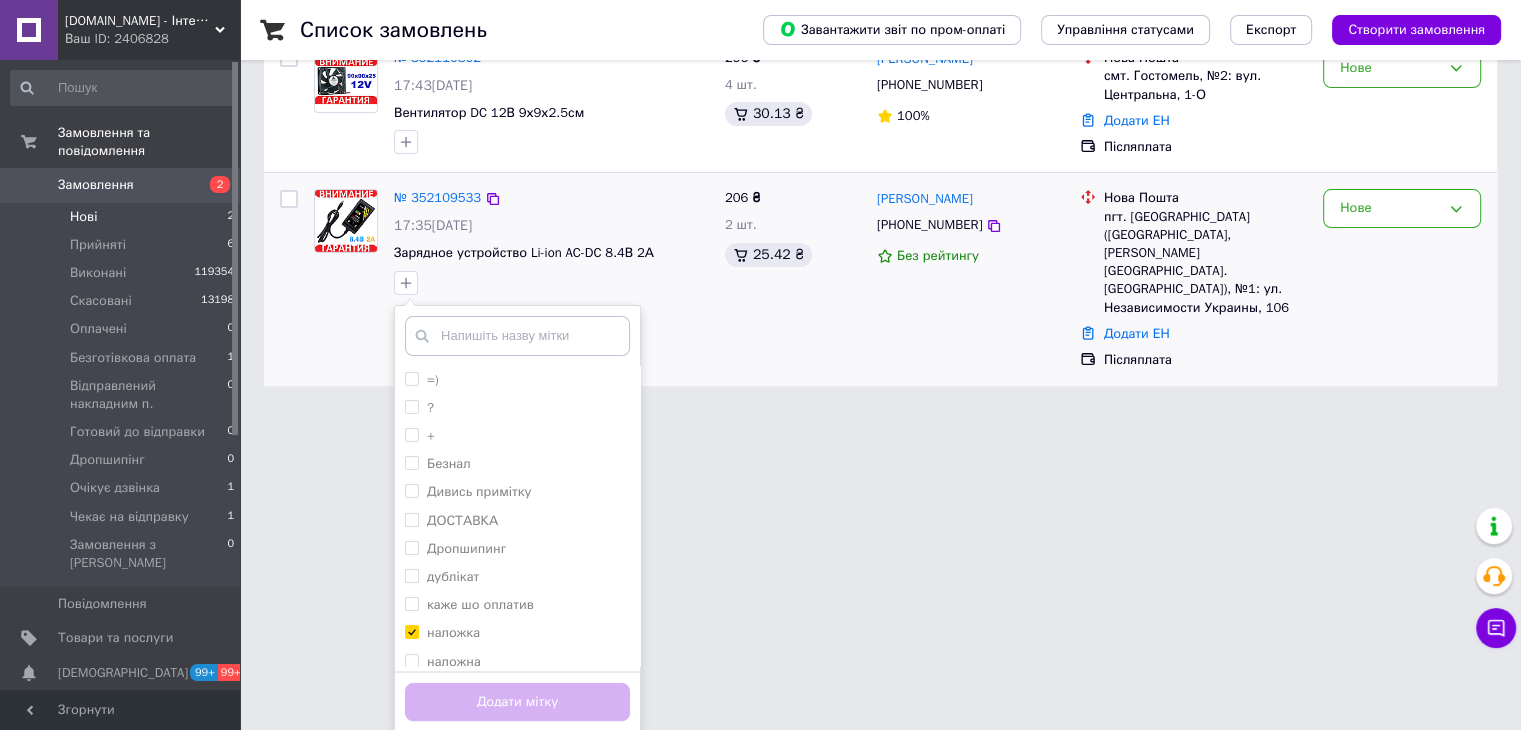 checkbox on "true" 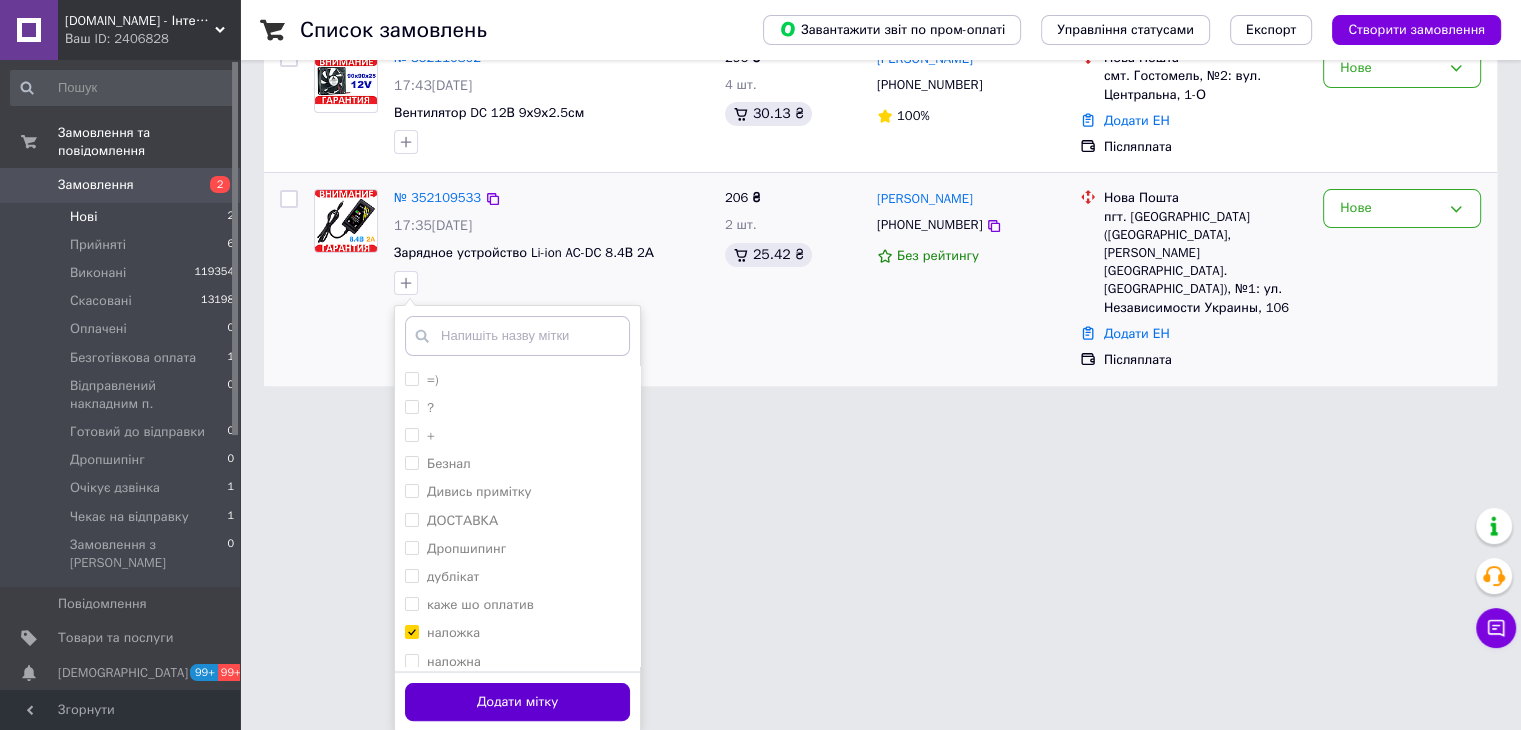 click on "Додати мітку" at bounding box center (517, 702) 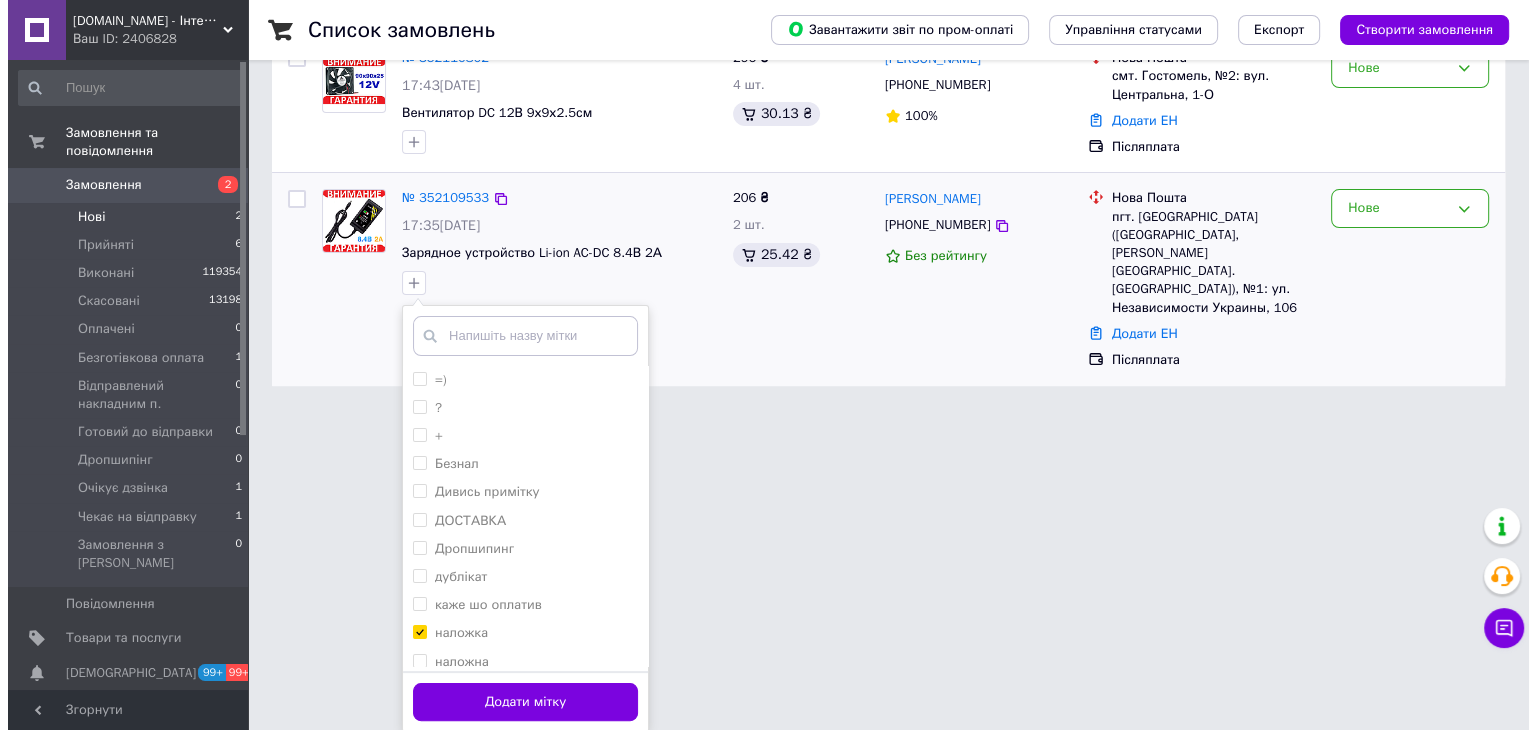 scroll, scrollTop: 0, scrollLeft: 0, axis: both 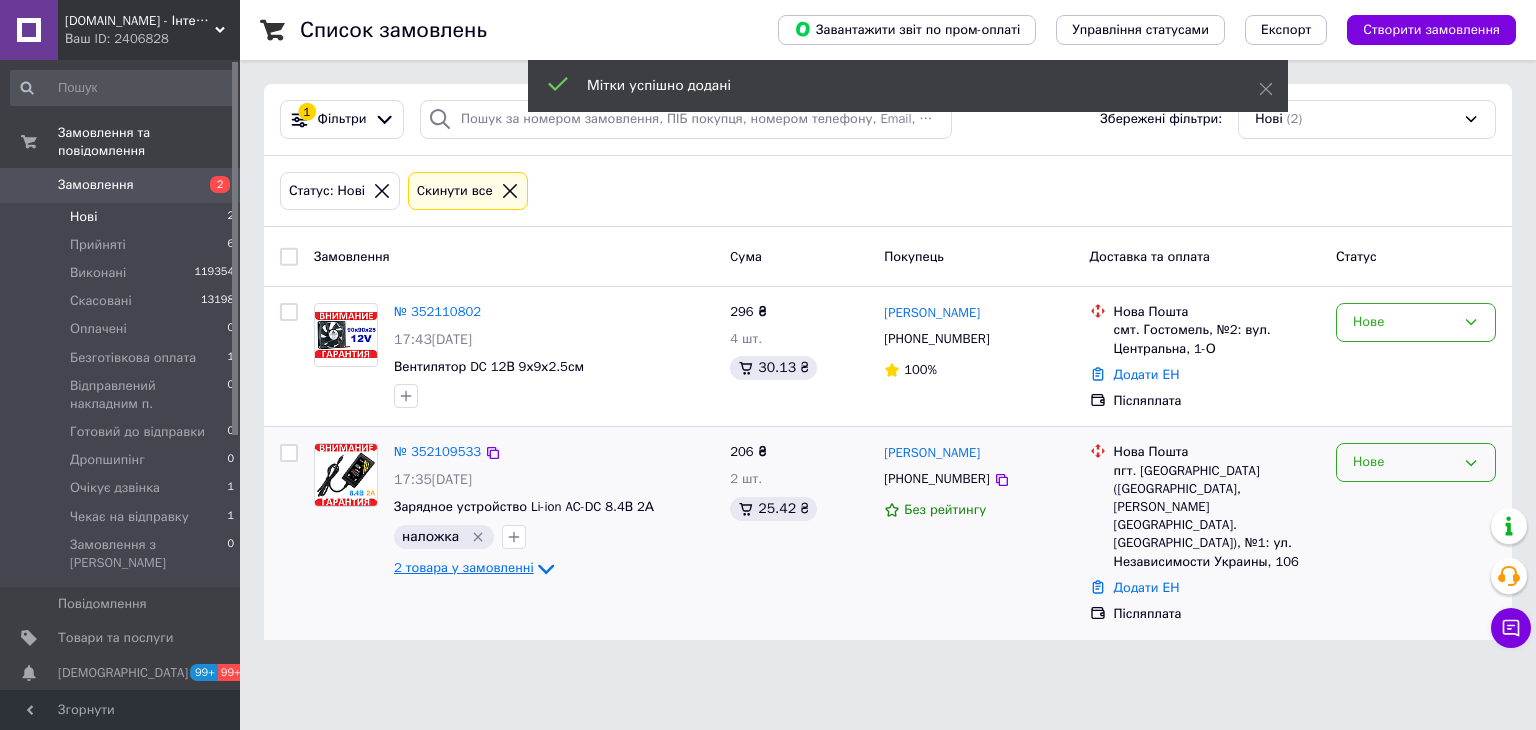 click on "Нове" at bounding box center (1404, 462) 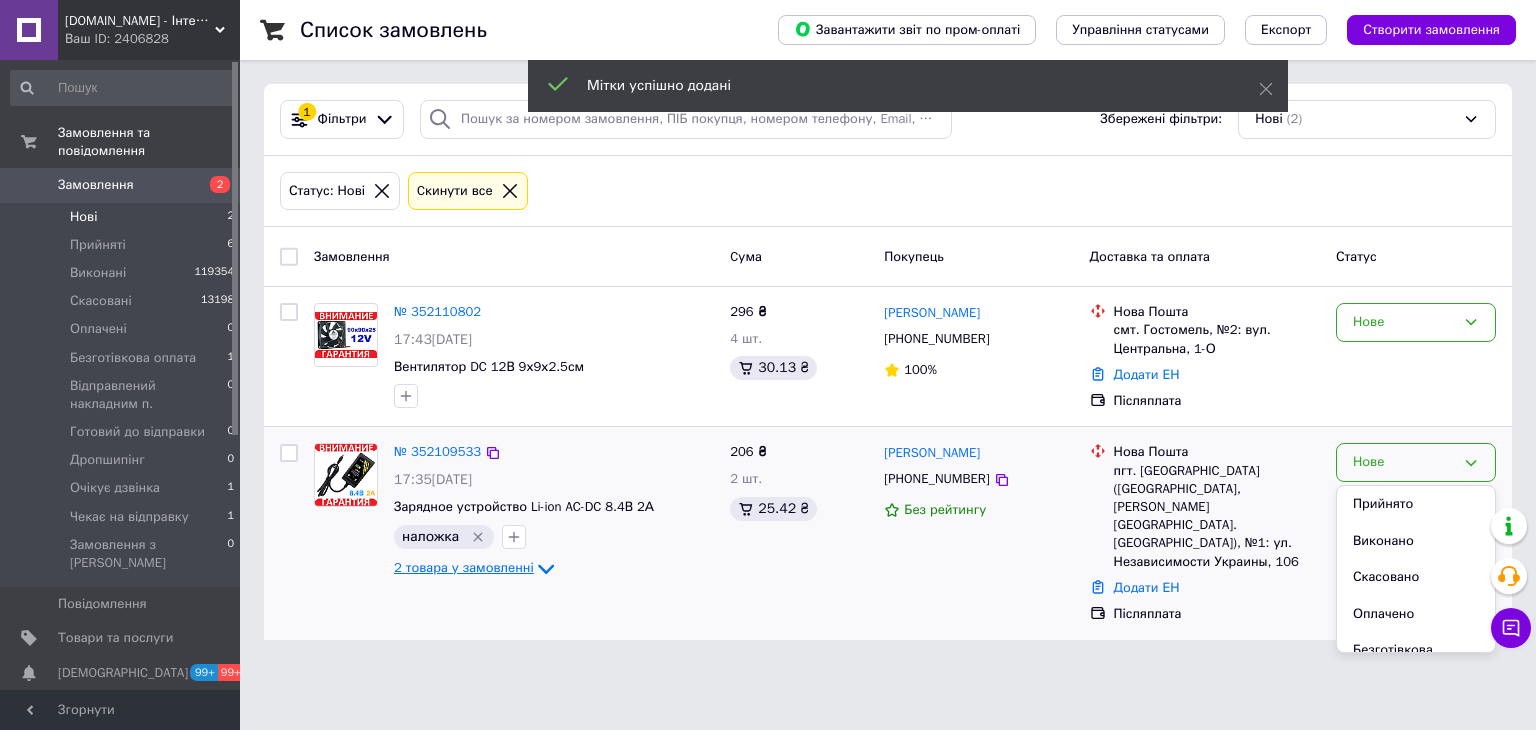 drag, startPoint x: 1420, startPoint y: 501, endPoint x: 1256, endPoint y: 566, distance: 176.41145 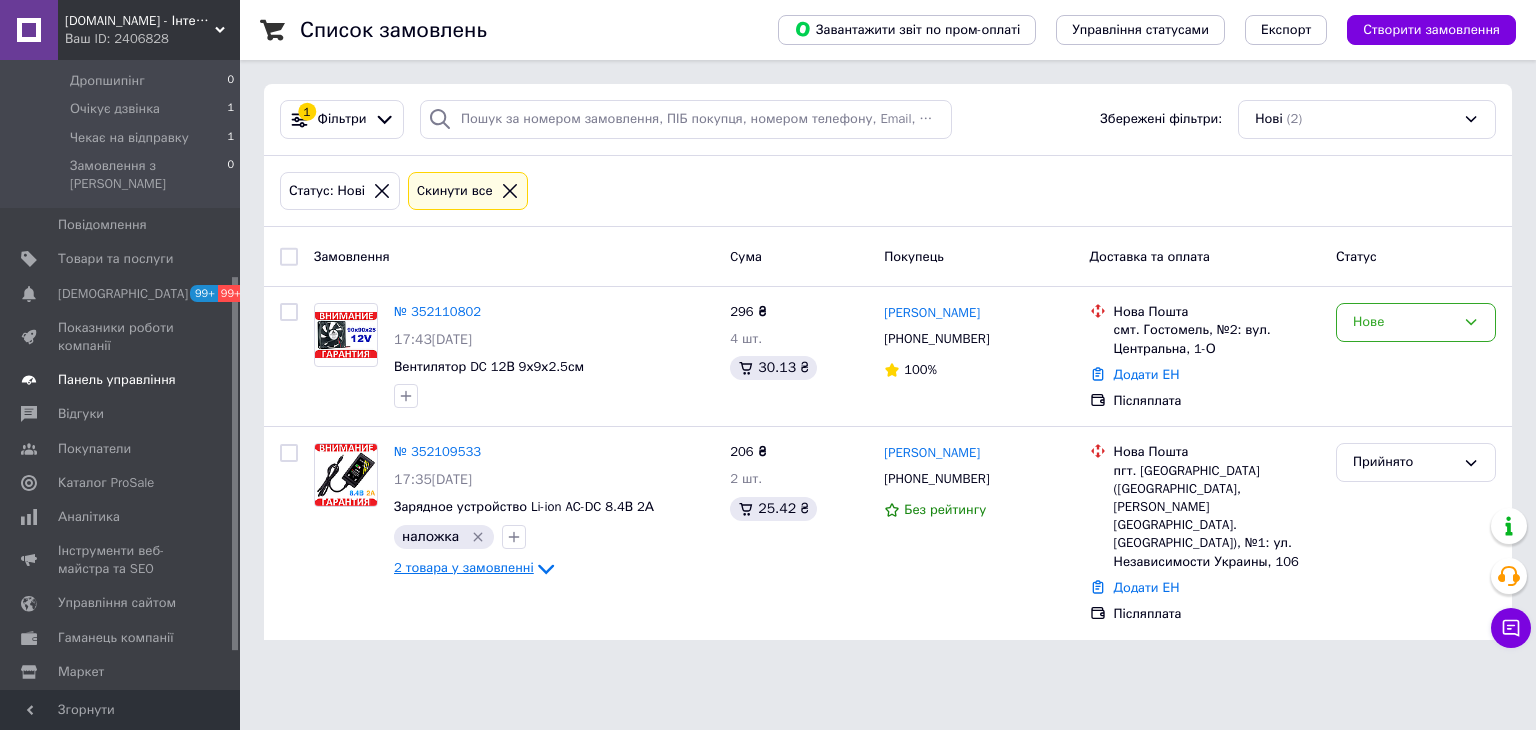scroll, scrollTop: 400, scrollLeft: 0, axis: vertical 